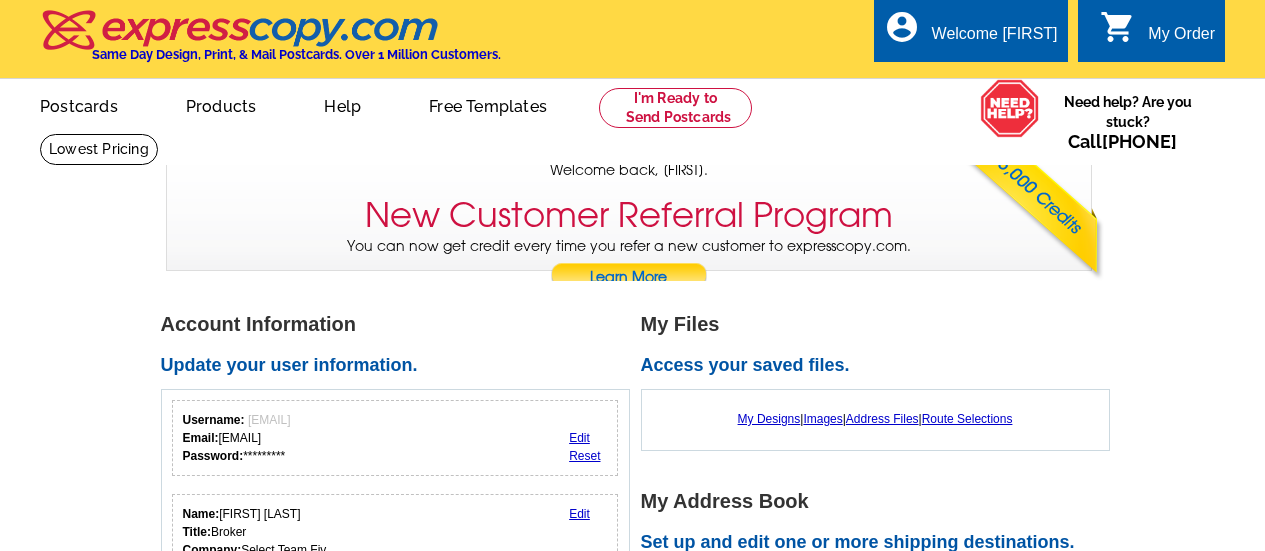 scroll, scrollTop: 0, scrollLeft: 0, axis: both 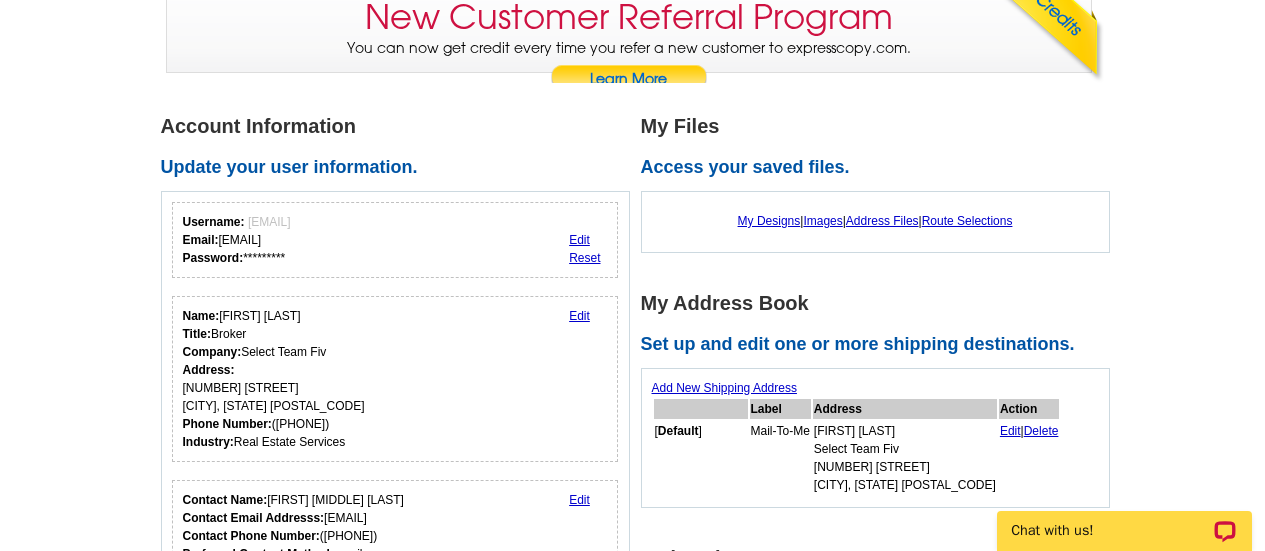 click on "Account Information
Update your user information.
Username:   karenmwehrman@gmail.com
Email:  karenmwehrman@gmail.com
Password:  *********
Edit
Reset
Name:  Karen                Wehrman
Title:  Broker          Company:  Select Team Fiv          Address:
1233 NW Lovejoy St
Portland,
OR
97209
Phone Number:  (971) 506-3239         Industry:  Real Estate Services
Edit
Contact Name:  Karen M. Wehrman
Contact Email Addresss:  karenmwehrman@gmail.com
Contact Phone Number:  (971) 506-3239
Preferred Contact Method:  email
Edit
1" at bounding box center [632, 755] 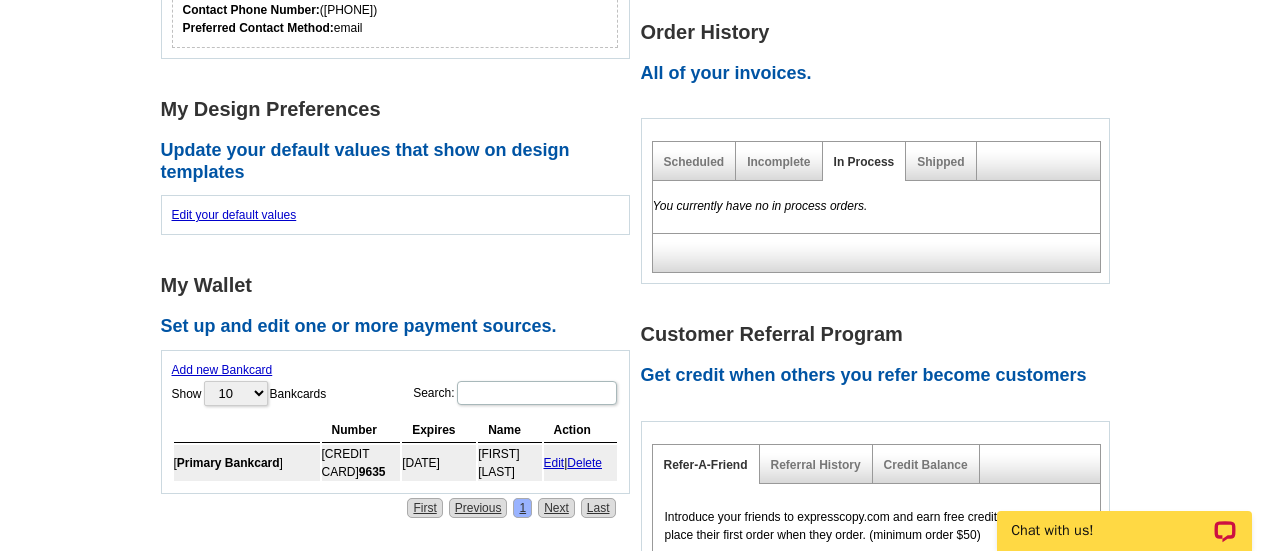 scroll, scrollTop: 734, scrollLeft: 0, axis: vertical 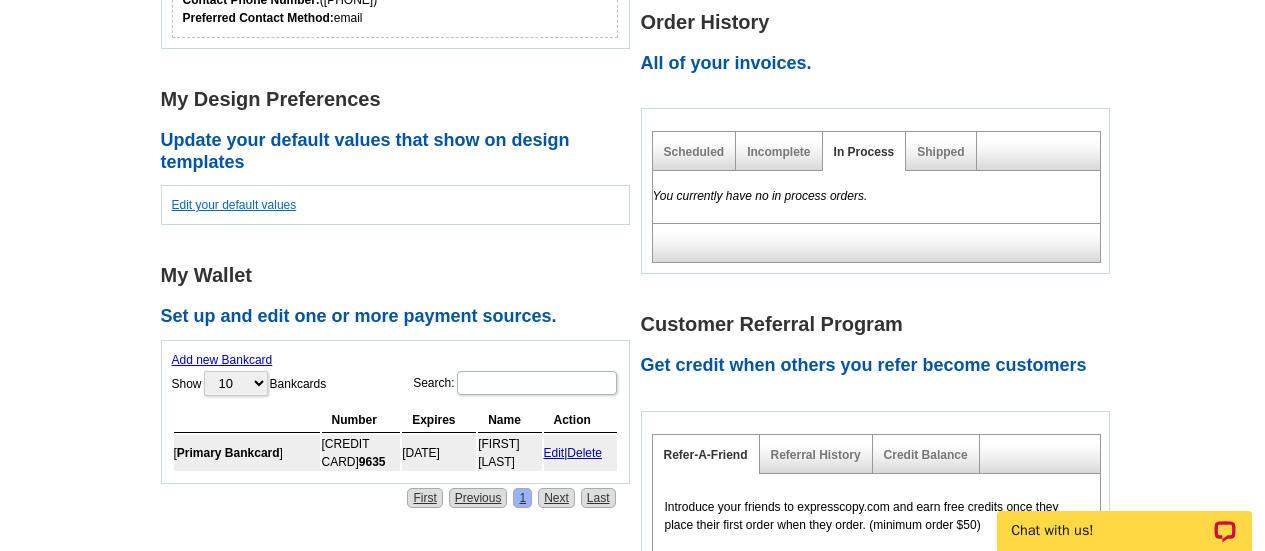 click on "Edit your default values" at bounding box center [234, 205] 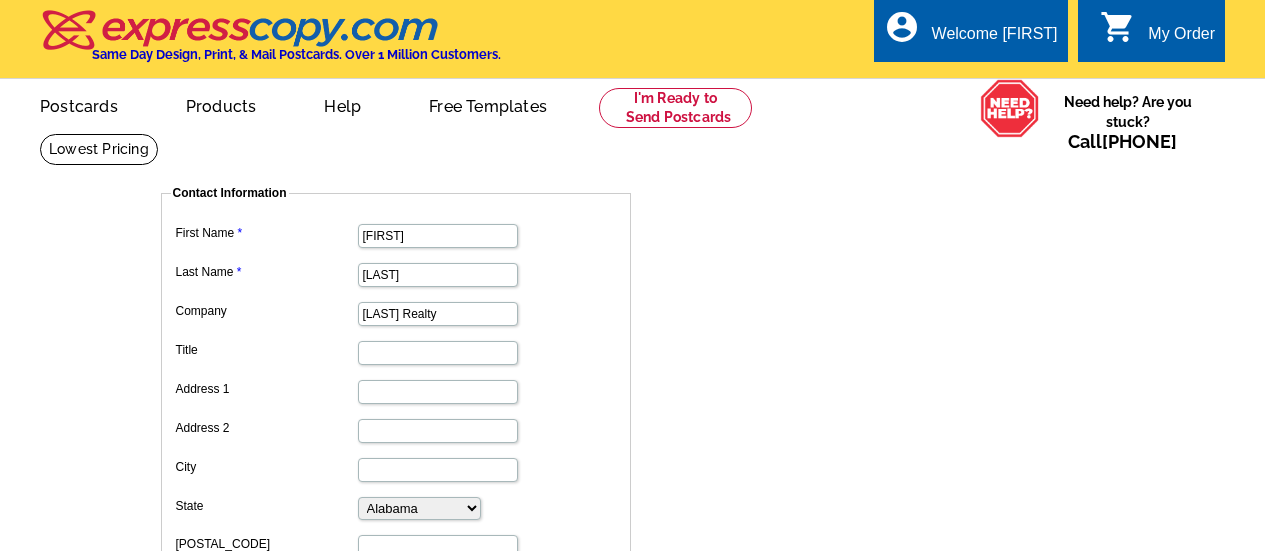 scroll, scrollTop: 0, scrollLeft: 0, axis: both 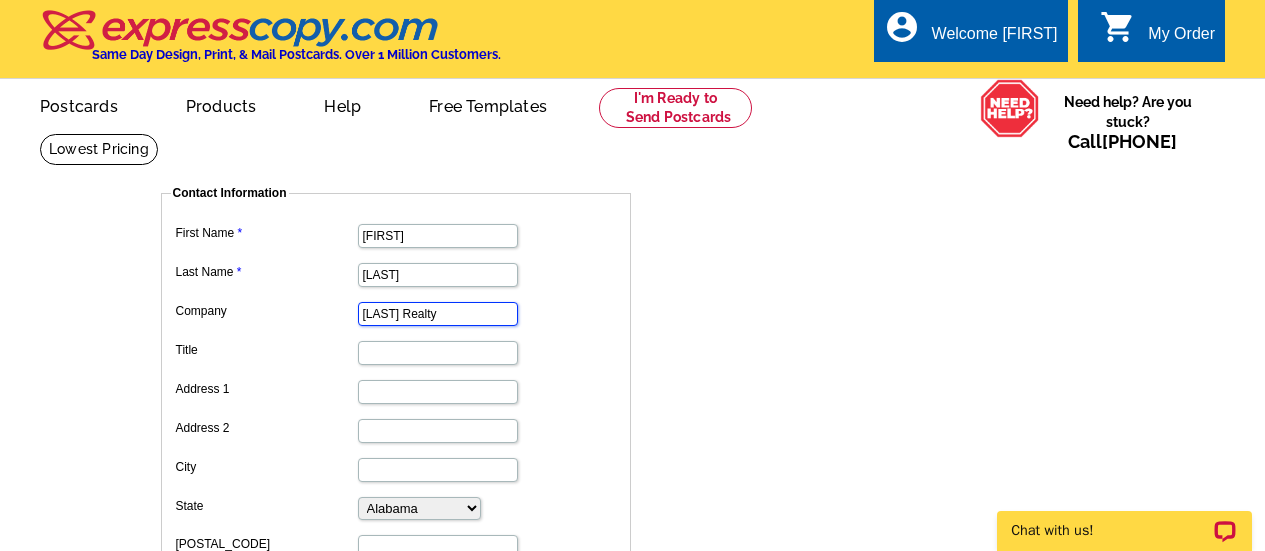 click on "Knipe Realty" at bounding box center (438, 314) 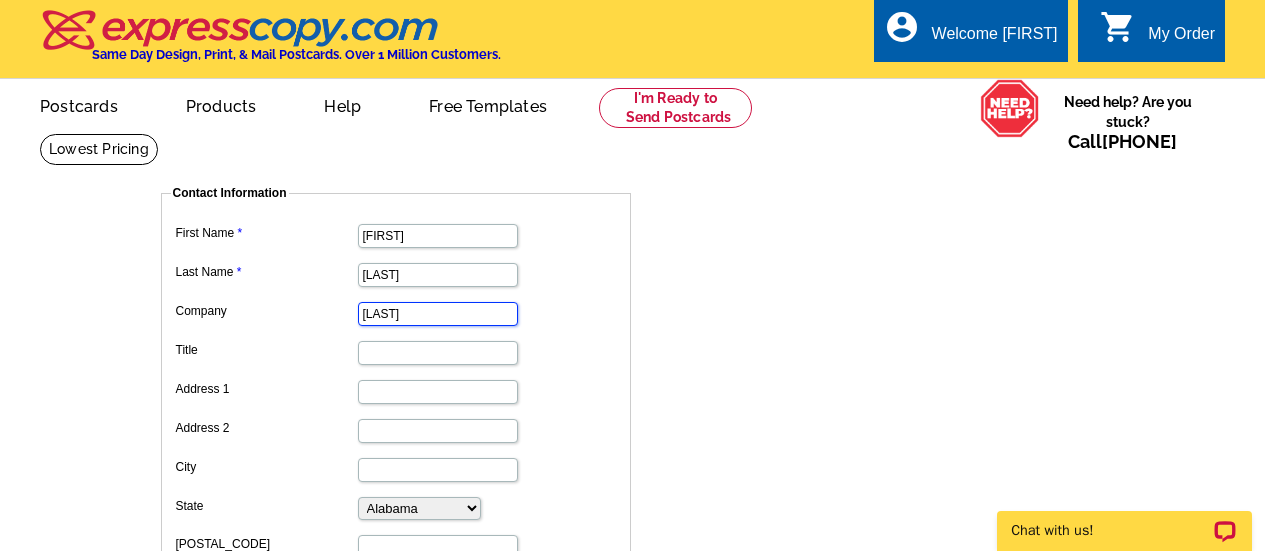 type on "K" 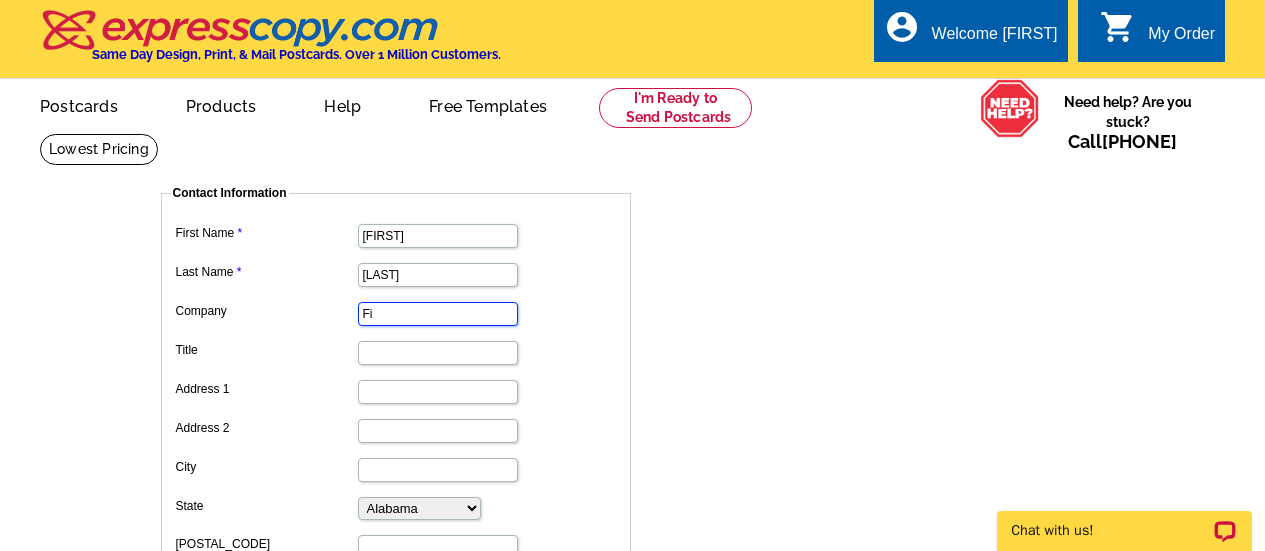 type on "F" 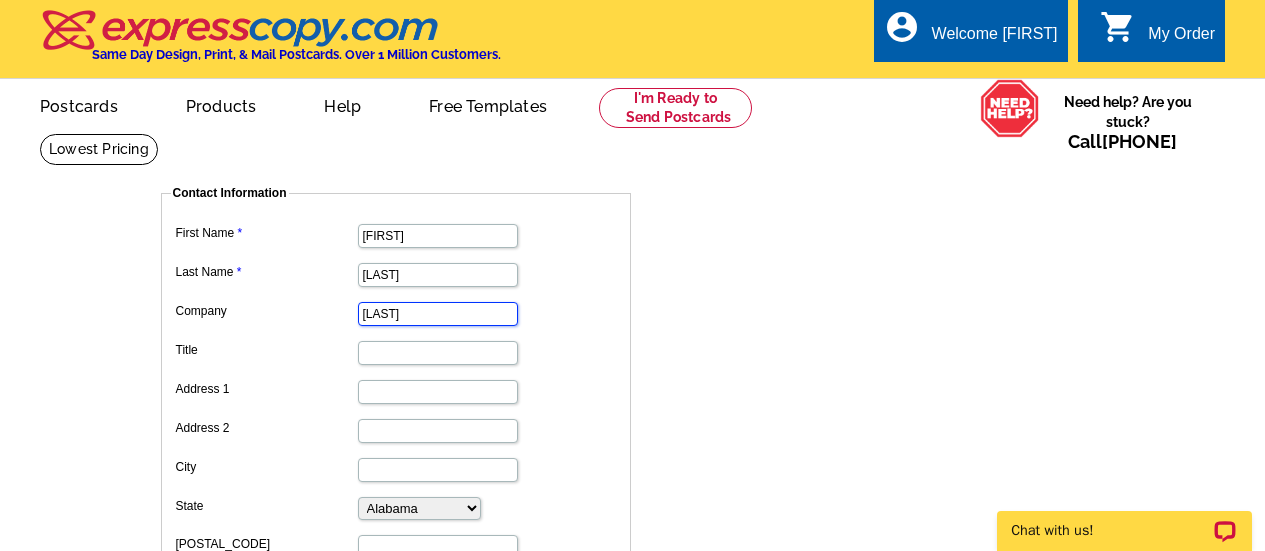 type on "Select Team Fiv" 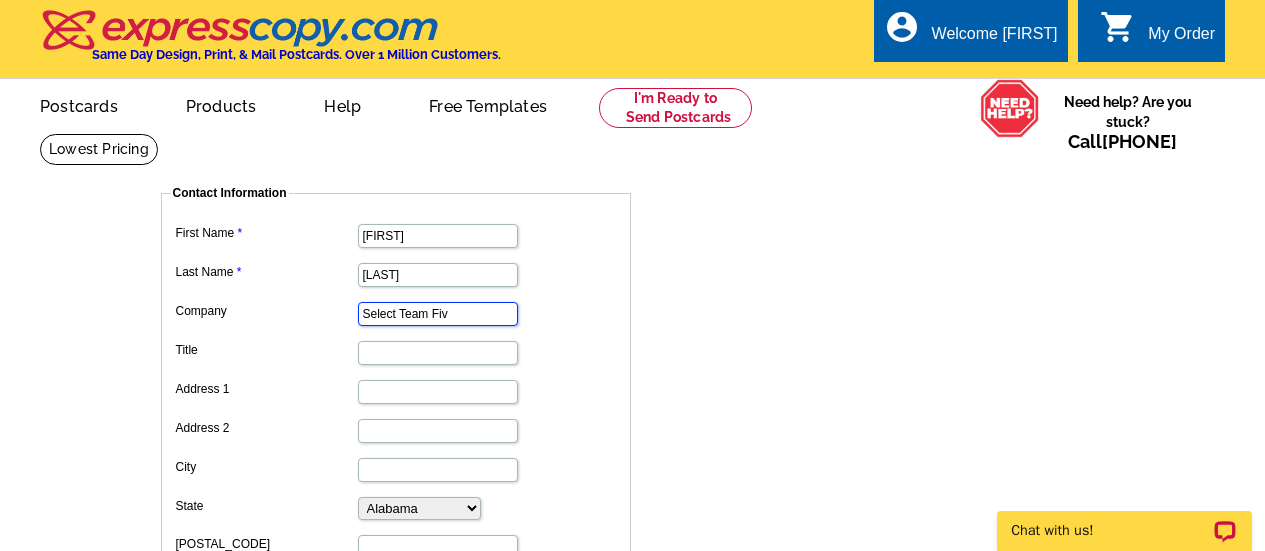 scroll, scrollTop: 0, scrollLeft: 0, axis: both 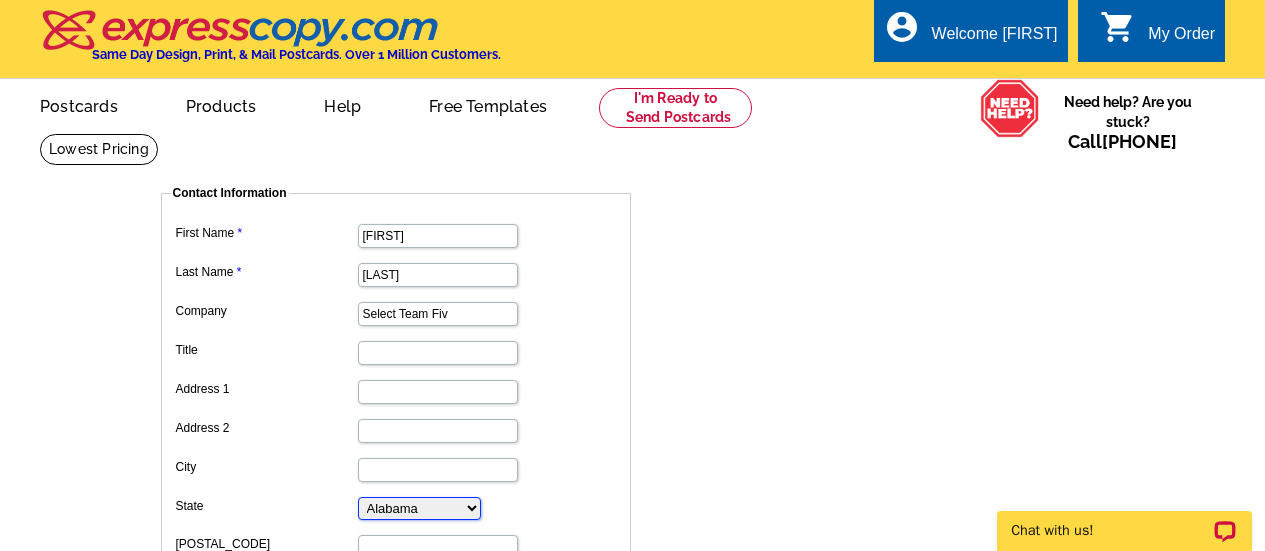 click on "Alabama
Alaska
Arizona
Arkansas
California
Colorado
Connecticut
D.C.
Delaware
Florida
Georgia
Hawaii
Idaho
Illinois
Indiana
Iowa
Kansas
Kentucky
Louisiana
Maine
Maryland
Massachusetts
Michigan
Minnesota
Mississippi
Missouri
Montana
Nebraska
Nevada
New Hampshire
New Jersey
New Mexico
New York
North Carolina
North Dakota
Ohio
Oklahoma
Oregon
Pennsylvania
Rhode Island
South Carolina
South Dakota
Tennessee
Texas
Utah
Vermont
Virginia
Washington
West Virginia
Wisconsin
Wyoming
Outside of US" at bounding box center [419, 508] 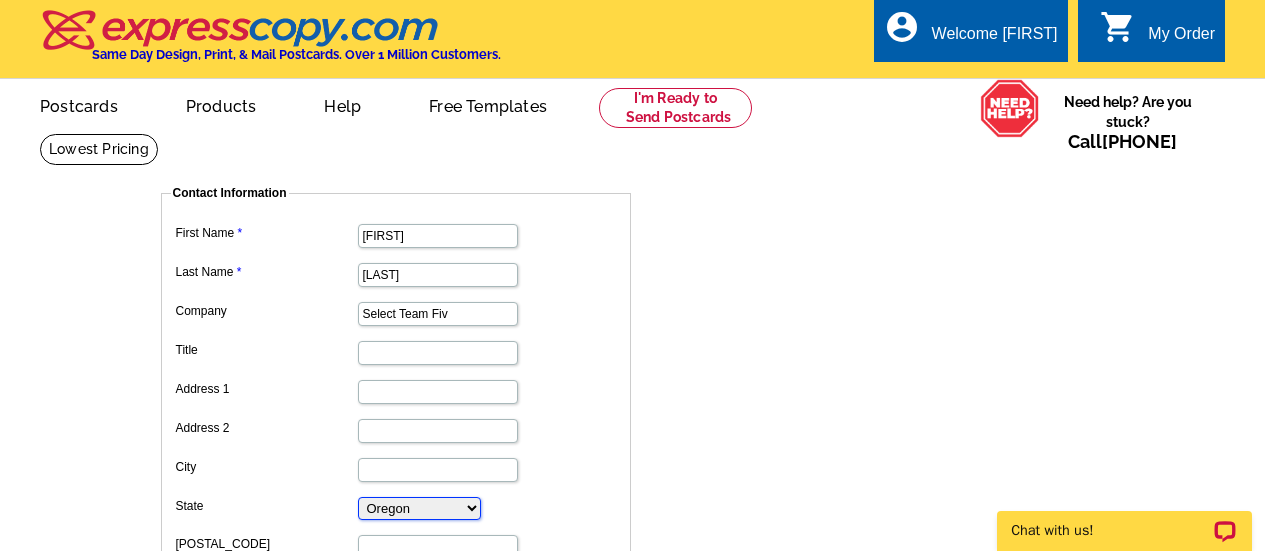 click on "Alabama
Alaska
Arizona
Arkansas
California
Colorado
Connecticut
D.C.
Delaware
Florida
Georgia
Hawaii
Idaho
Illinois
Indiana
Iowa
Kansas
Kentucky
Louisiana
Maine
Maryland
Massachusetts
Michigan
Minnesota
Mississippi
Missouri
Montana
Nebraska
Nevada
New Hampshire
New Jersey
New Mexico
New York
North Carolina
North Dakota
Ohio
Oklahoma
Oregon
Pennsylvania
Rhode Island
South Carolina
South Dakota
Tennessee
Texas
Utah
Vermont
Virginia
Washington
West Virginia
Wisconsin
Wyoming
Outside of US" at bounding box center [419, 508] 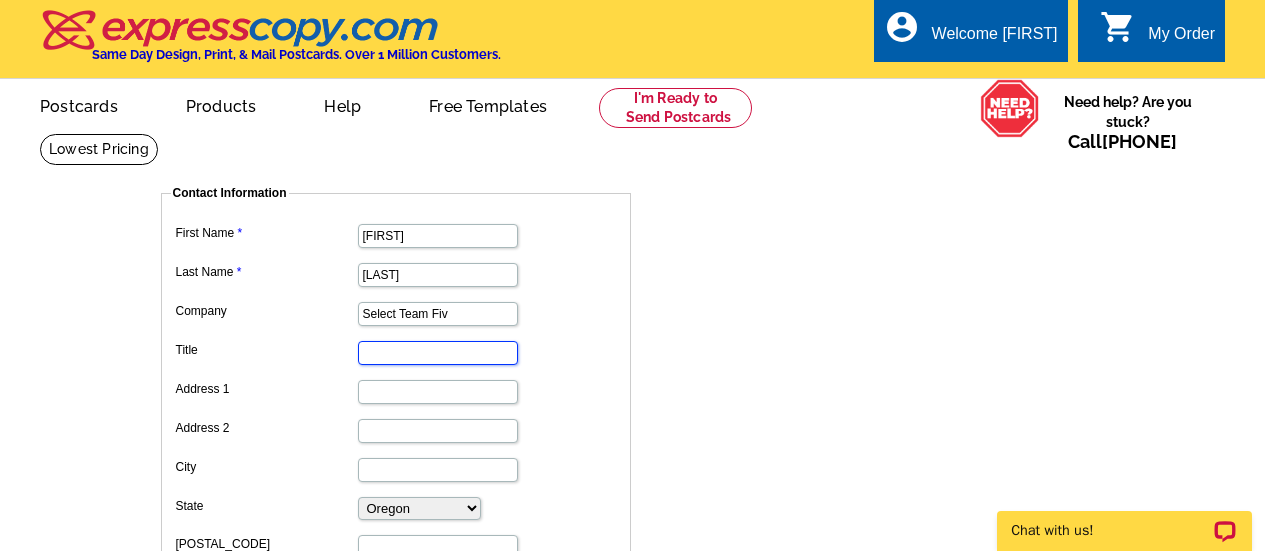 click on "Title" at bounding box center [438, 353] 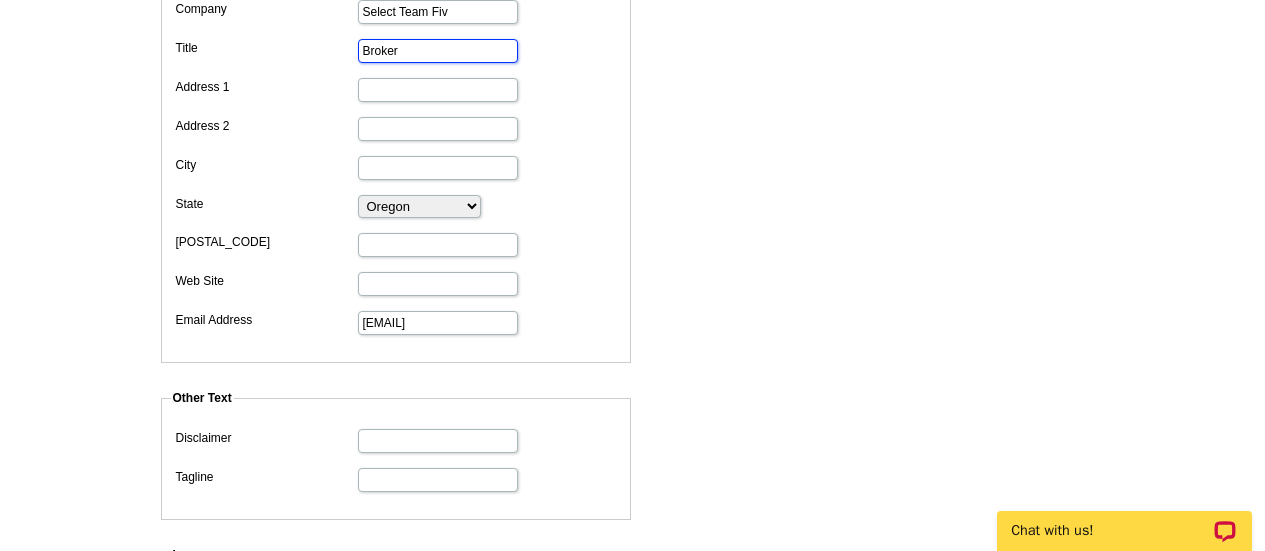 scroll, scrollTop: 306, scrollLeft: 0, axis: vertical 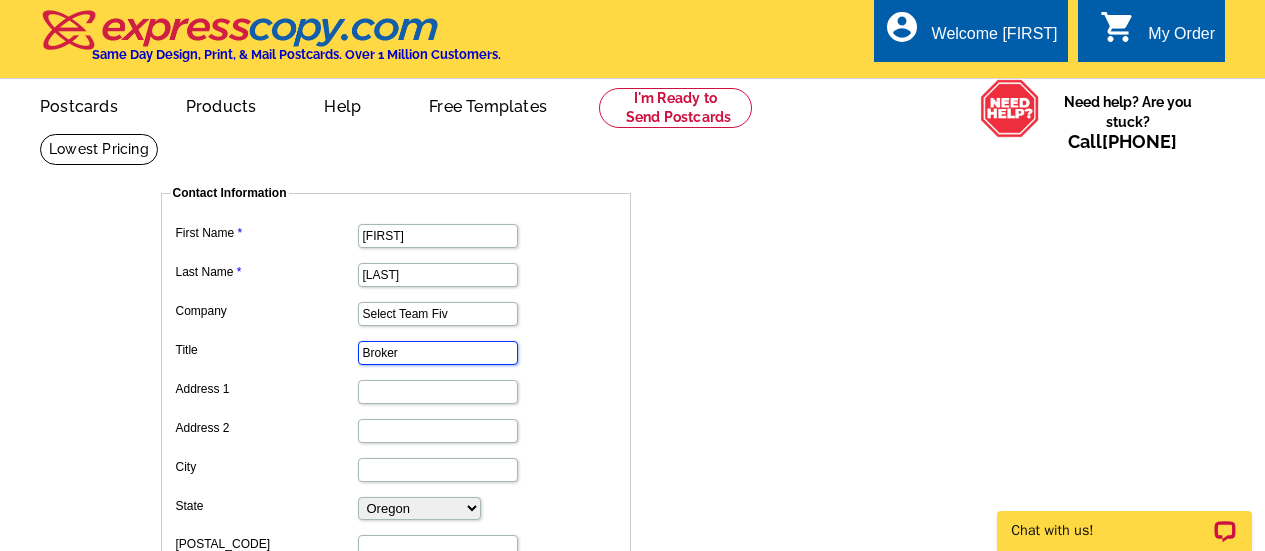 type on "Broker" 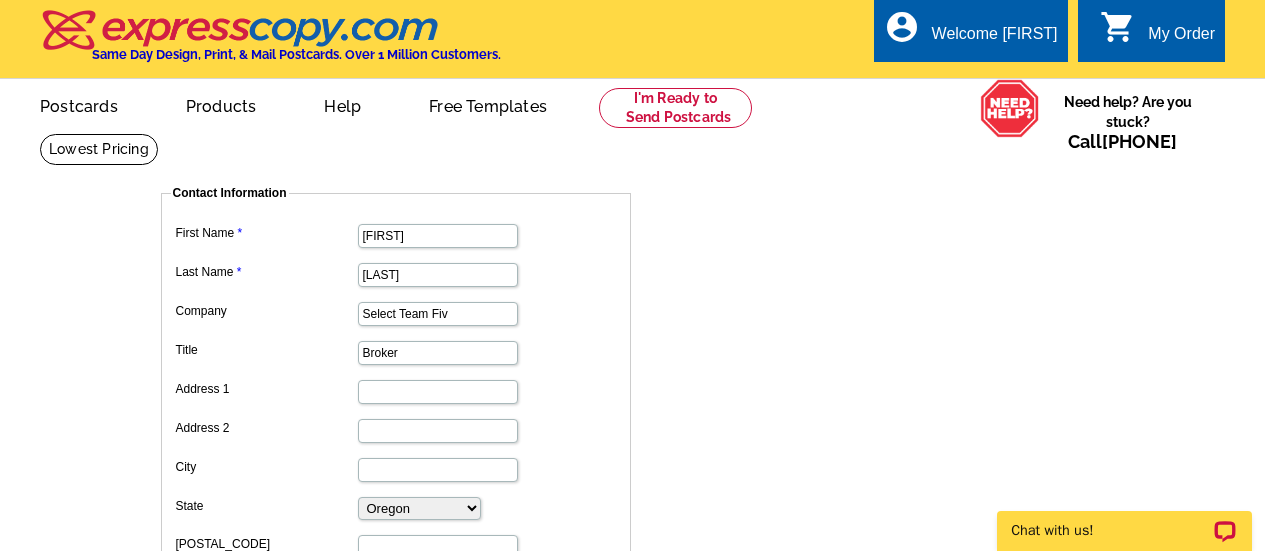 click on "local_phone
Same Day Design, Print, & Mail Postcards. Over 1 Million Customers.
account_circle
Welcome Karen
My Account Logout
0
shopping_cart
My Order" at bounding box center (632, 40) 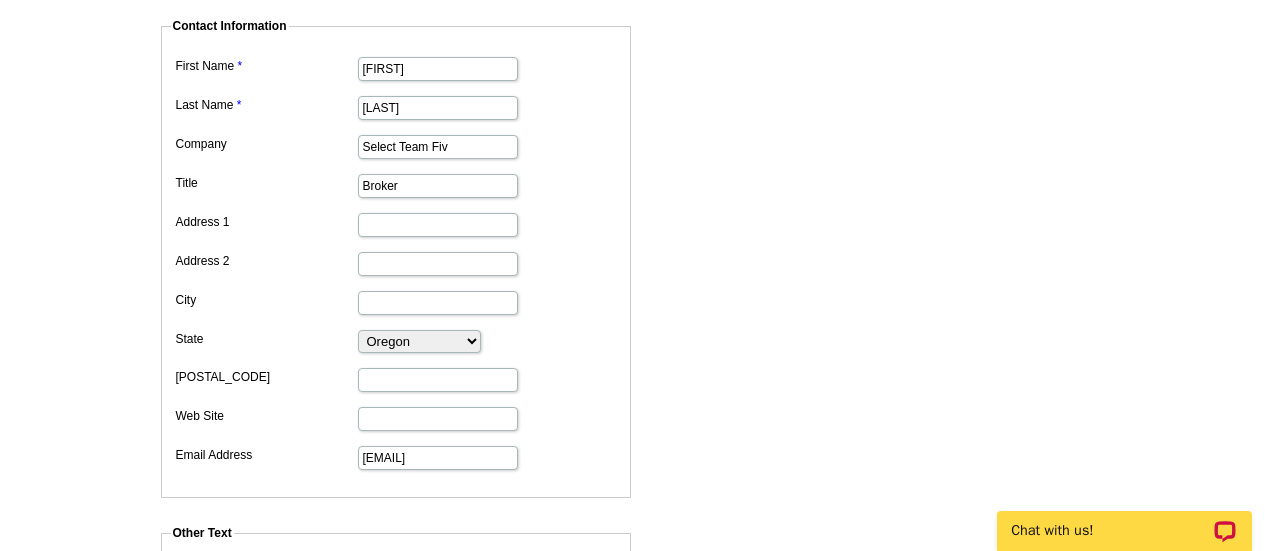 scroll, scrollTop: 229, scrollLeft: 0, axis: vertical 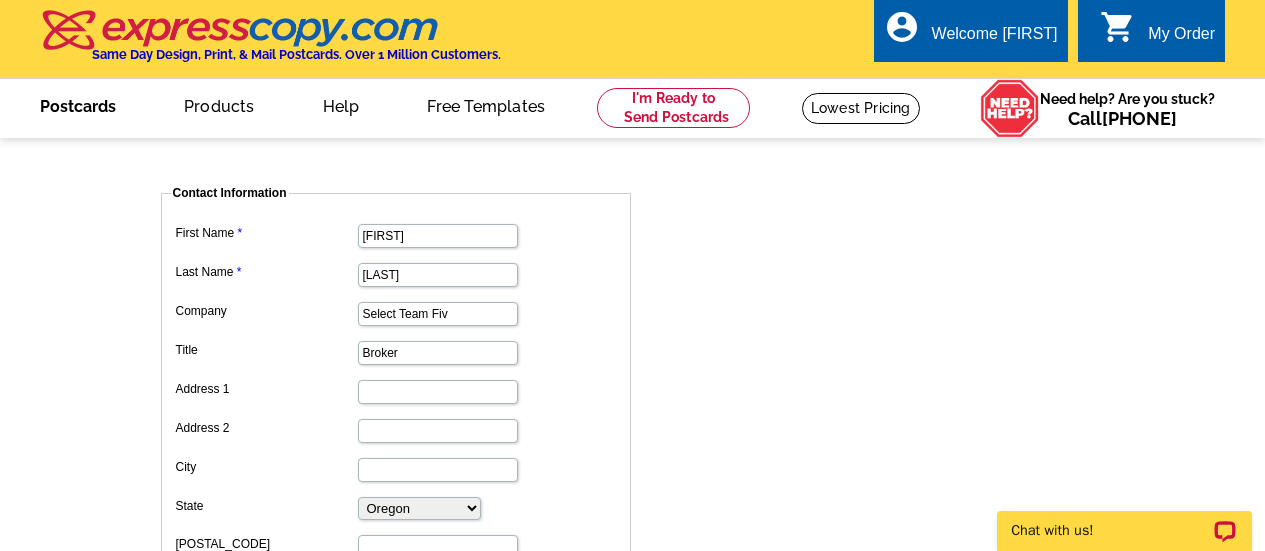 click on "Postcards" at bounding box center [78, 104] 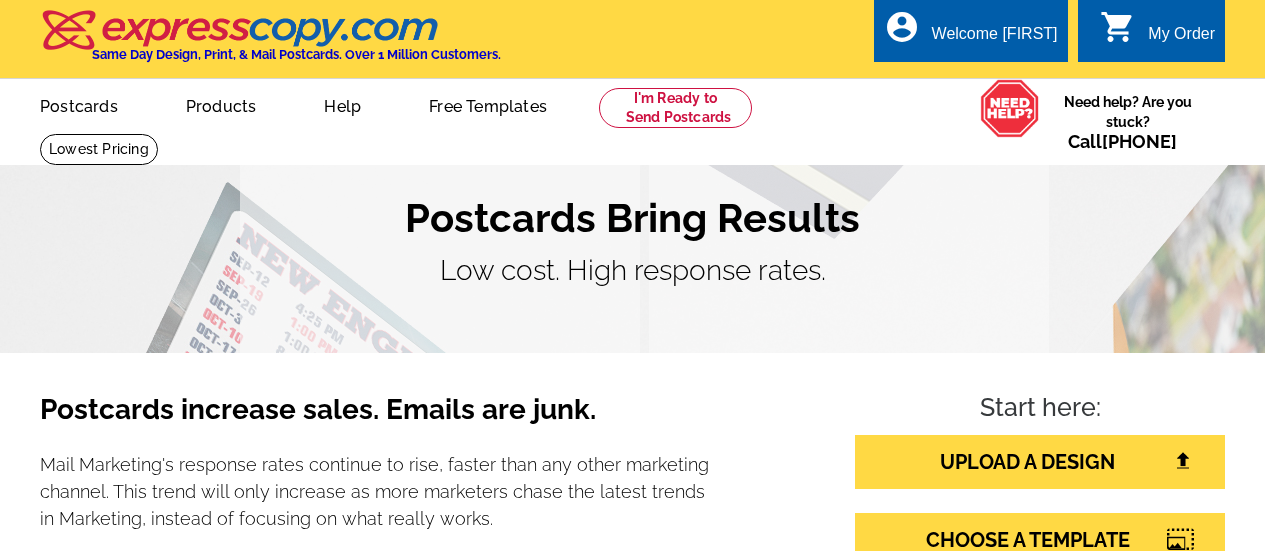 scroll, scrollTop: 0, scrollLeft: 0, axis: both 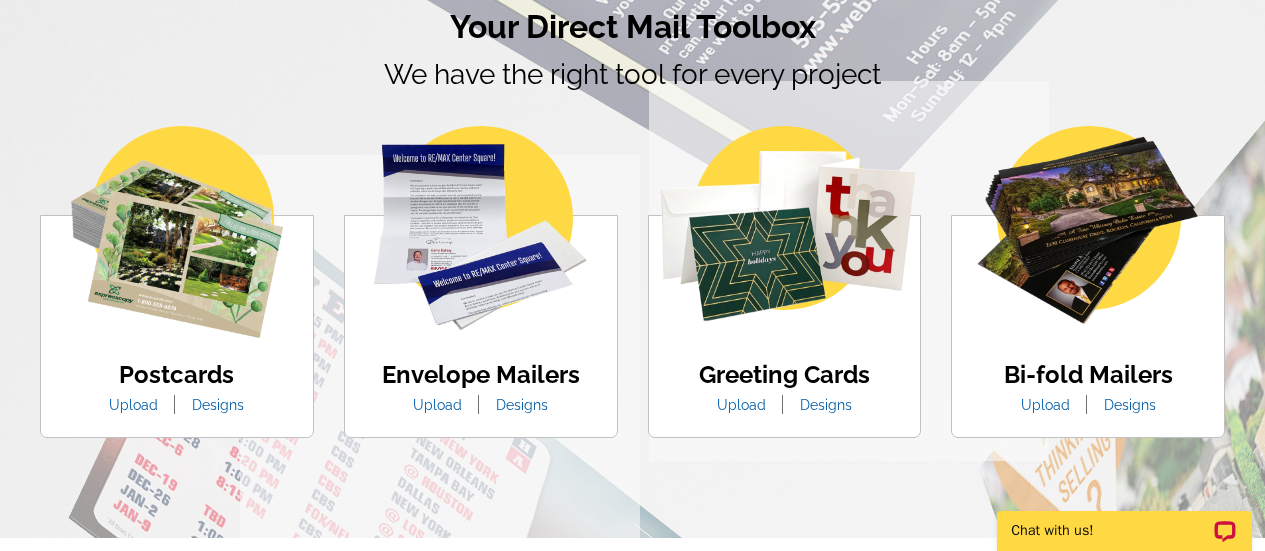 click at bounding box center [177, 232] 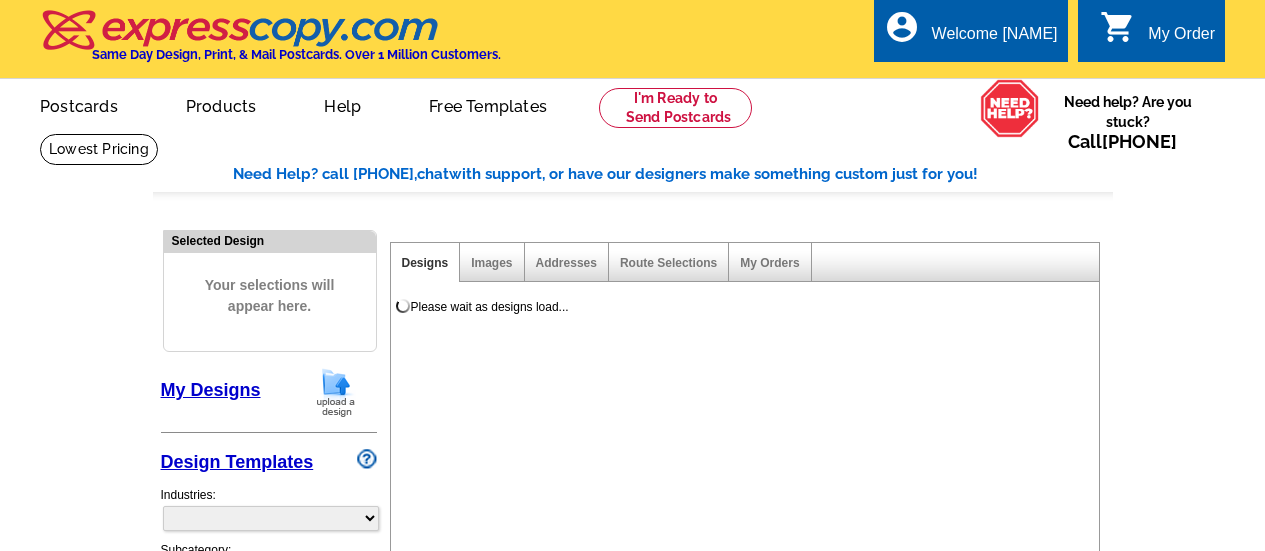 select on "1" 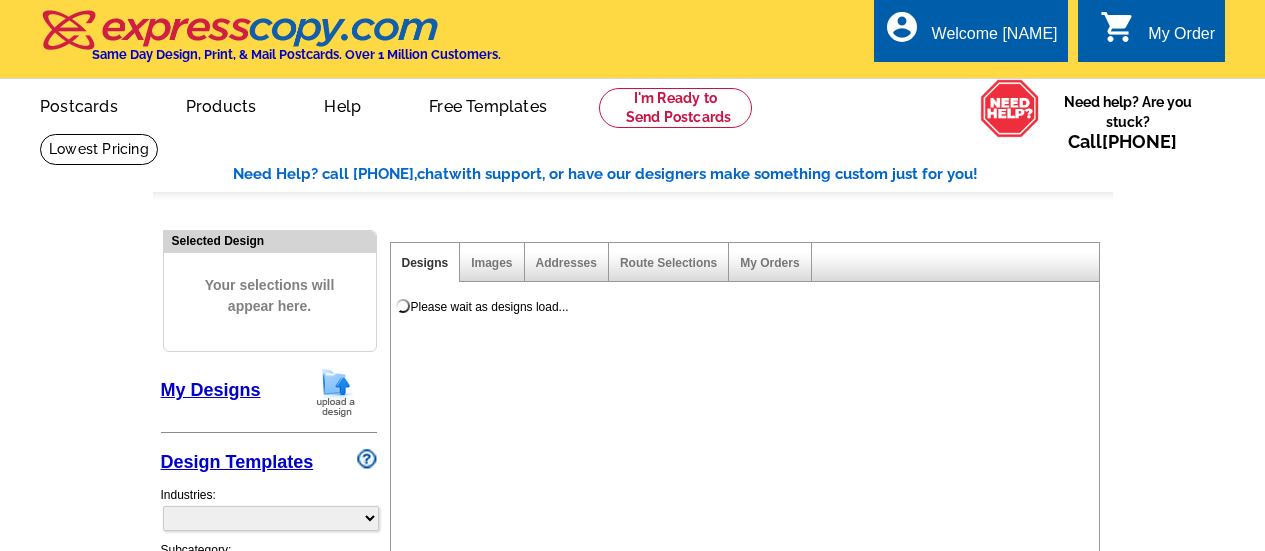 scroll, scrollTop: 0, scrollLeft: 0, axis: both 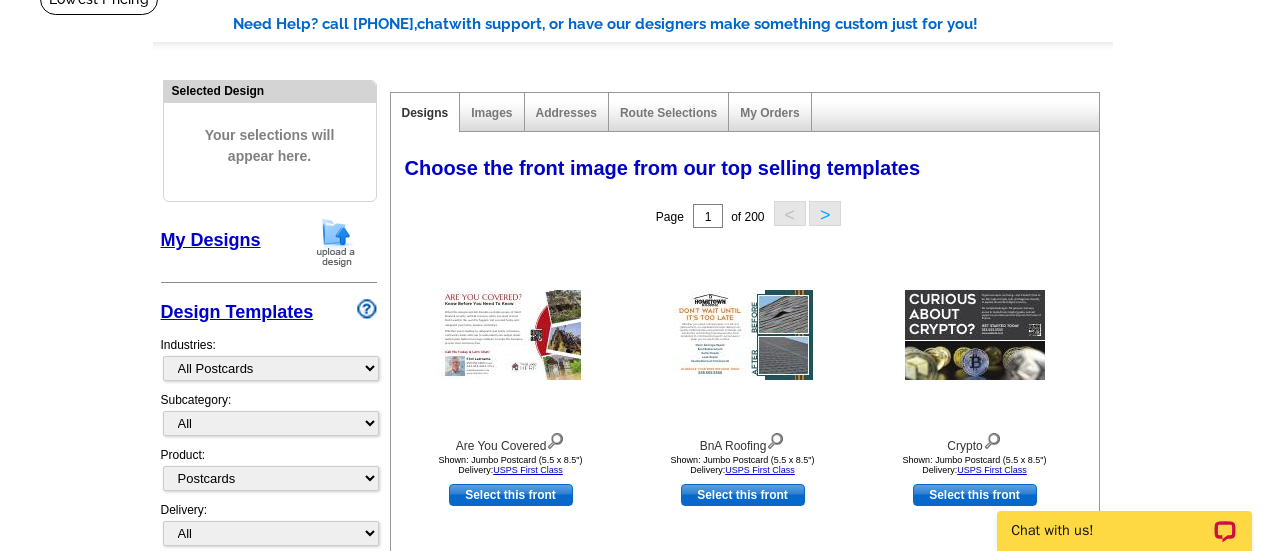 click on "Need Help? call [PHONE],  chat  with support, or have our designers make something custom just for you!
Got it, no need for the selection guide next time.
Show Results
Selected Design
Your selections will appear here.
My Designs
Design Templates
Industries:
What's New Real Estate Mortgage Insurance HVAC Dental Solar EDDM - NEW! Calendar Postcards Arts & Entertainment Assisted Living Automotive All" at bounding box center [632, 726] 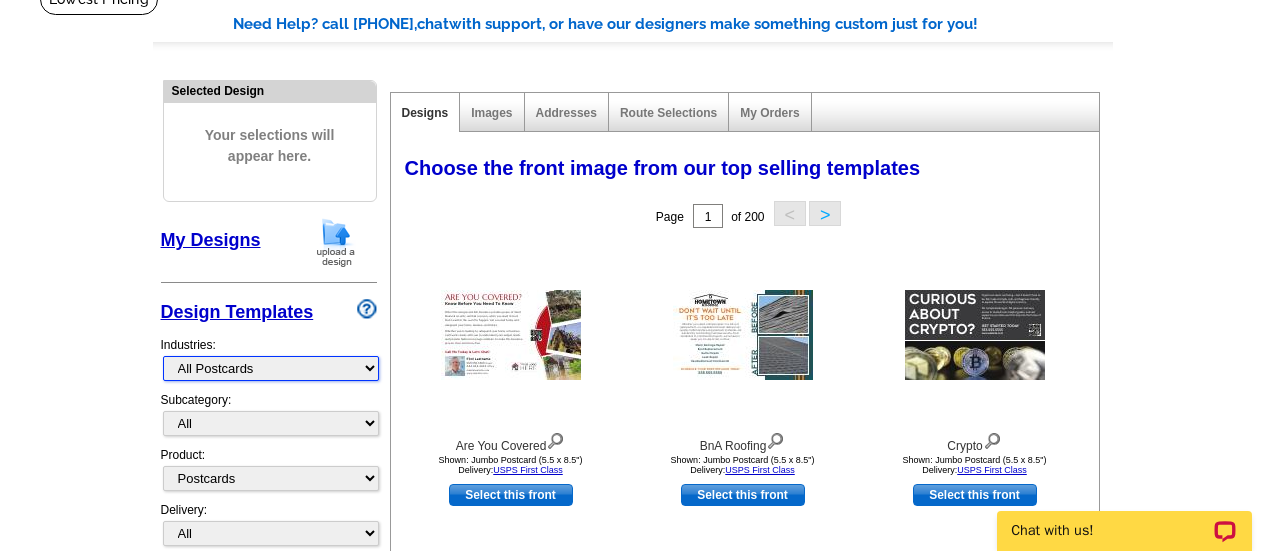 click on "What's New Real Estate Mortgage Insurance HVAC Dental Solar EDDM - NEW! Calendar Postcards Arts & Entertainment Assisted Living Automotive Beauty & Fitness Business Services Education, Camps & Childcare Financial Services Food & Beverage Healthcare Holiday Home Services Keep-in-Touch Legal Non-Profit Personal Projects Pets & Veterinarians Photo Cards Religion & Faith Retail Seasonal Sports & Recreation Sports Schedules Travel Greeting Cards All Postcards All Flyers & Brochures All Business Cards All Door Hangers All Greeting Cards" at bounding box center [271, 368] 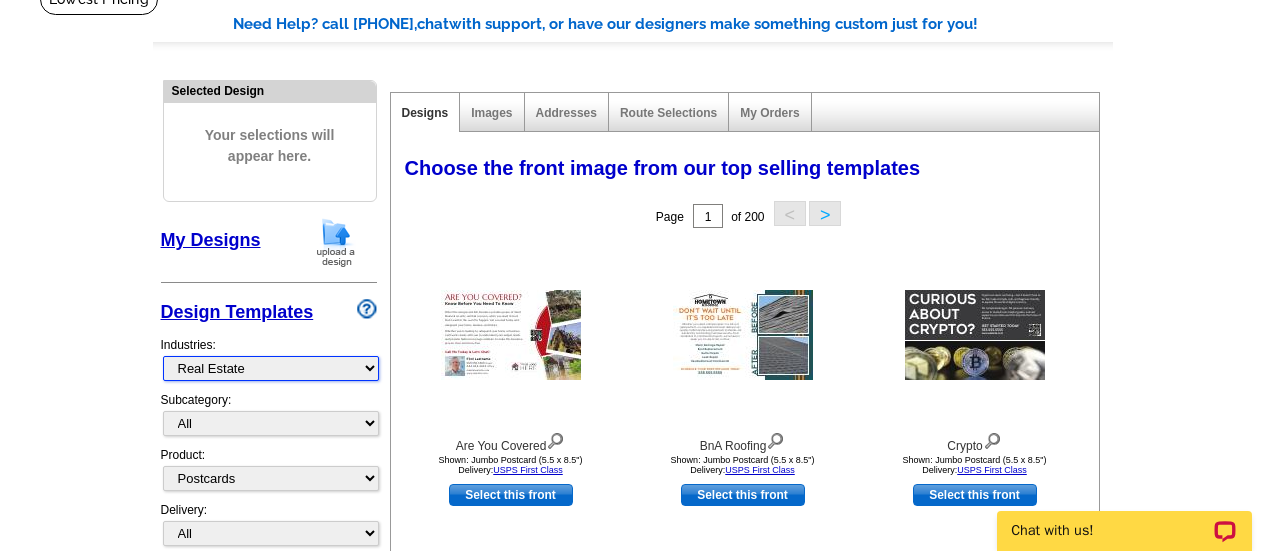 click on "What's New Real Estate Mortgage Insurance HVAC Dental Solar EDDM - NEW! Calendar Postcards Arts & Entertainment Assisted Living Automotive Beauty & Fitness Business Services Education, Camps & Childcare Financial Services Food & Beverage Healthcare Holiday Home Services Keep-in-Touch Legal Non-Profit Personal Projects Pets & Veterinarians Photo Cards Religion & Faith Retail Seasonal Sports & Recreation Sports Schedules Travel Greeting Cards All Postcards All Flyers & Brochures All Business Cards All Door Hangers All Greeting Cards" at bounding box center [271, 368] 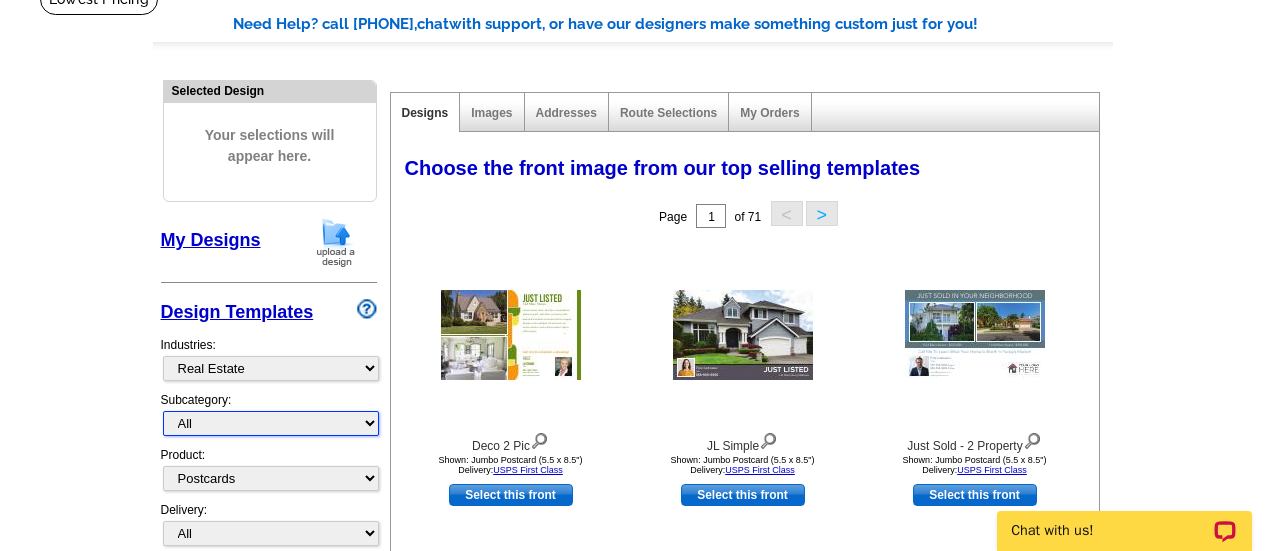 click on "All RE/MAX® Referrals Keller Williams® Berkshire Hathaway Home Services Century 21 Commercial Real Estate QR Code Cards 1st Time Home Buyer Distressed Homeowners Social Networking Farming Just Listed Just Sold Open House Market Report" at bounding box center [271, 423] 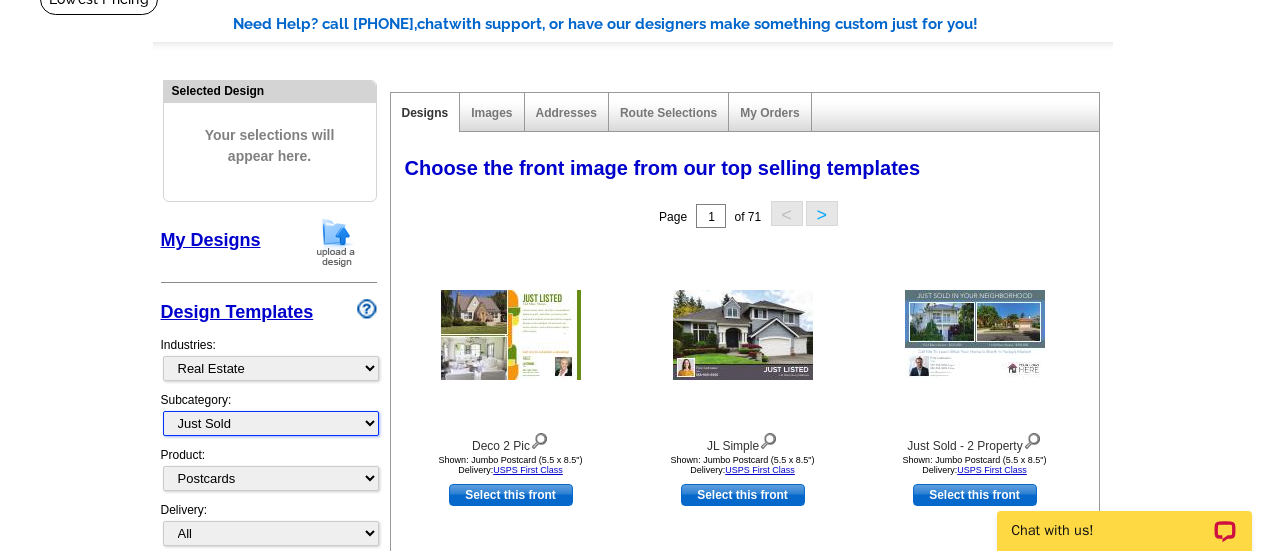click on "All RE/MAX® Referrals Keller Williams® Berkshire Hathaway Home Services Century 21 Commercial Real Estate QR Code Cards 1st Time Home Buyer Distressed Homeowners Social Networking Farming Just Listed Just Sold Open House Market Report" at bounding box center (271, 423) 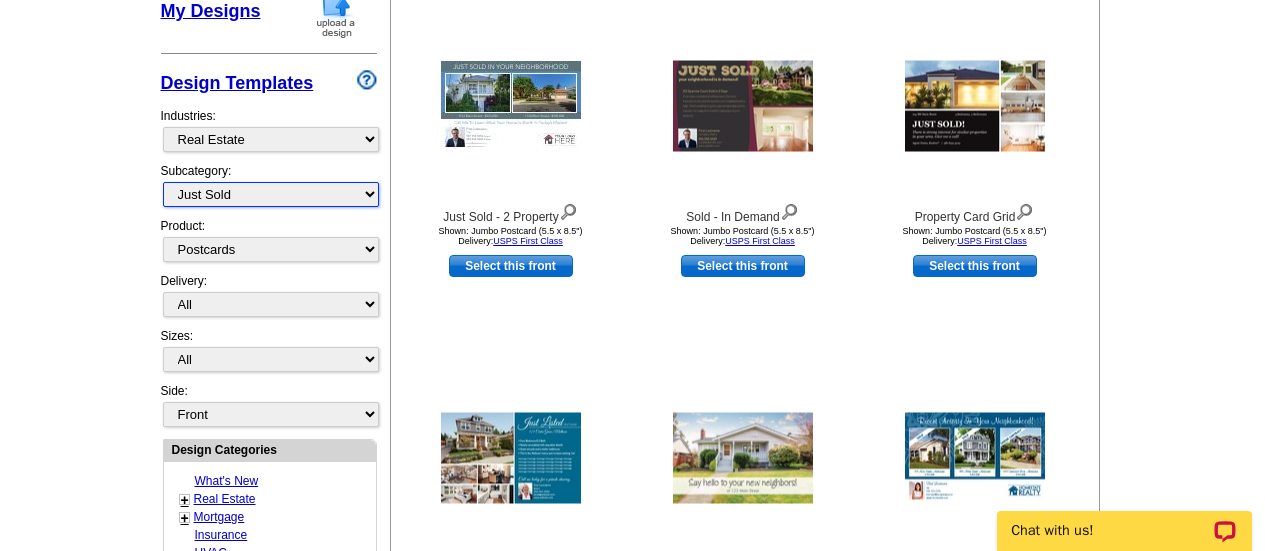 scroll, scrollTop: 412, scrollLeft: 0, axis: vertical 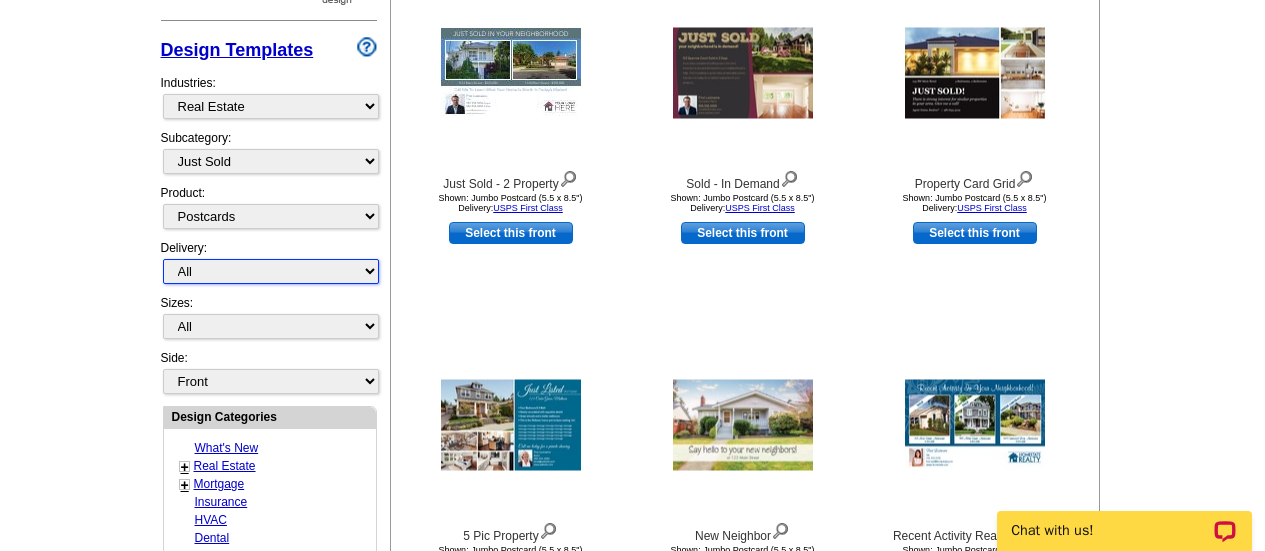 click on "All
First Class Mail
Shipped to Me
EDDM Save 66% on Postage" at bounding box center (271, 271) 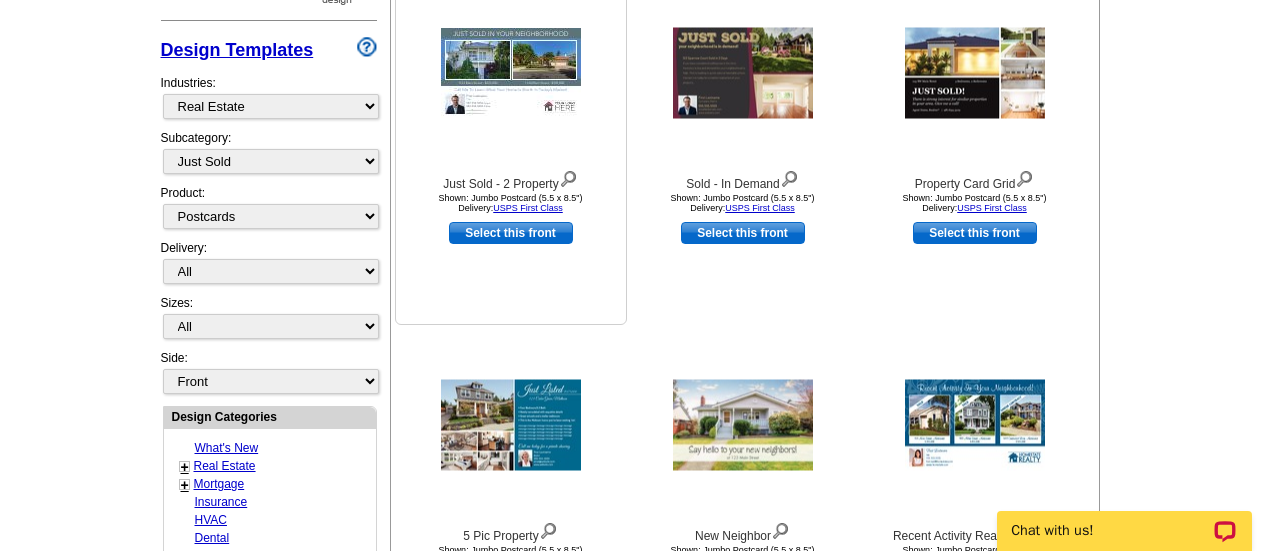 click on "Just Sold - 2 Property
Shown: Jumbo Postcard (5.5 x 8.5")
Delivery:  USPS First Class
Select this front" at bounding box center [511, 149] 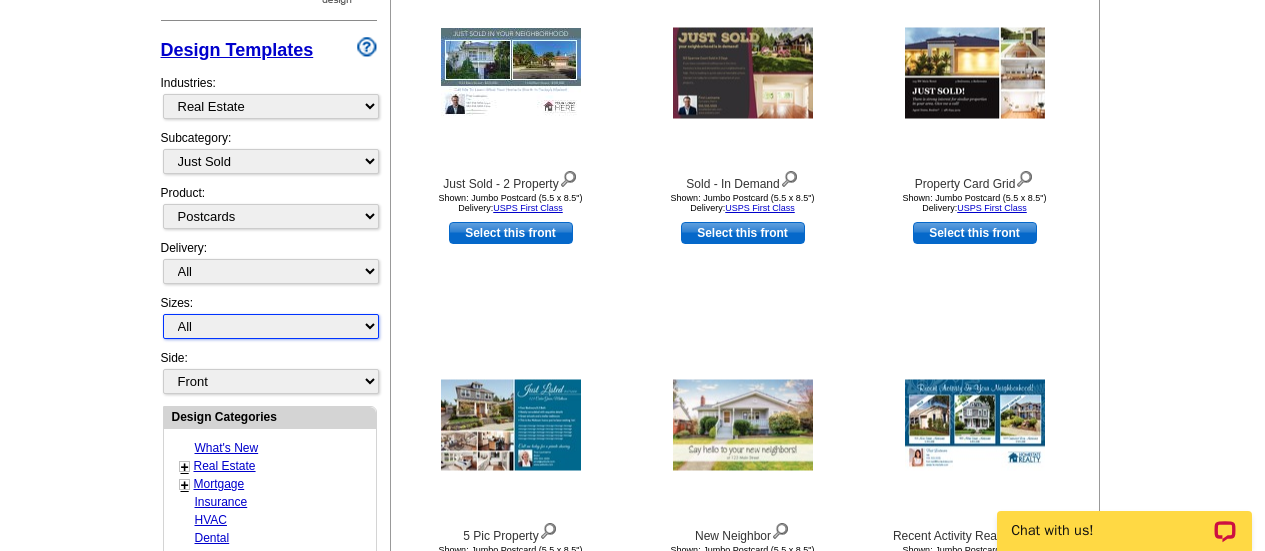click on "All Jumbo Postcard (5.5" x 8.5") Regular Postcard (4.25" x 5.6") Panoramic Postcard (5.75" x 11.25") Giant Postcard (8.5" x 11") EDDM Postcard (6.125" x 8.25")" at bounding box center (271, 326) 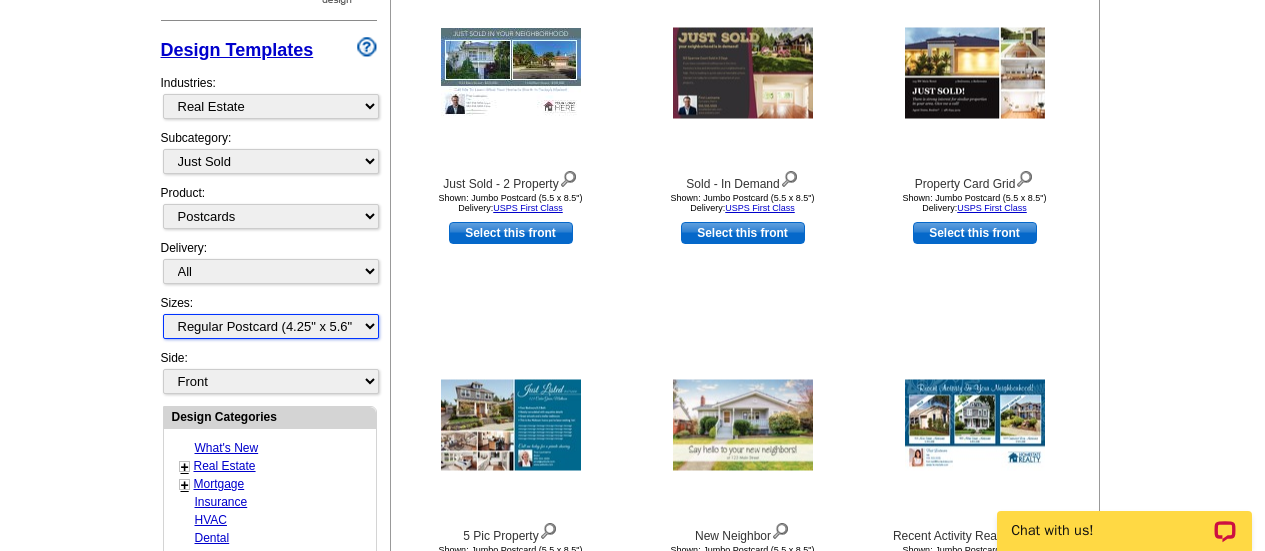 click on "All Jumbo Postcard (5.5" x 8.5") Regular Postcard (4.25" x 5.6") Panoramic Postcard (5.75" x 11.25") Giant Postcard (8.5" x 11") EDDM Postcard (6.125" x 8.25")" at bounding box center [271, 326] 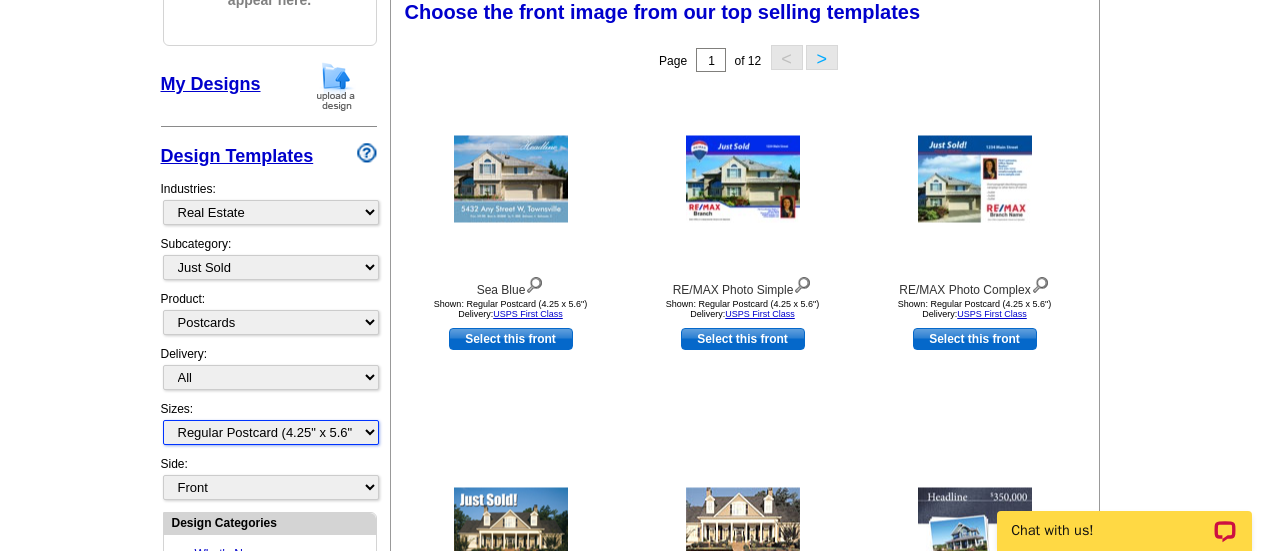 scroll, scrollTop: 296, scrollLeft: 0, axis: vertical 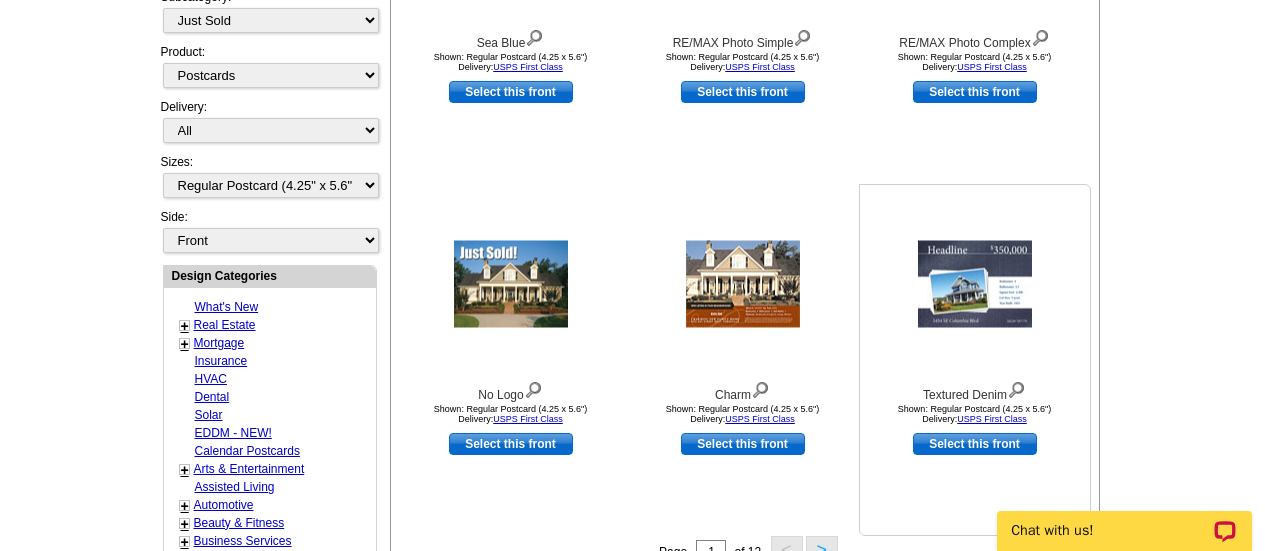 click at bounding box center [975, 284] 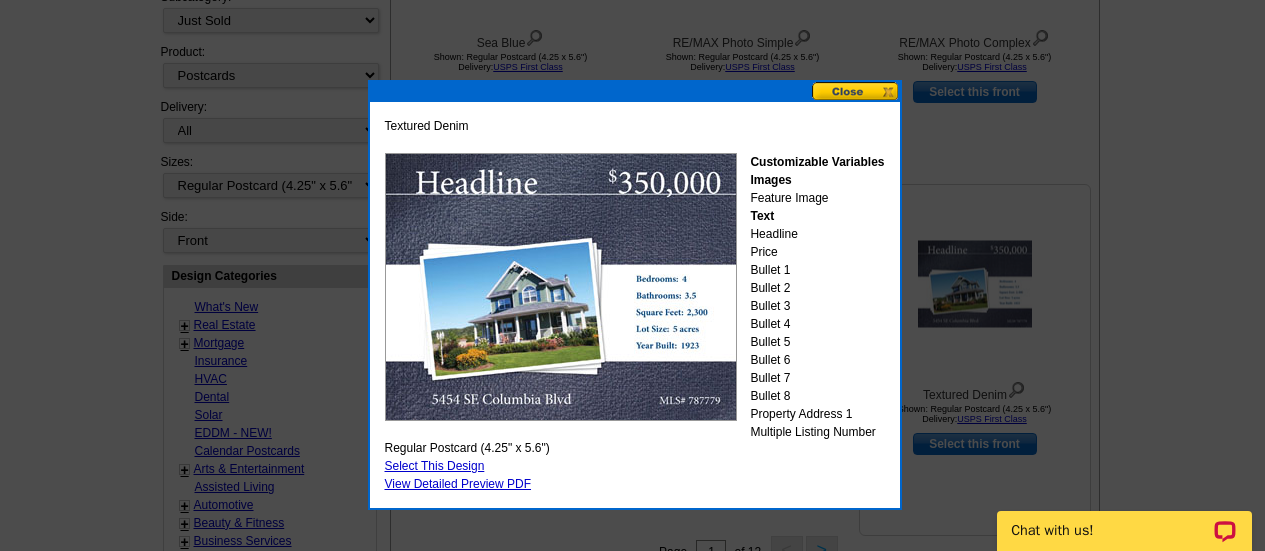click at bounding box center [632, -1] 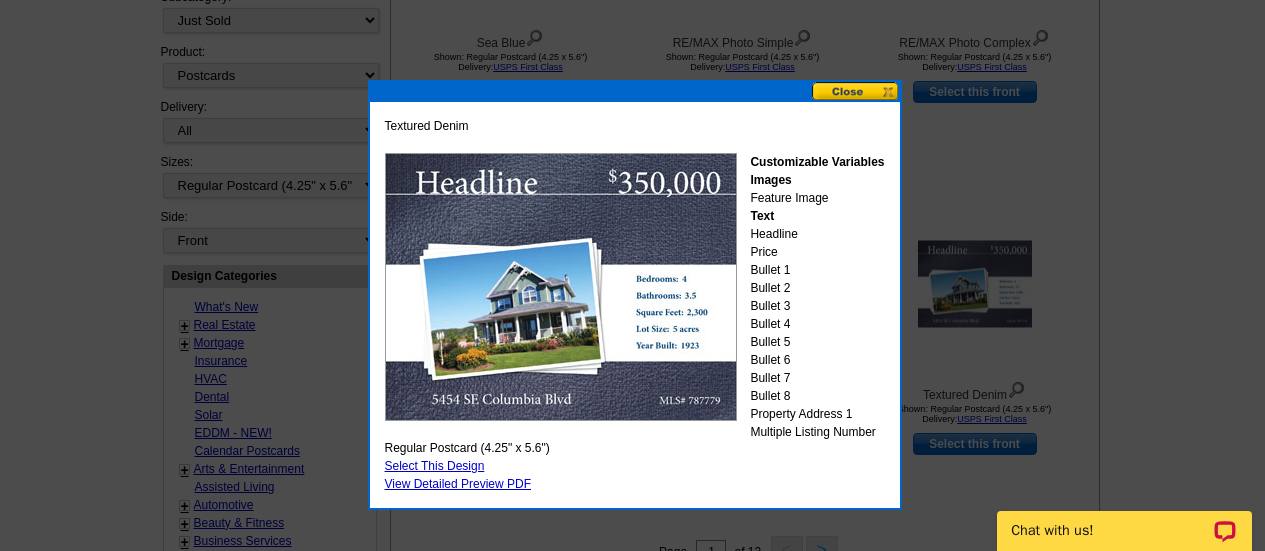 click at bounding box center [856, 91] 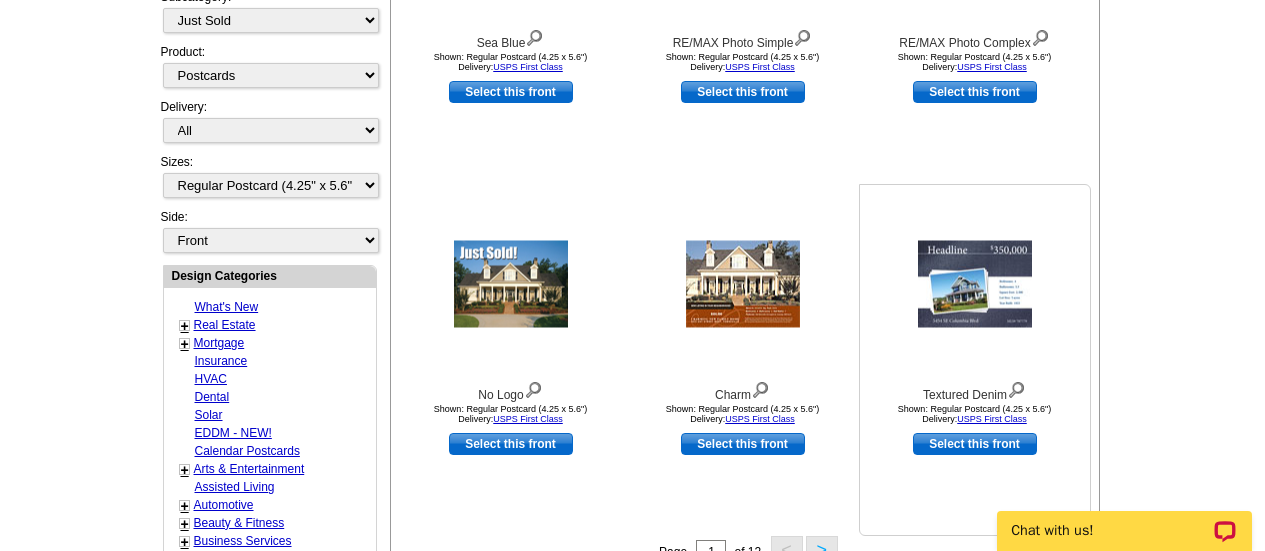 click at bounding box center [975, 284] 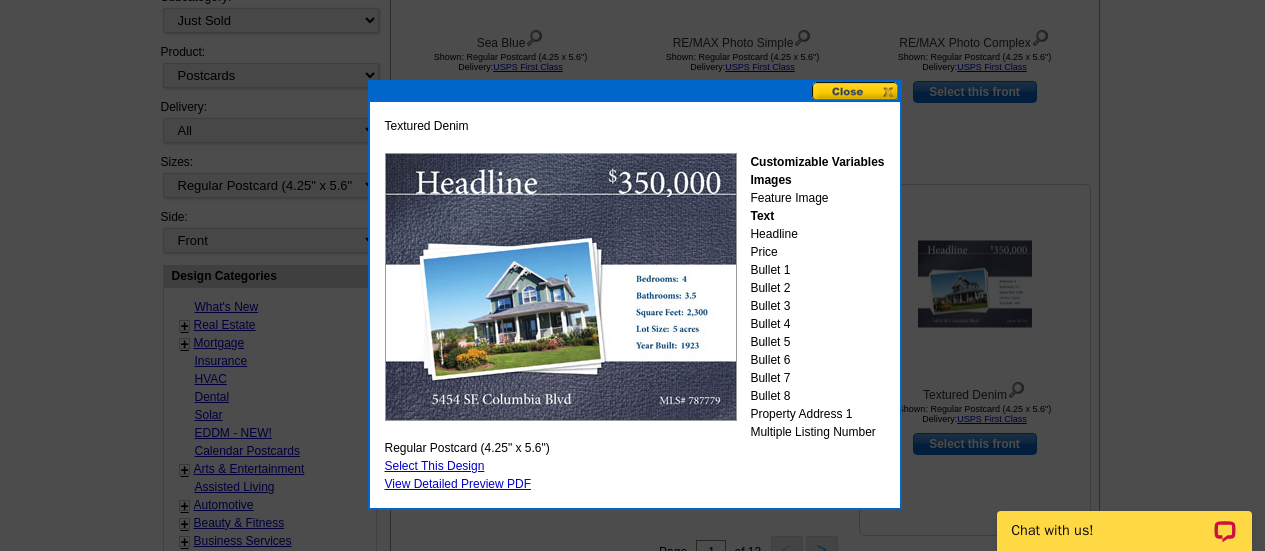 click at bounding box center (632, -1) 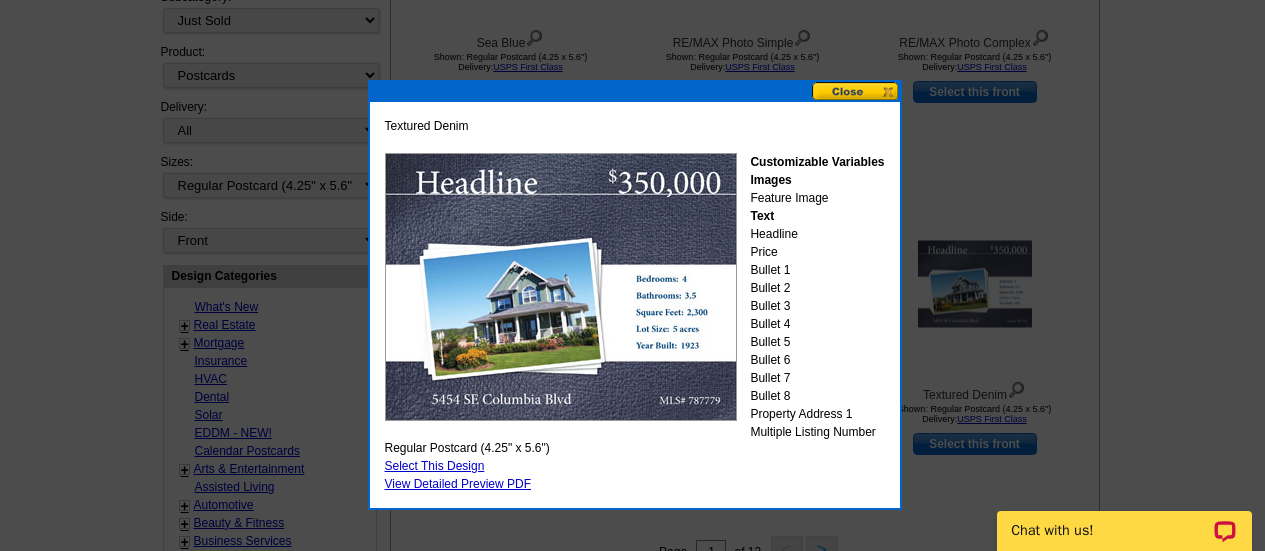 click on "Customizable Variables
Images
Feature Image
Text
Headline
Price
Bullet 1
Bullet 2
Bullet 3
Bullet 4
Bullet 5
Bullet 6
Bullet 7
Bullet 8
Property Address 1
Multiple Listing Number" at bounding box center (817, 297) 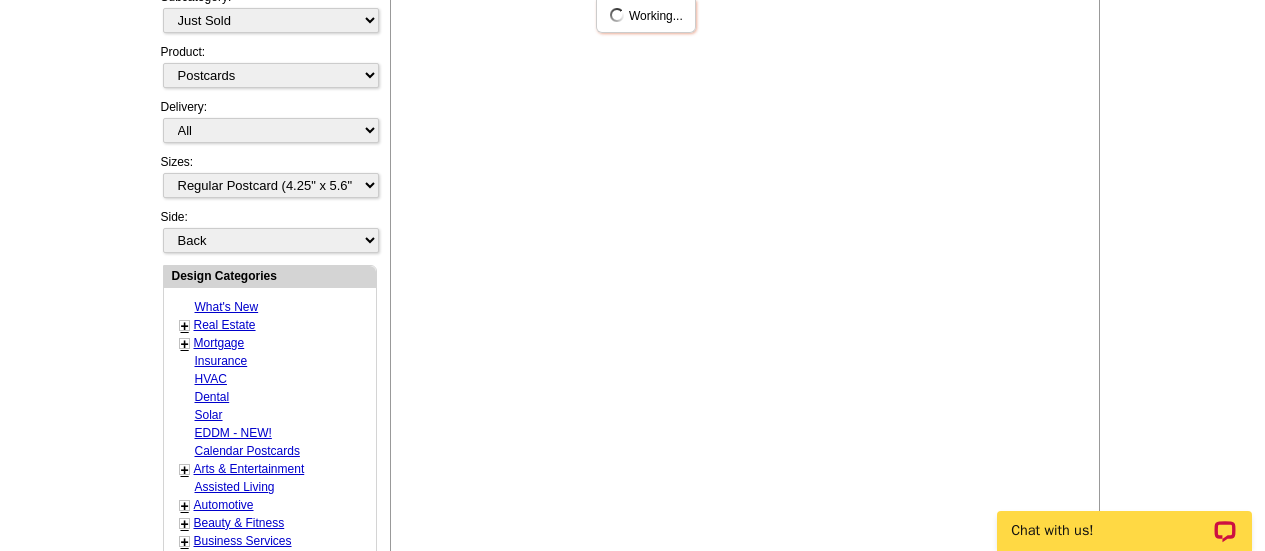scroll, scrollTop: 0, scrollLeft: 0, axis: both 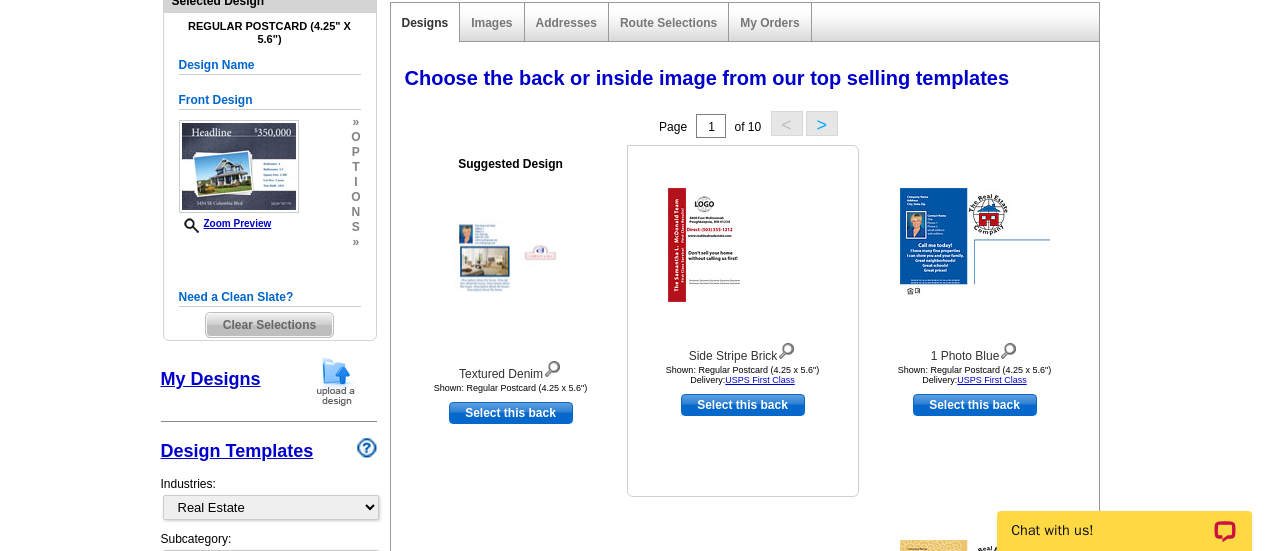 click at bounding box center [743, 245] 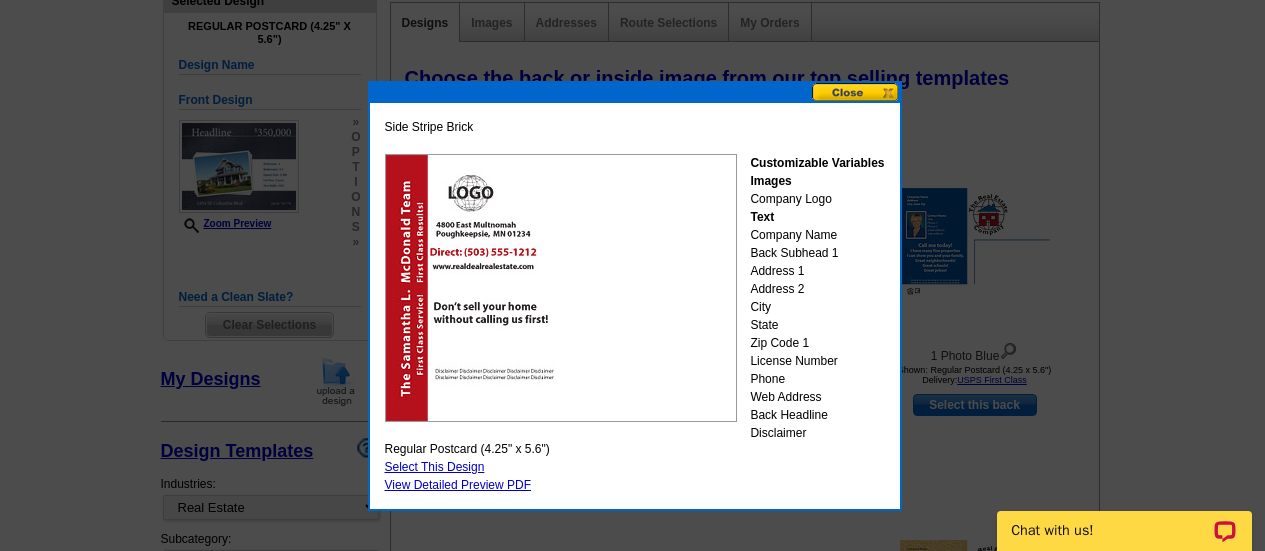 click at bounding box center (856, 92) 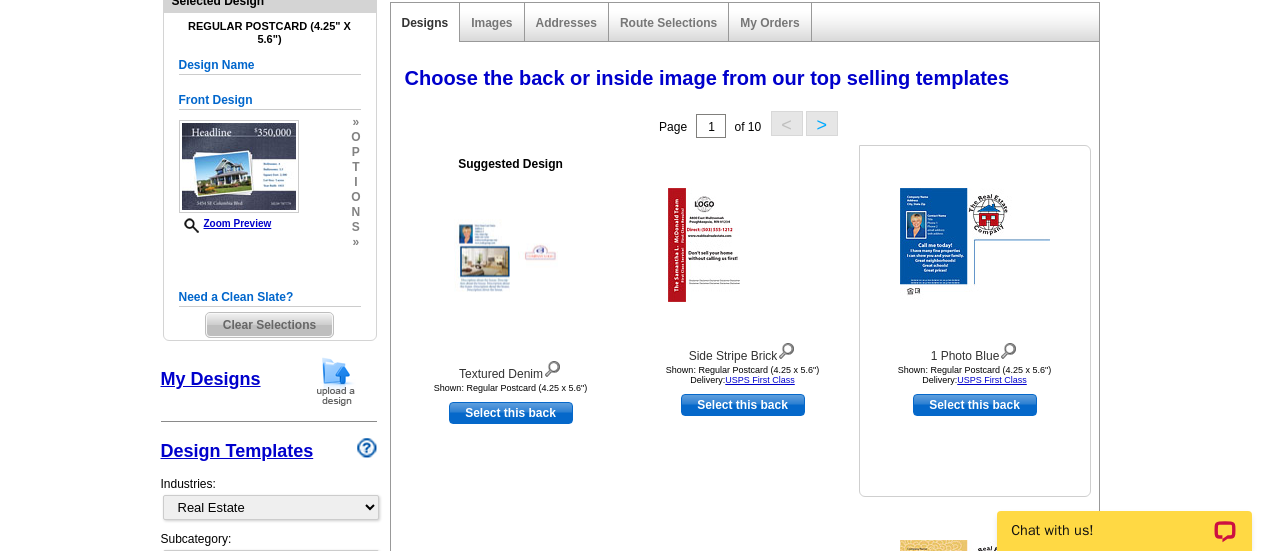 click at bounding box center [975, 245] 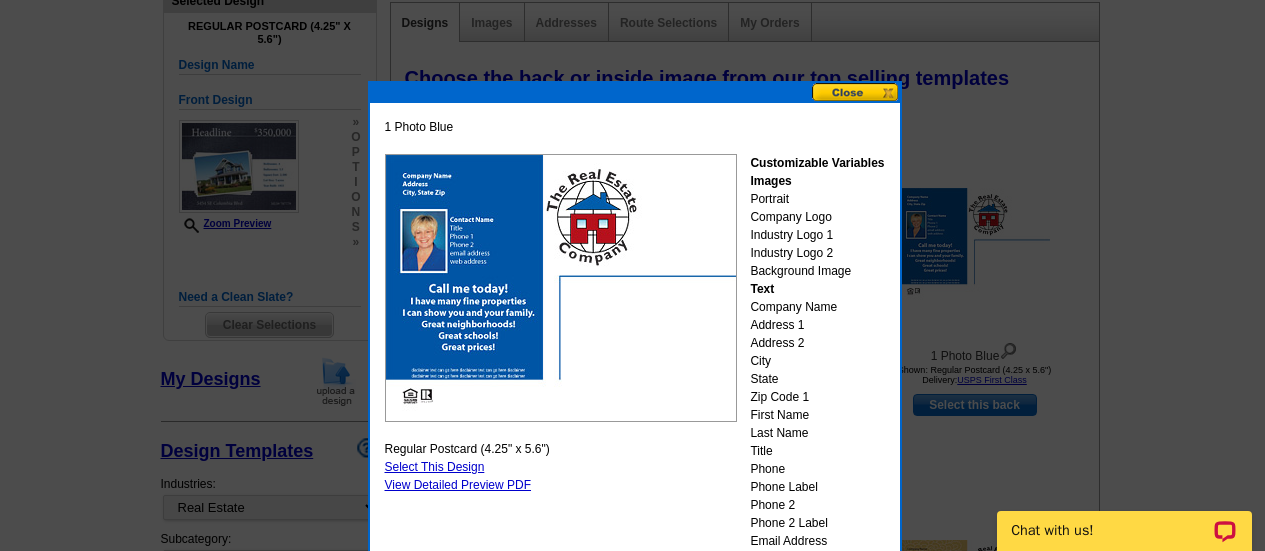 click at bounding box center (856, 92) 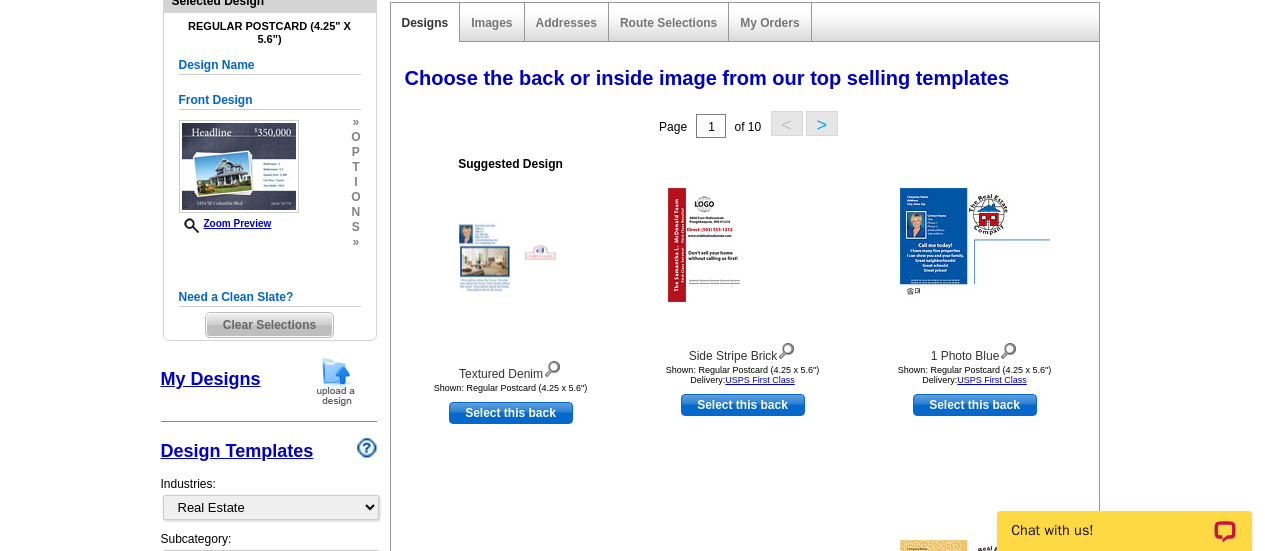 click on ">" at bounding box center [822, 123] 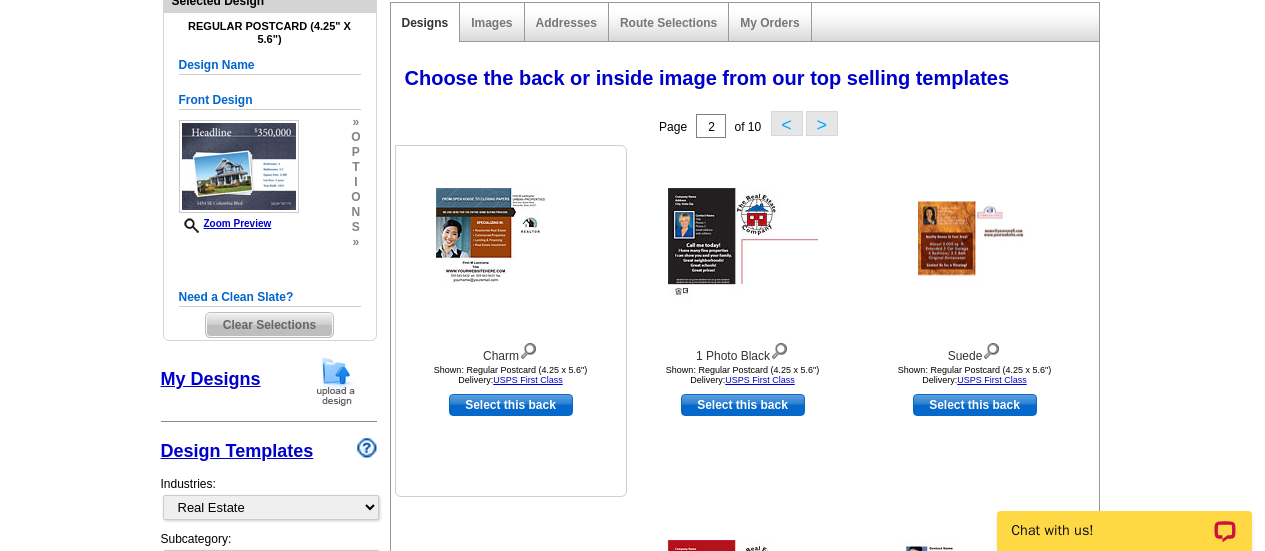 click at bounding box center (511, 245) 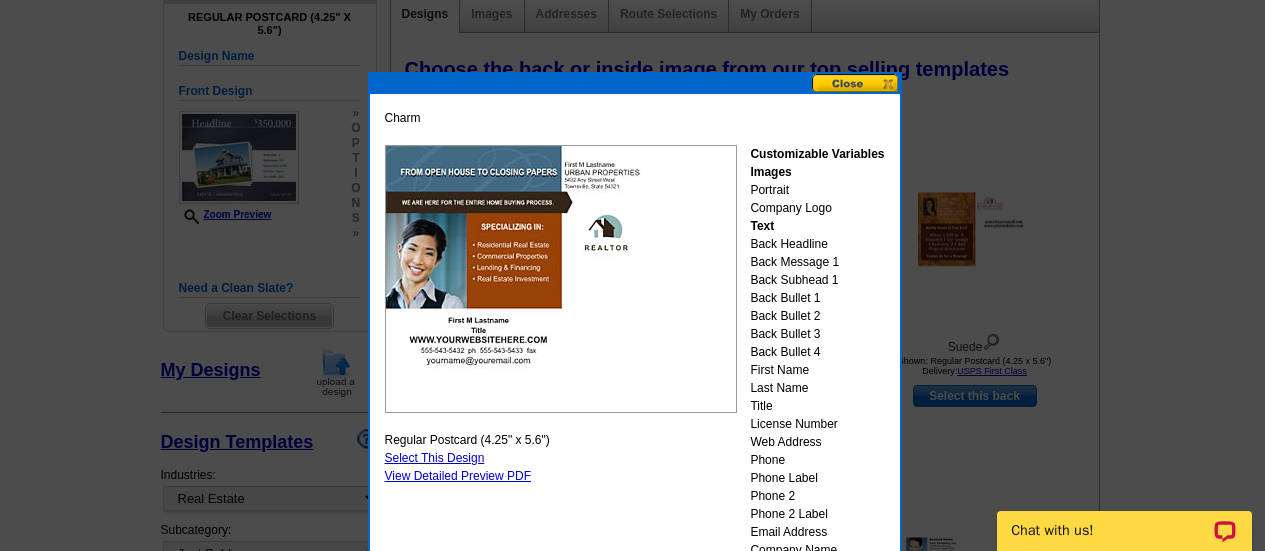 scroll, scrollTop: 254, scrollLeft: 0, axis: vertical 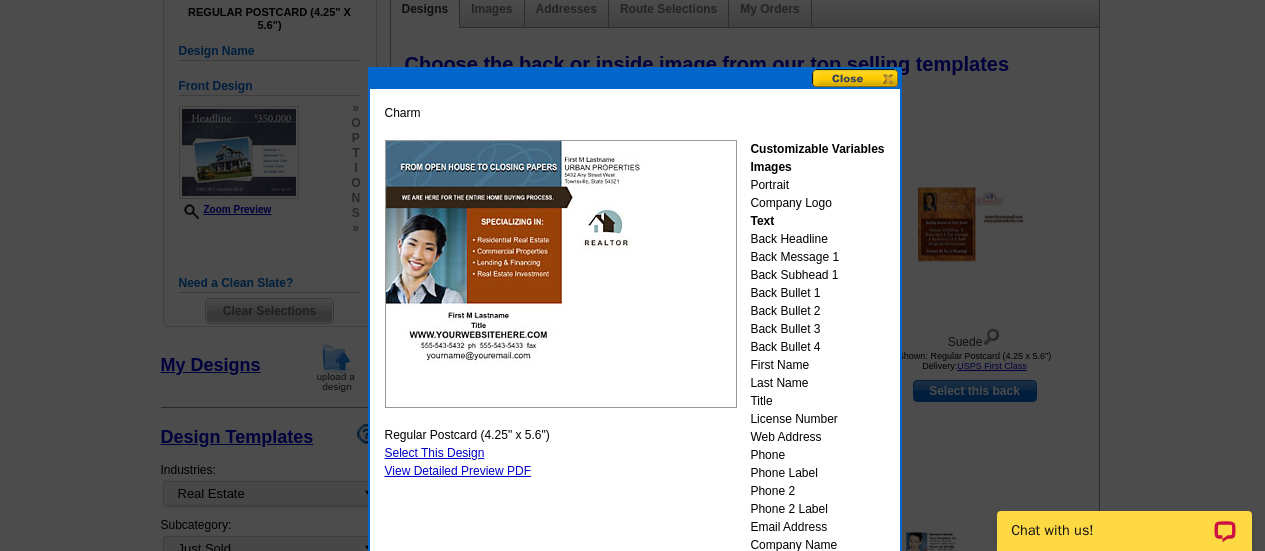 click at bounding box center (856, 78) 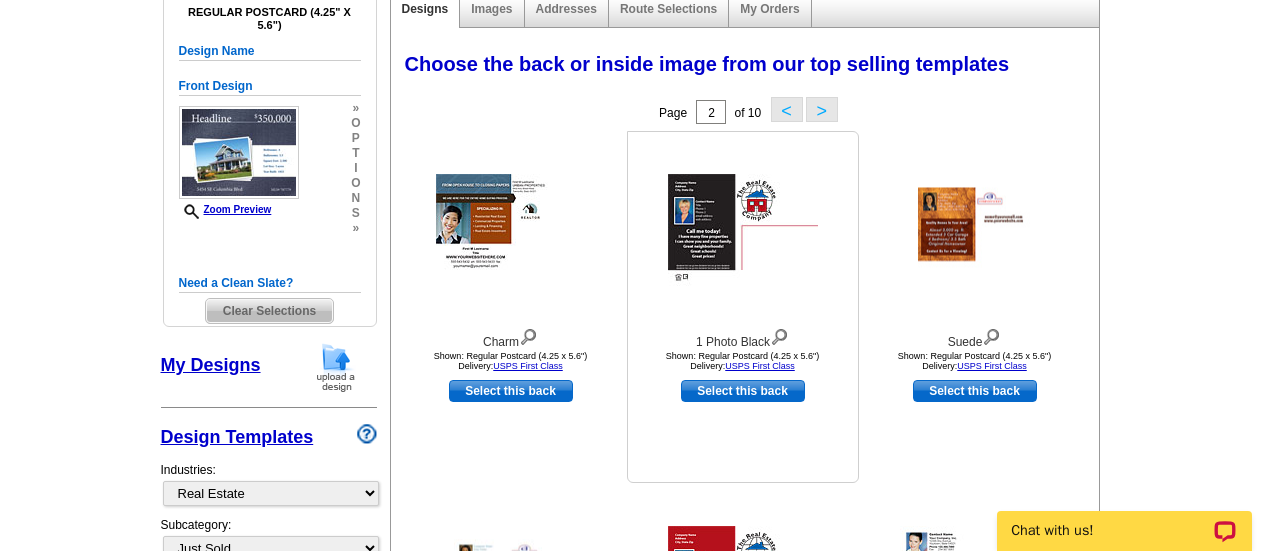 click at bounding box center (743, 231) 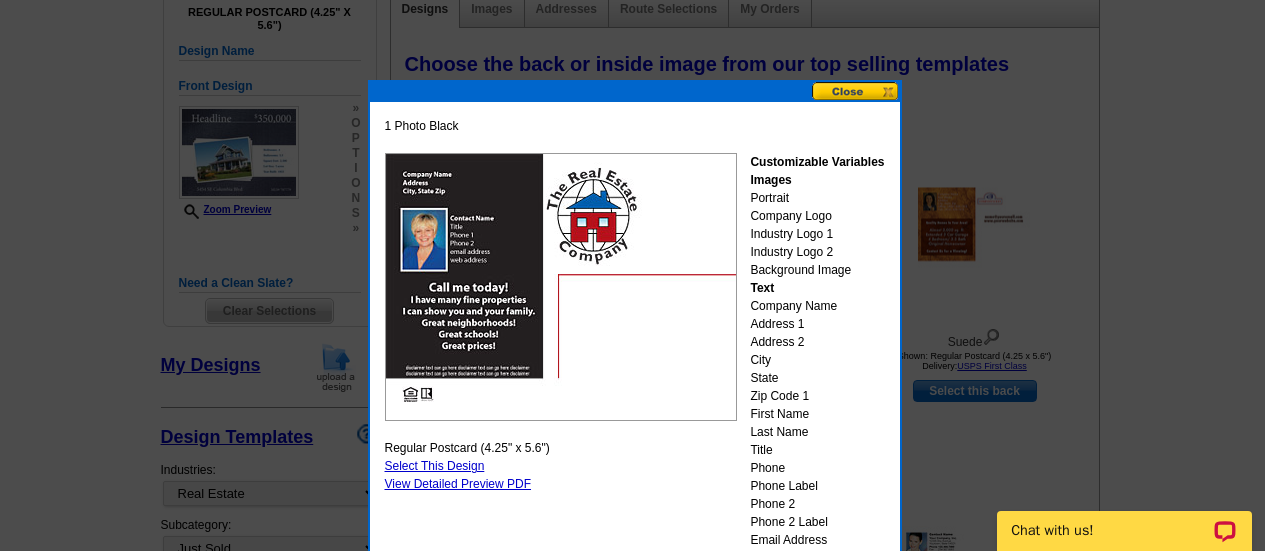 click at bounding box center [856, 91] 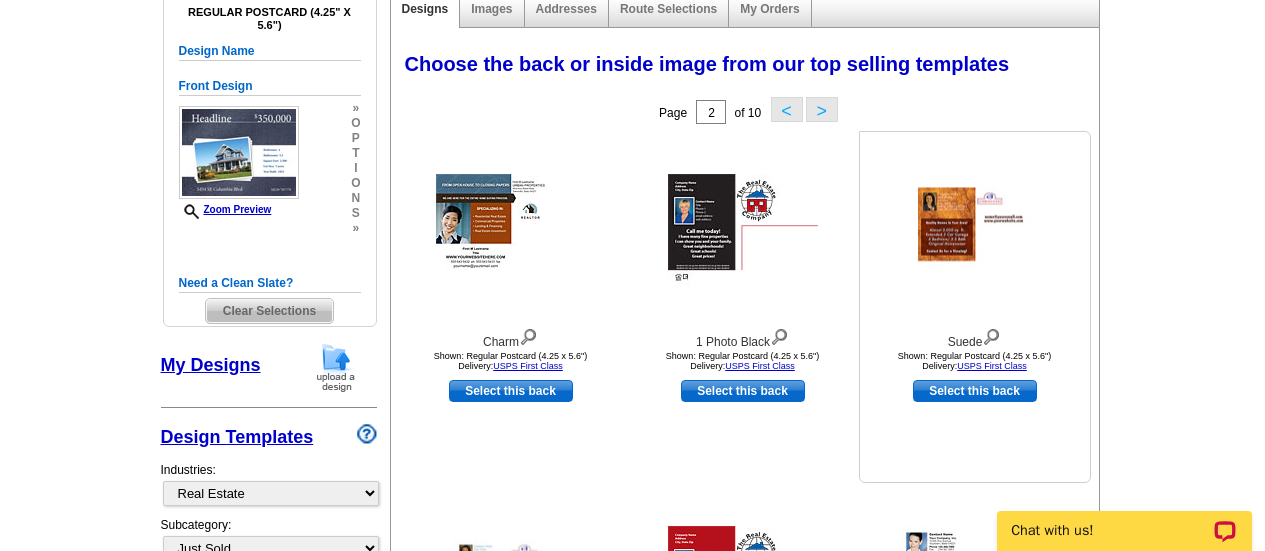 click at bounding box center (975, 231) 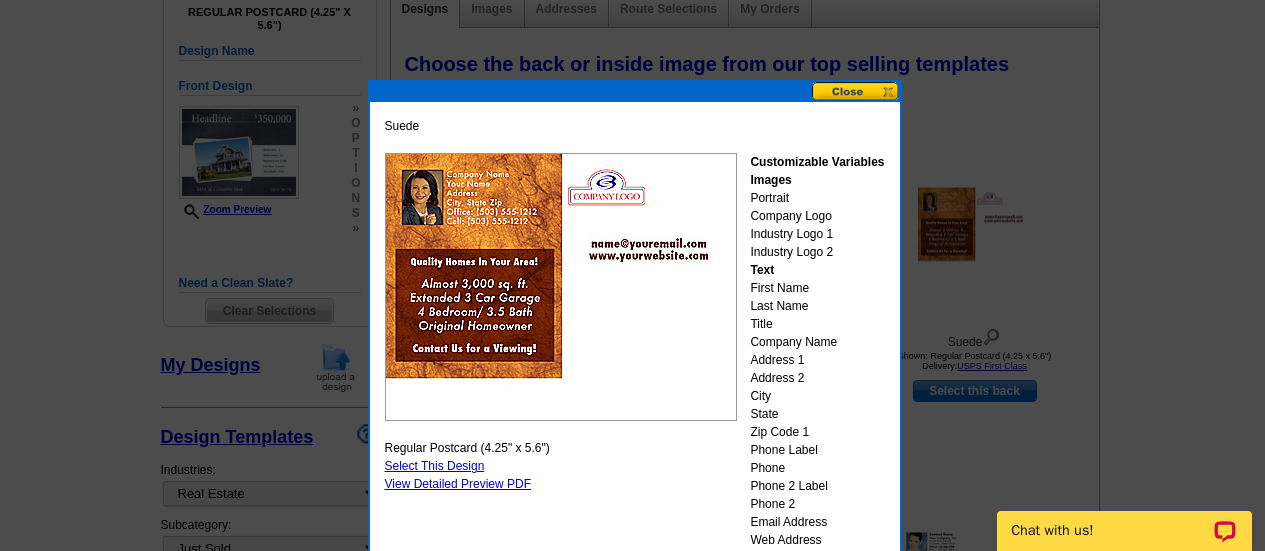 click at bounding box center [856, 91] 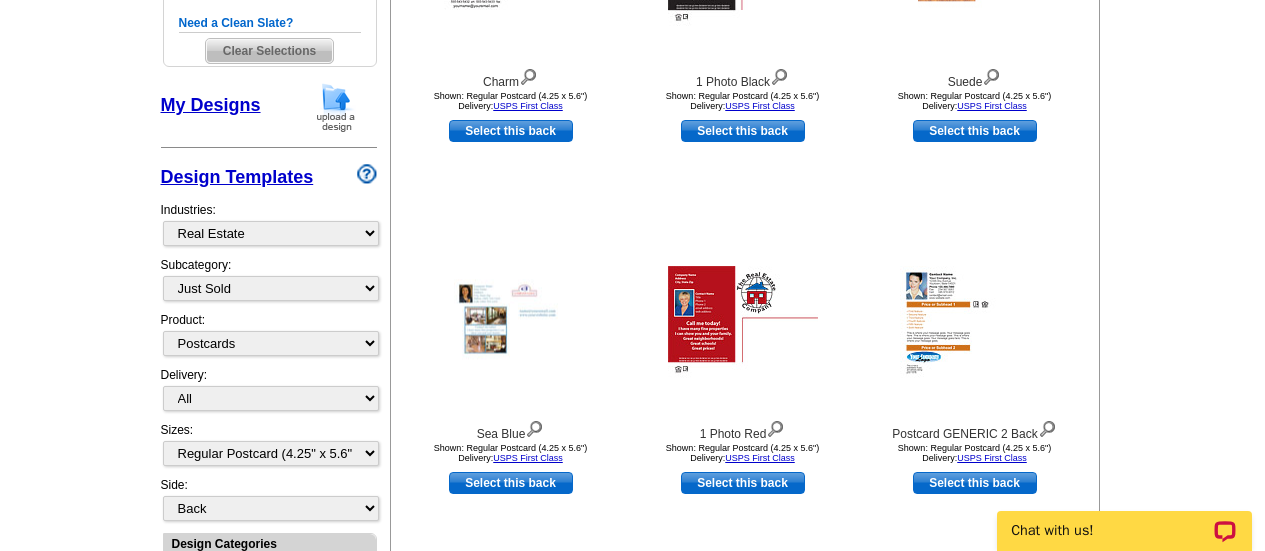 scroll, scrollTop: 515, scrollLeft: 0, axis: vertical 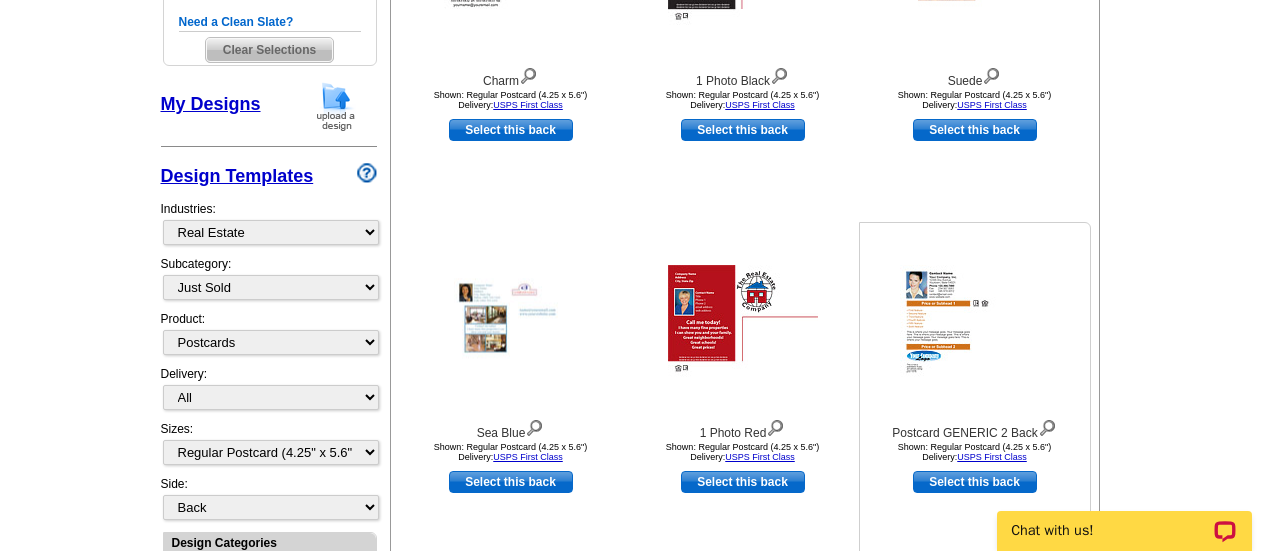 click at bounding box center (975, 322) 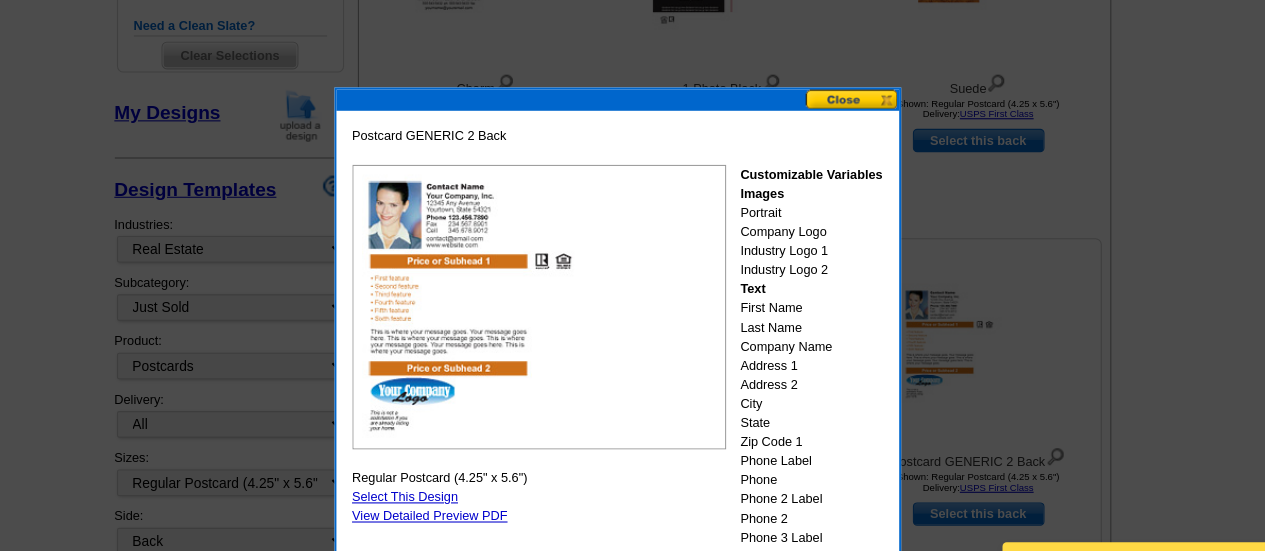 scroll, scrollTop: 513, scrollLeft: 0, axis: vertical 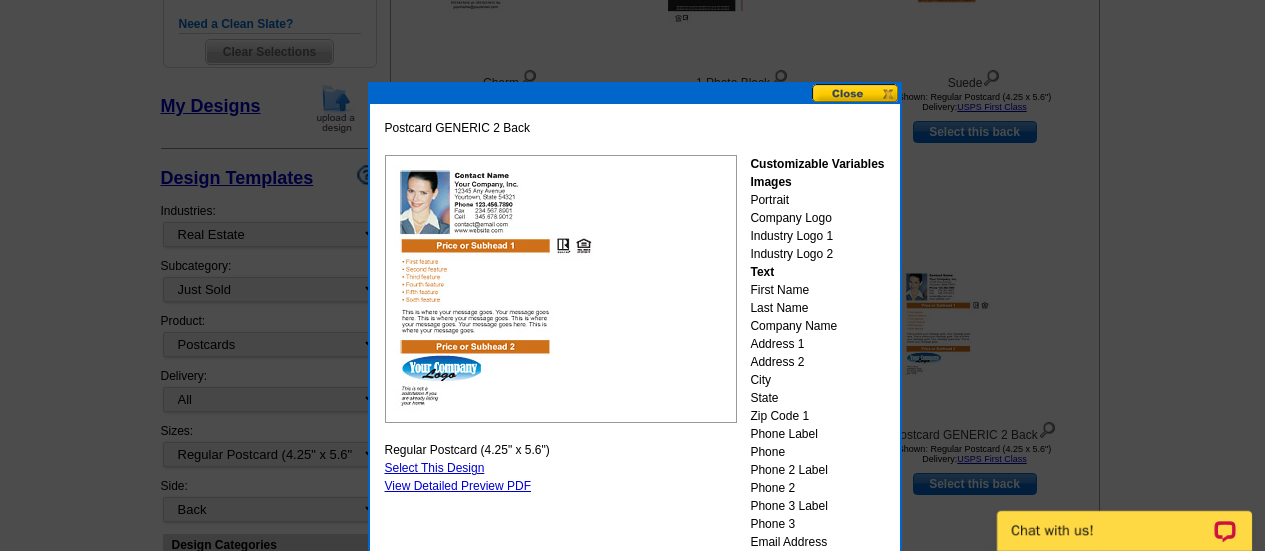 click at bounding box center (856, 93) 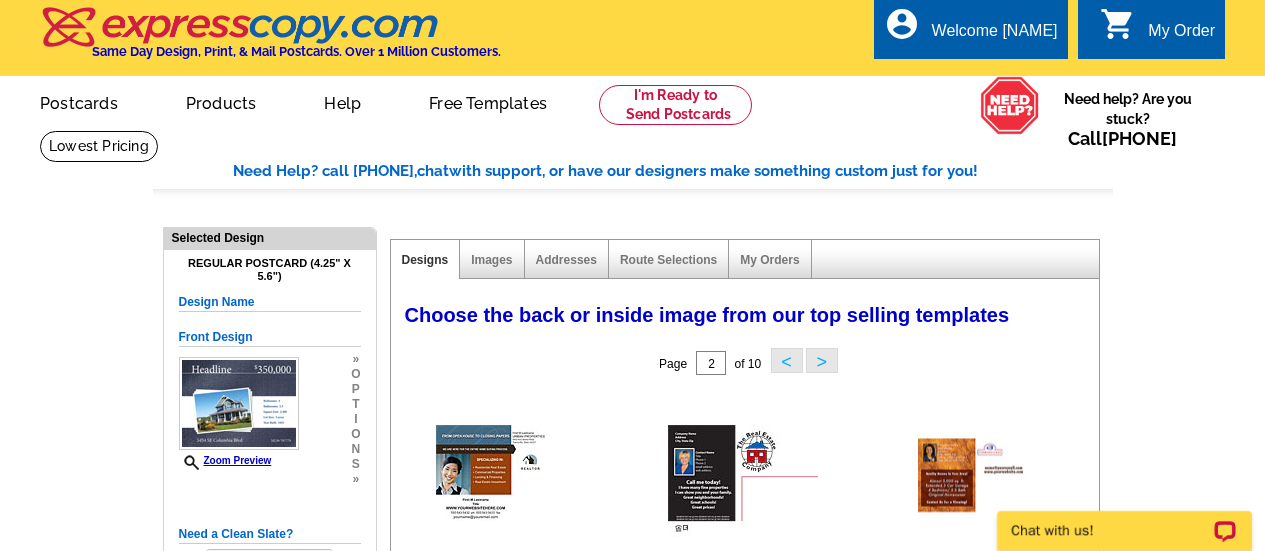 scroll, scrollTop: 1, scrollLeft: 0, axis: vertical 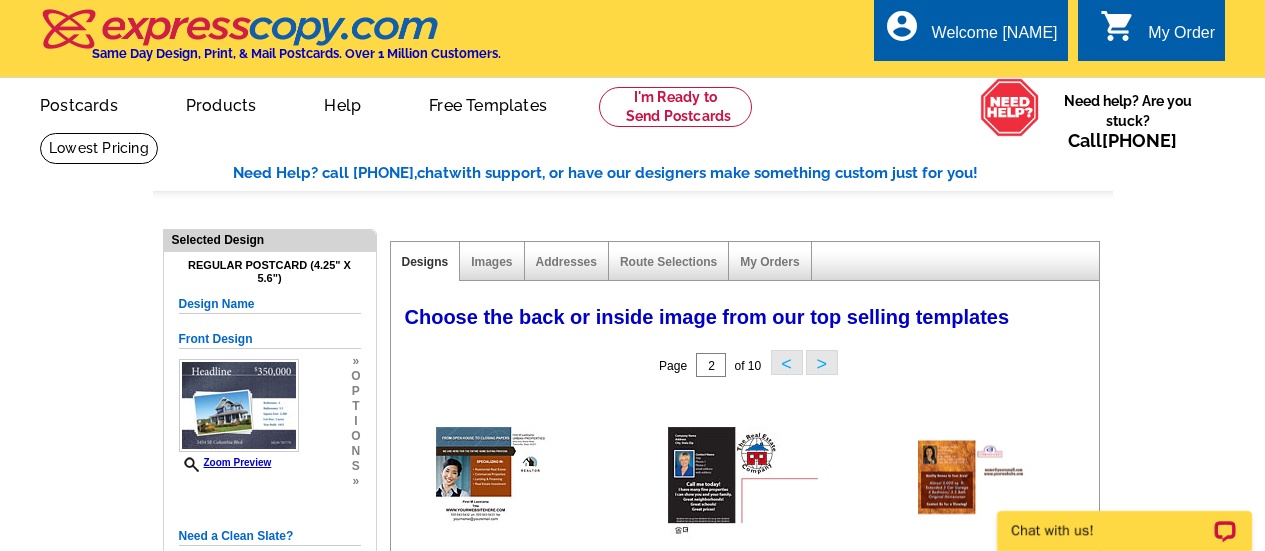 click on ">" at bounding box center [822, 362] 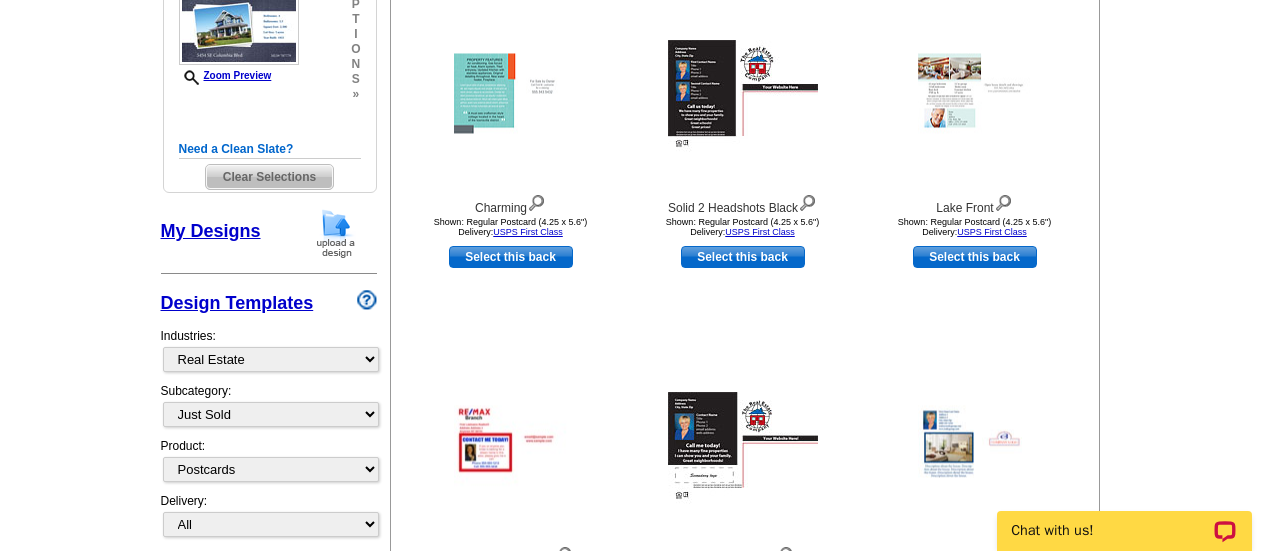 scroll, scrollTop: 456, scrollLeft: 0, axis: vertical 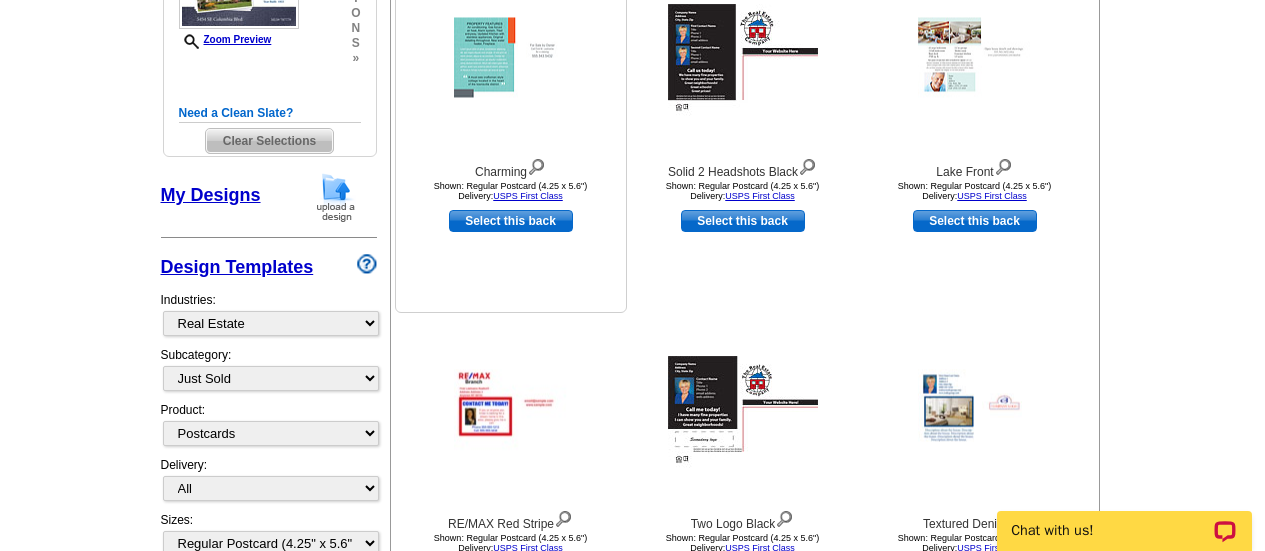 click at bounding box center [511, 61] 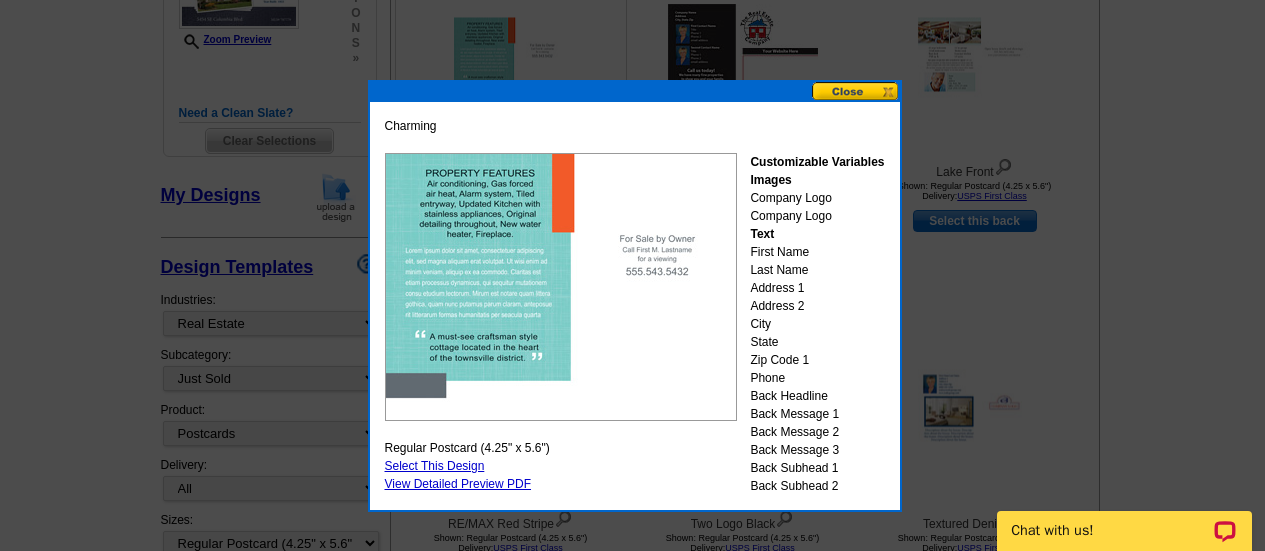 click at bounding box center (635, 92) 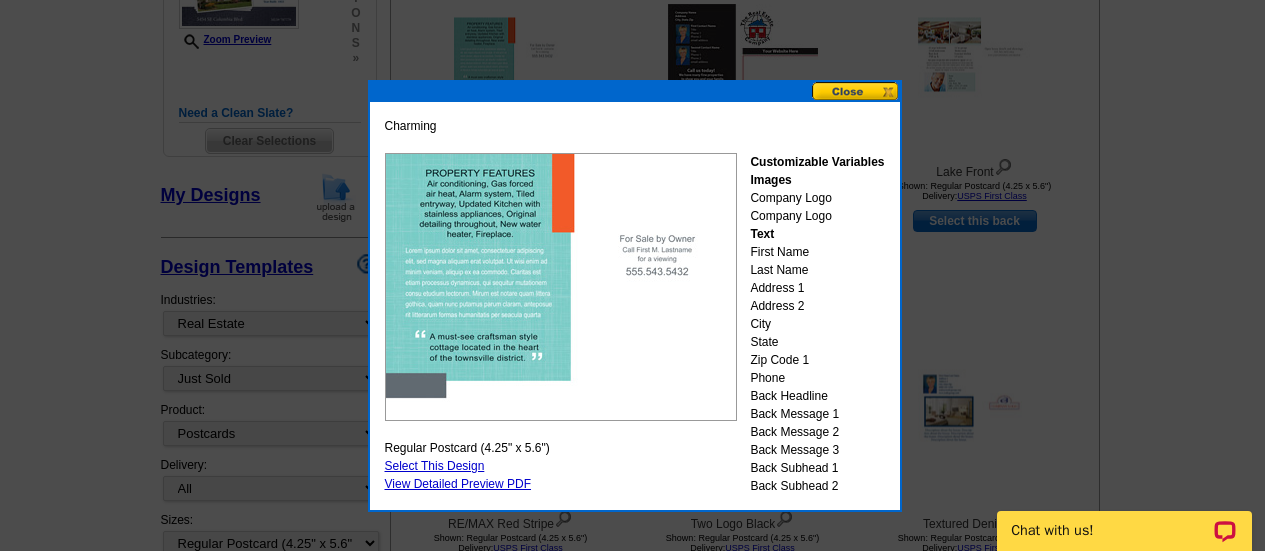 click at bounding box center [856, 91] 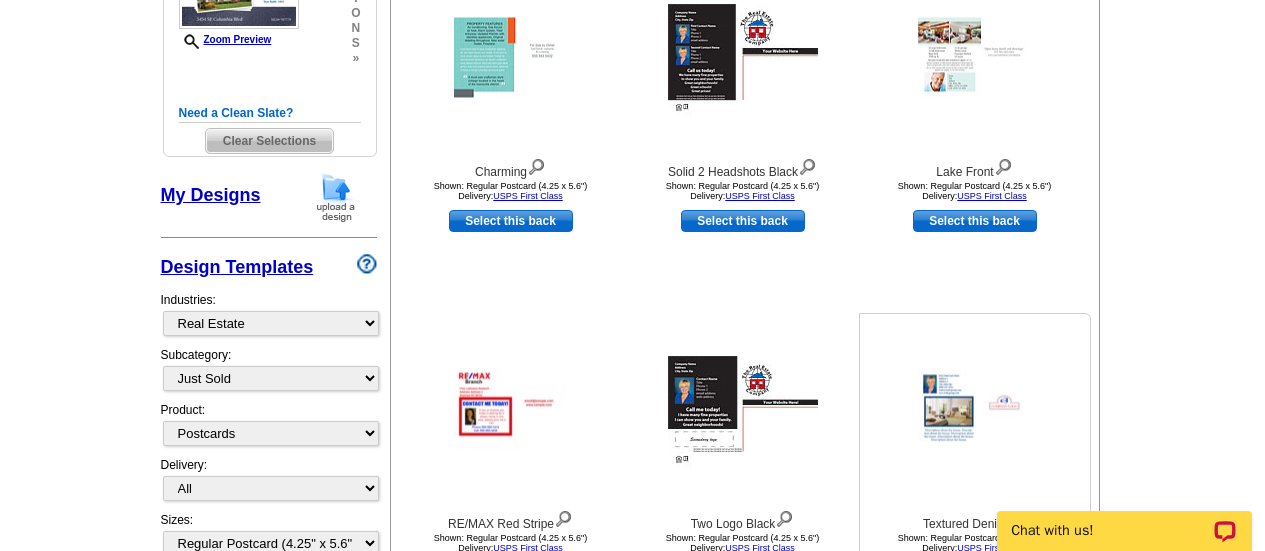 click at bounding box center [975, 413] 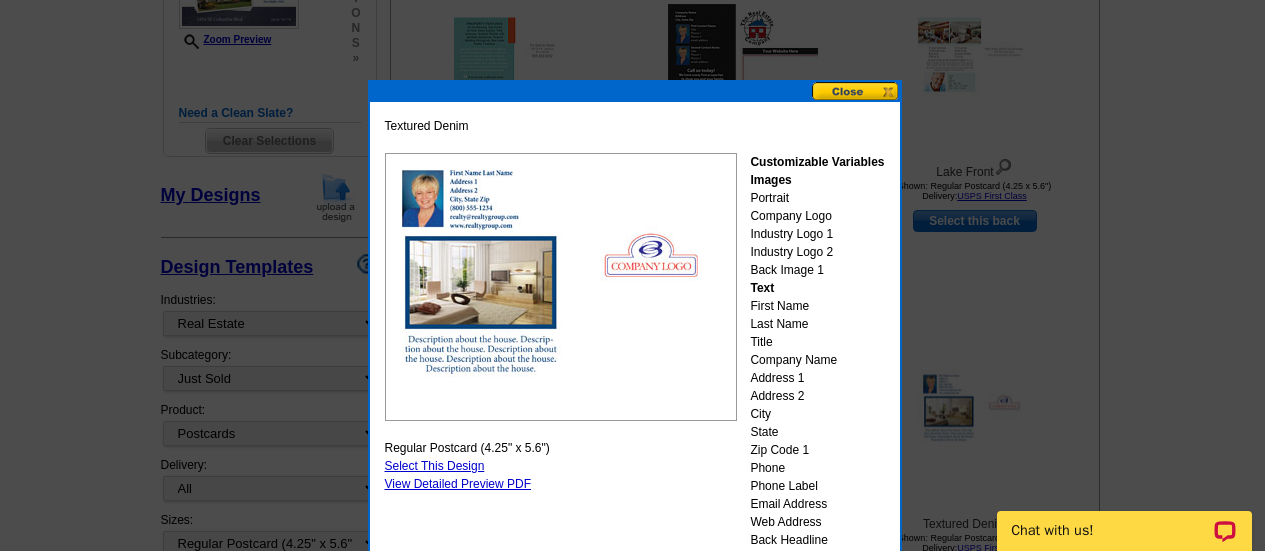click at bounding box center [856, 91] 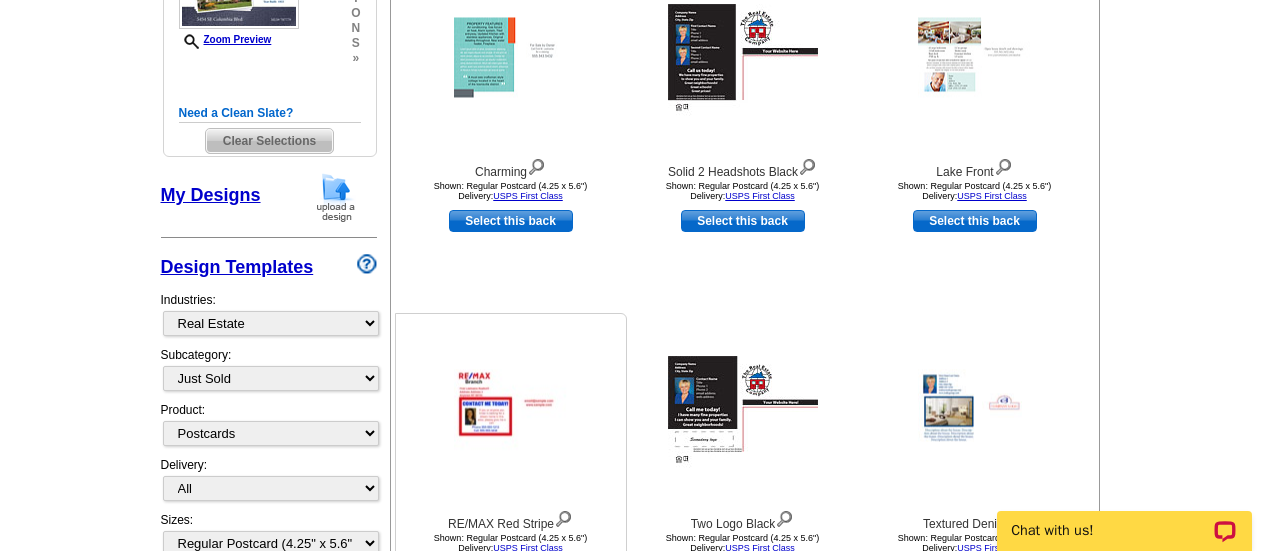 click at bounding box center [511, 413] 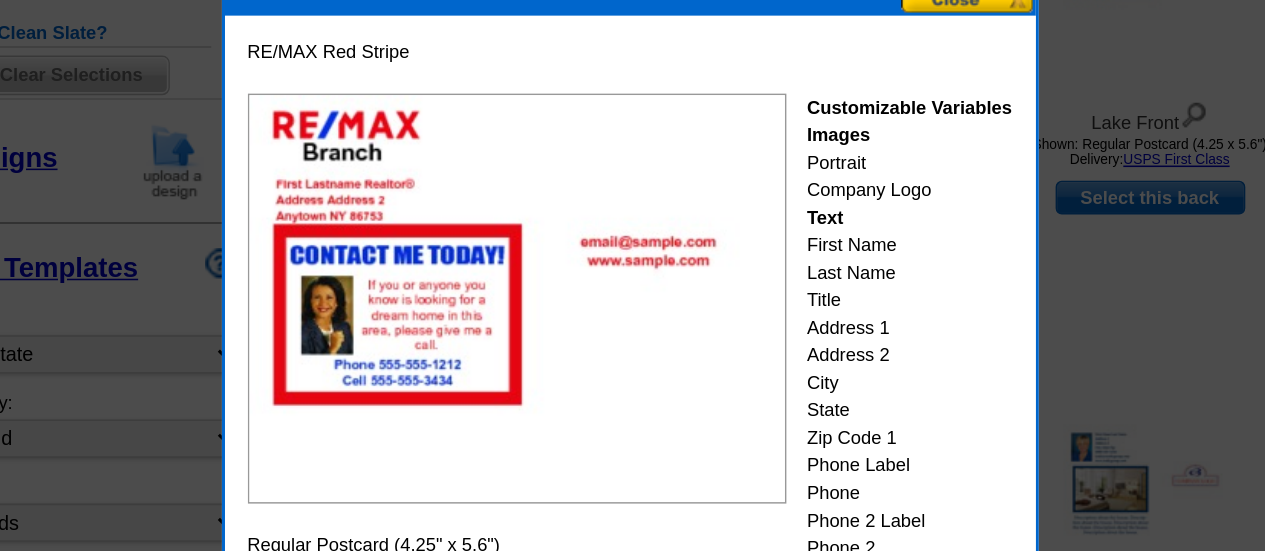 scroll, scrollTop: 425, scrollLeft: 0, axis: vertical 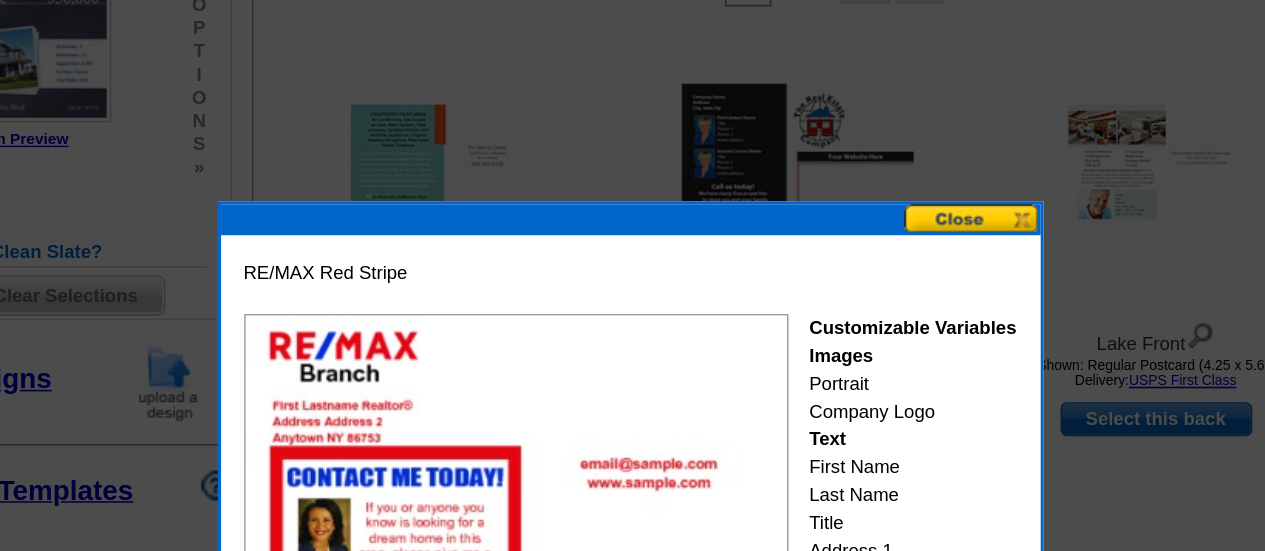 click at bounding box center (856, 143) 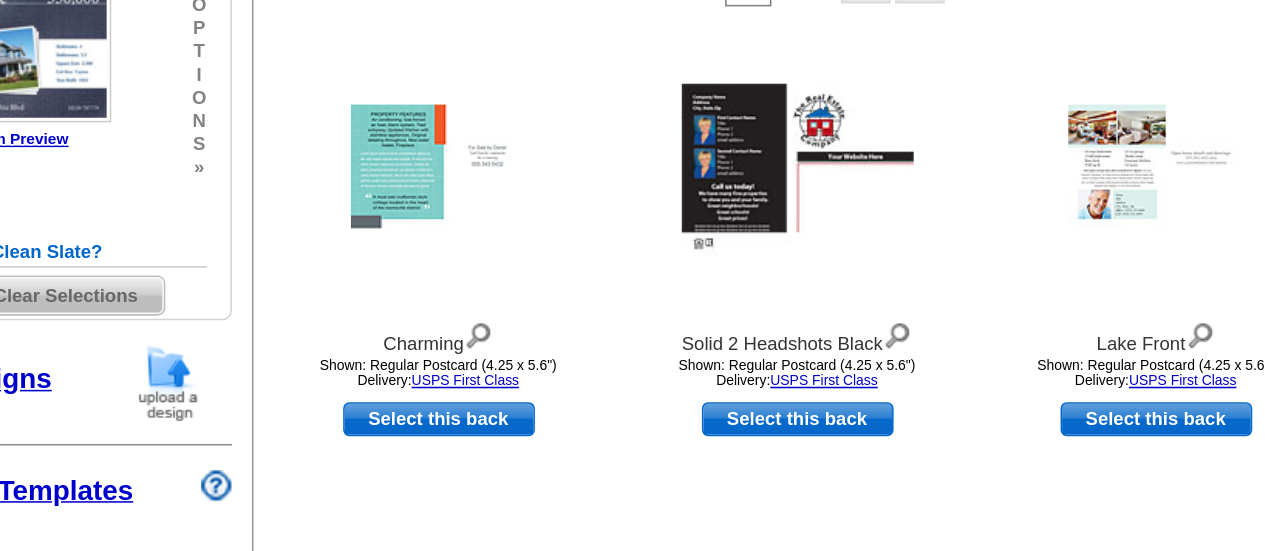 click at bounding box center [743, 113] 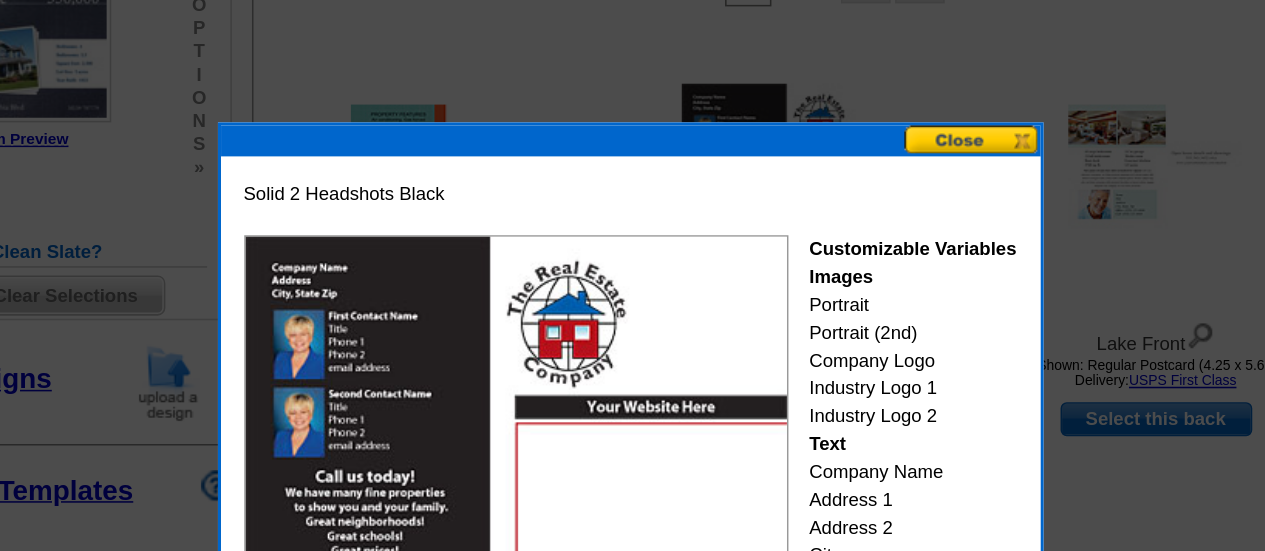 click at bounding box center [856, 92] 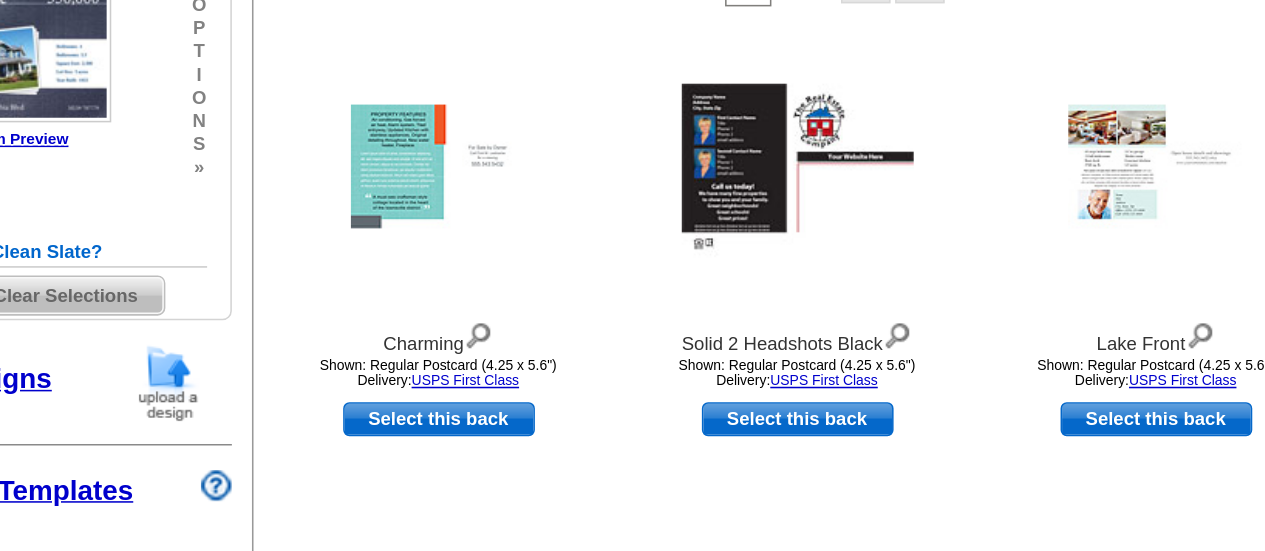 scroll, scrollTop: 180, scrollLeft: 0, axis: vertical 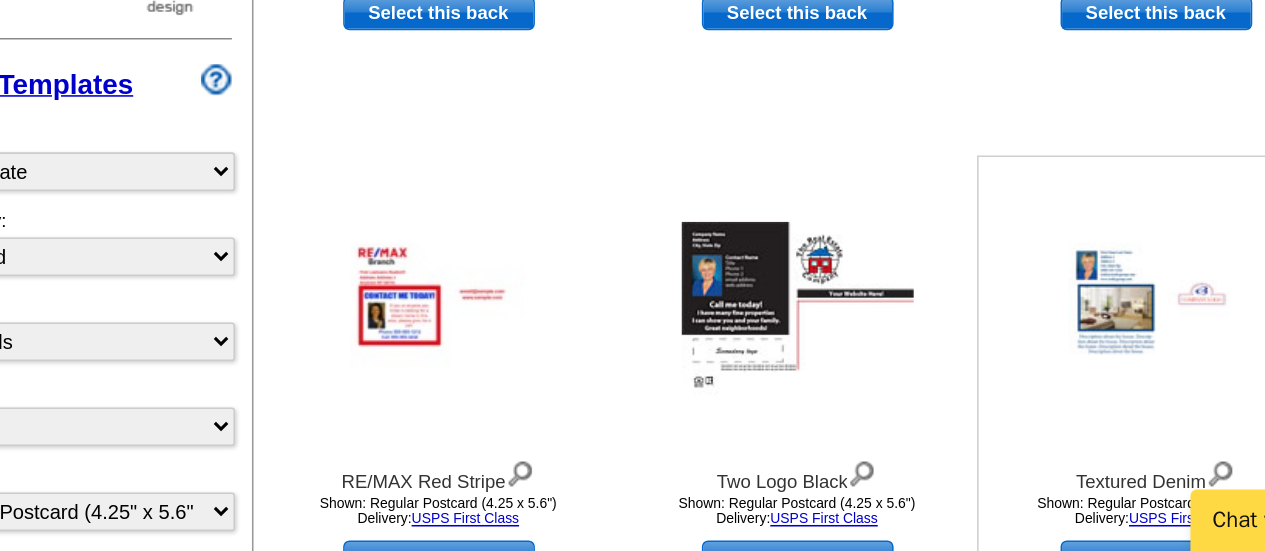 click at bounding box center (975, 395) 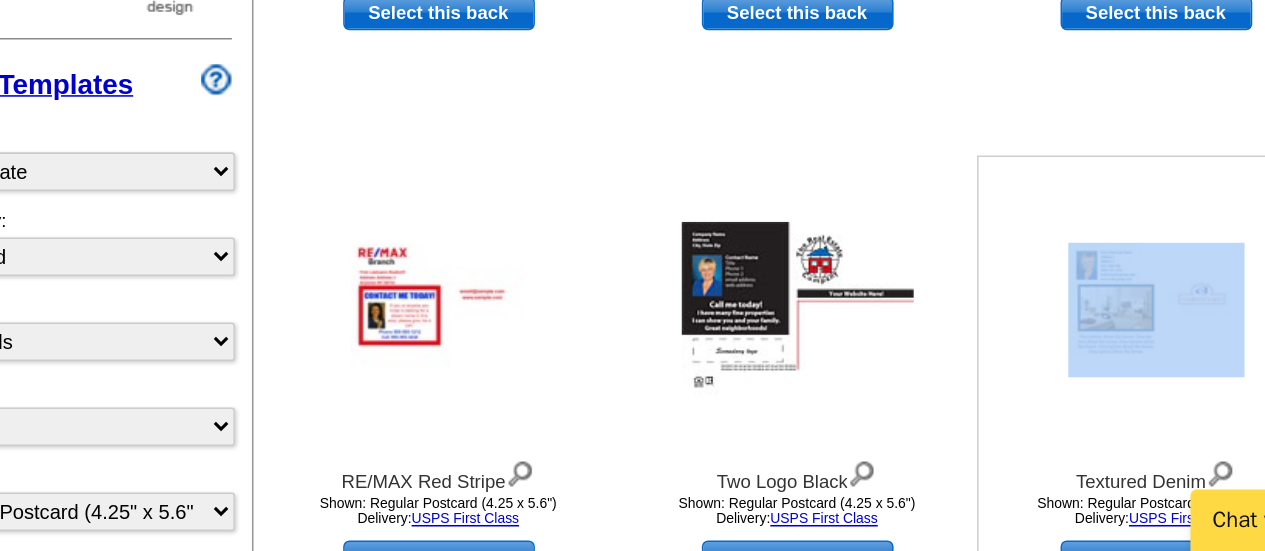 click at bounding box center [975, 395] 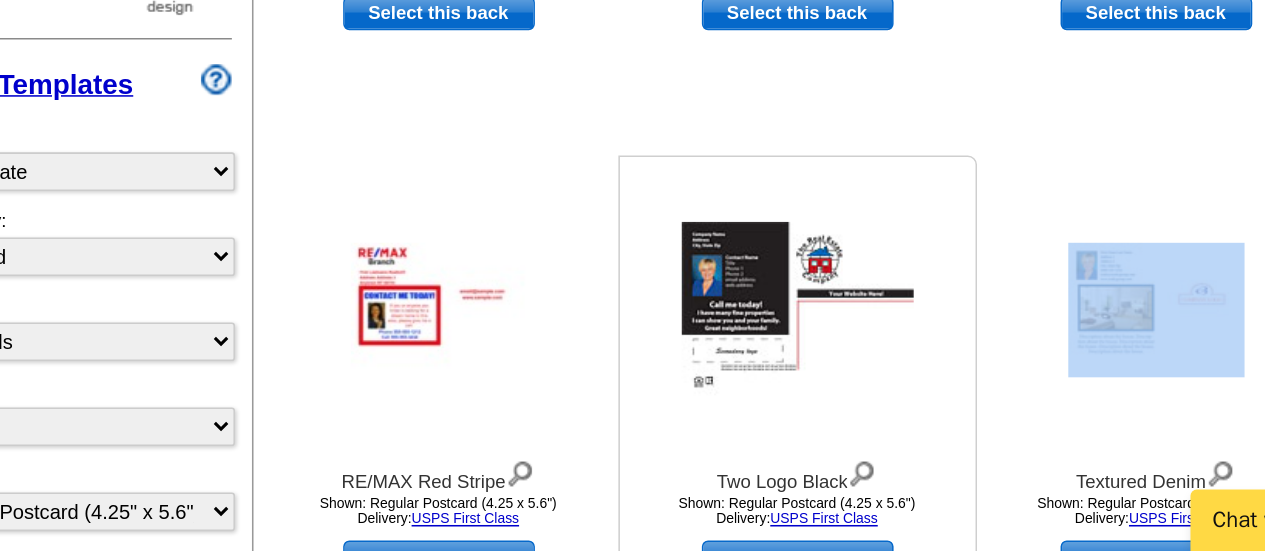 click at bounding box center (743, 395) 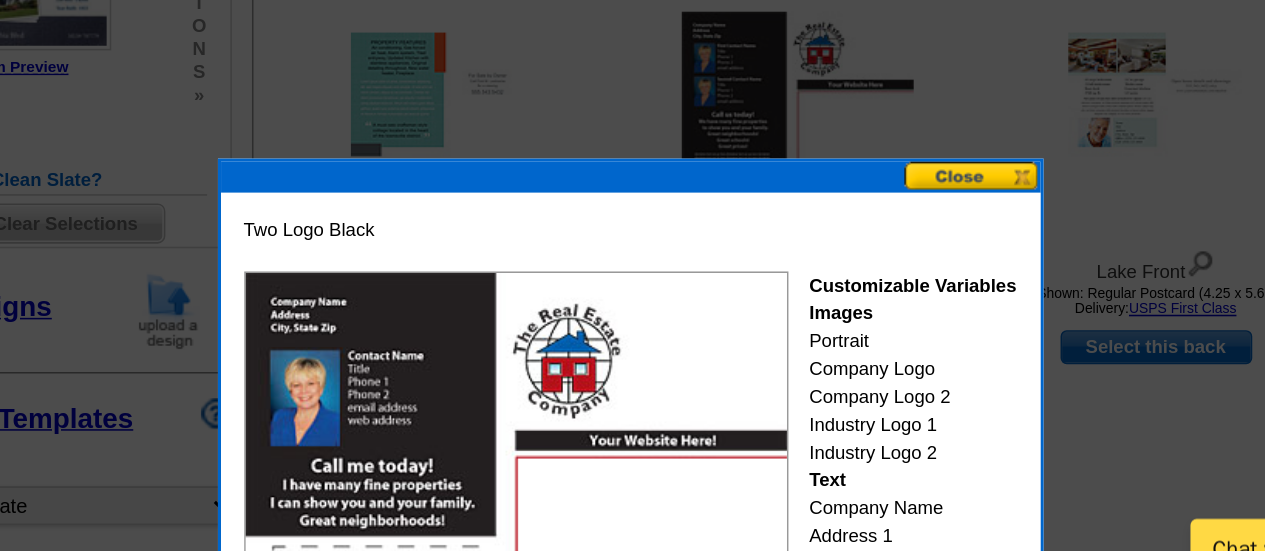 scroll, scrollTop: 262, scrollLeft: 0, axis: vertical 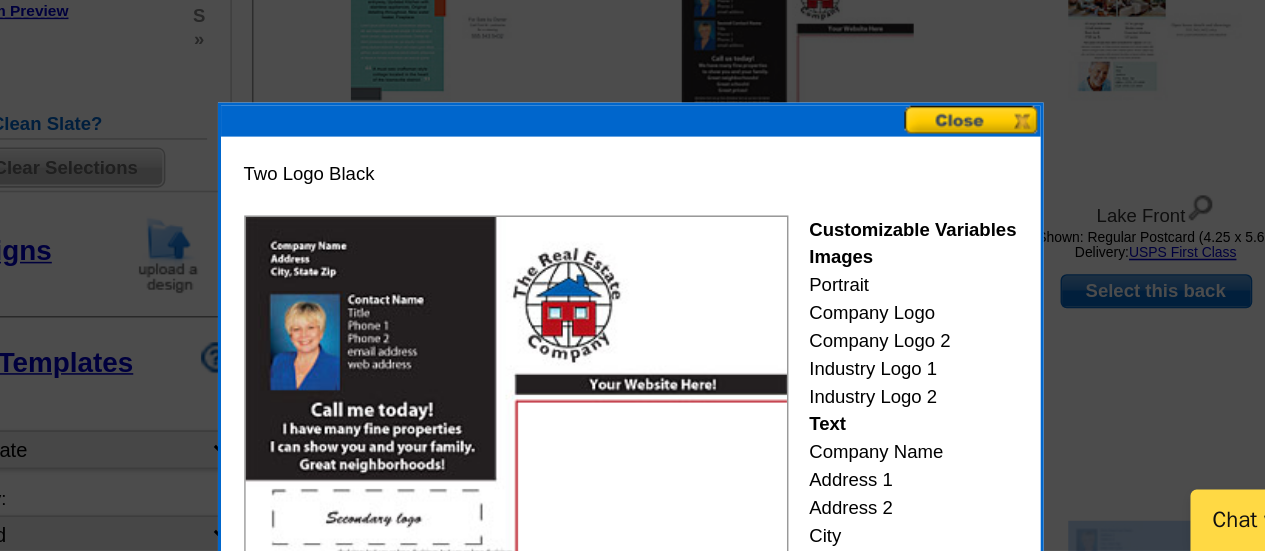 click at bounding box center (856, 272) 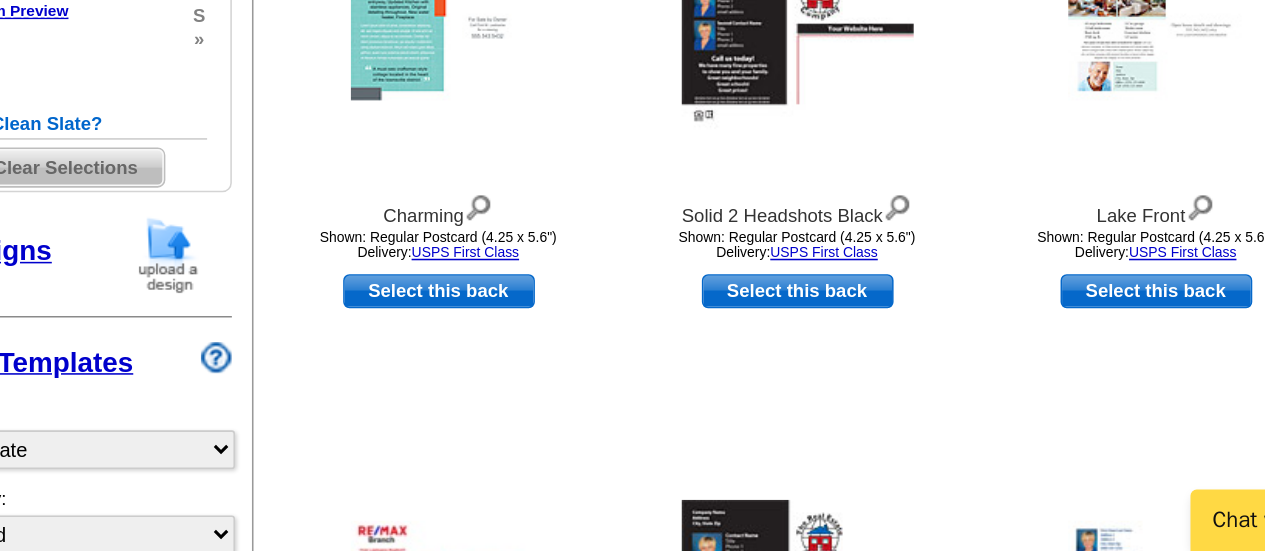 click at bounding box center [743, 223] 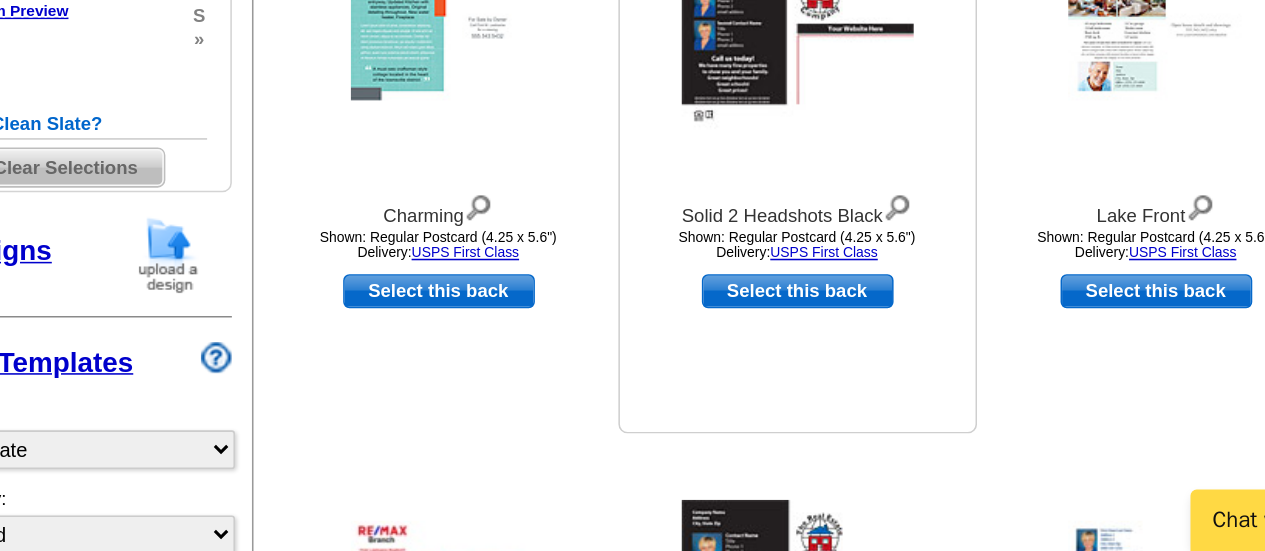click at bounding box center (743, 223) 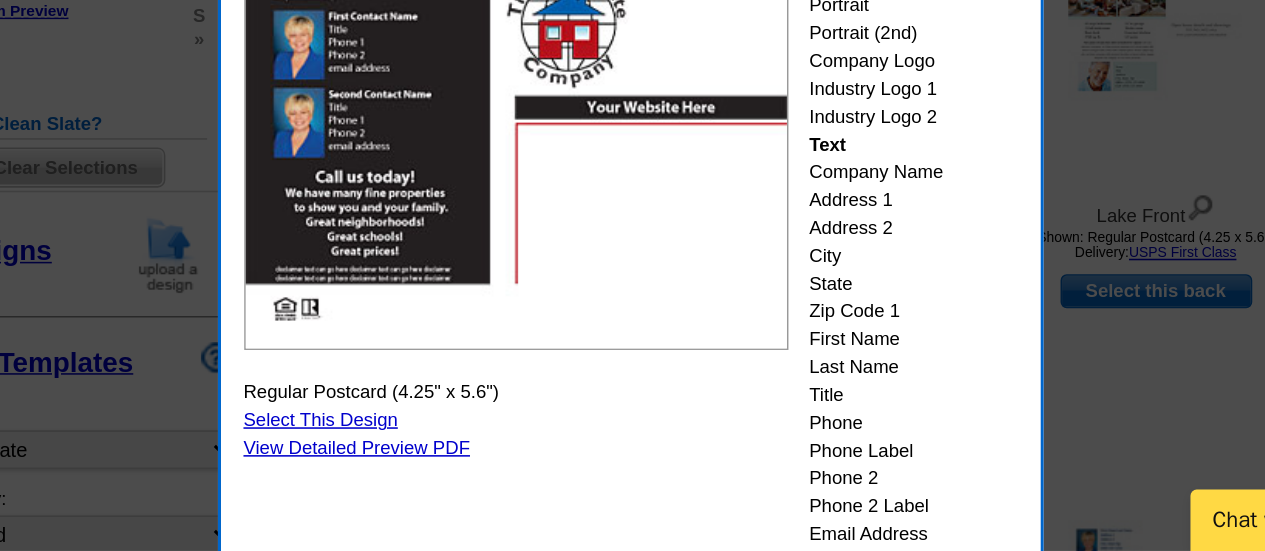 click on "Select This Design" at bounding box center [435, 466] 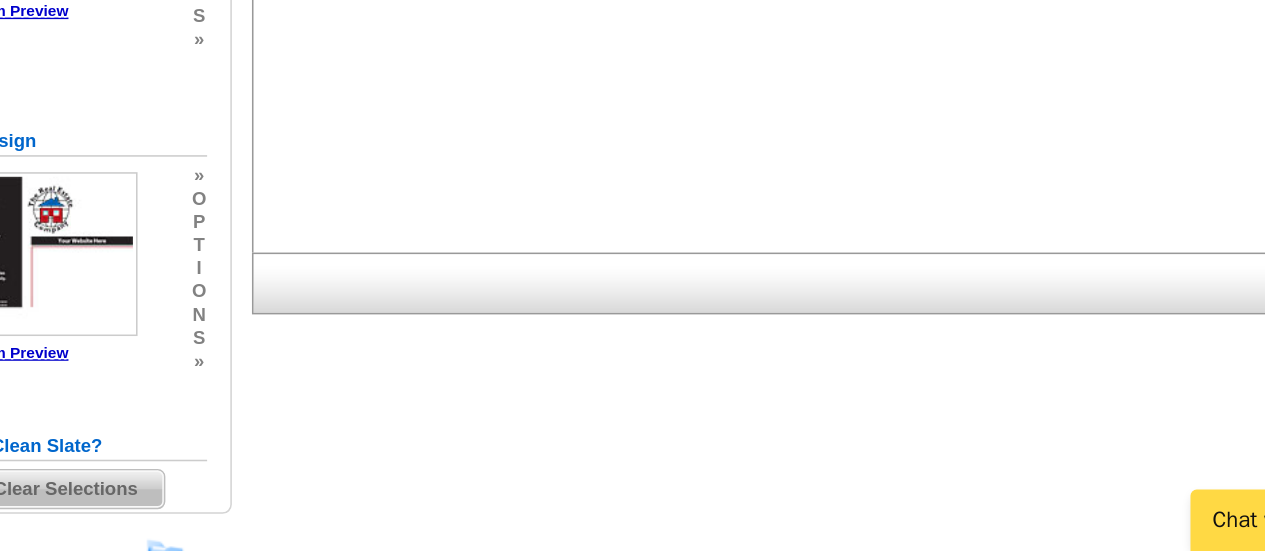 scroll, scrollTop: 0, scrollLeft: 0, axis: both 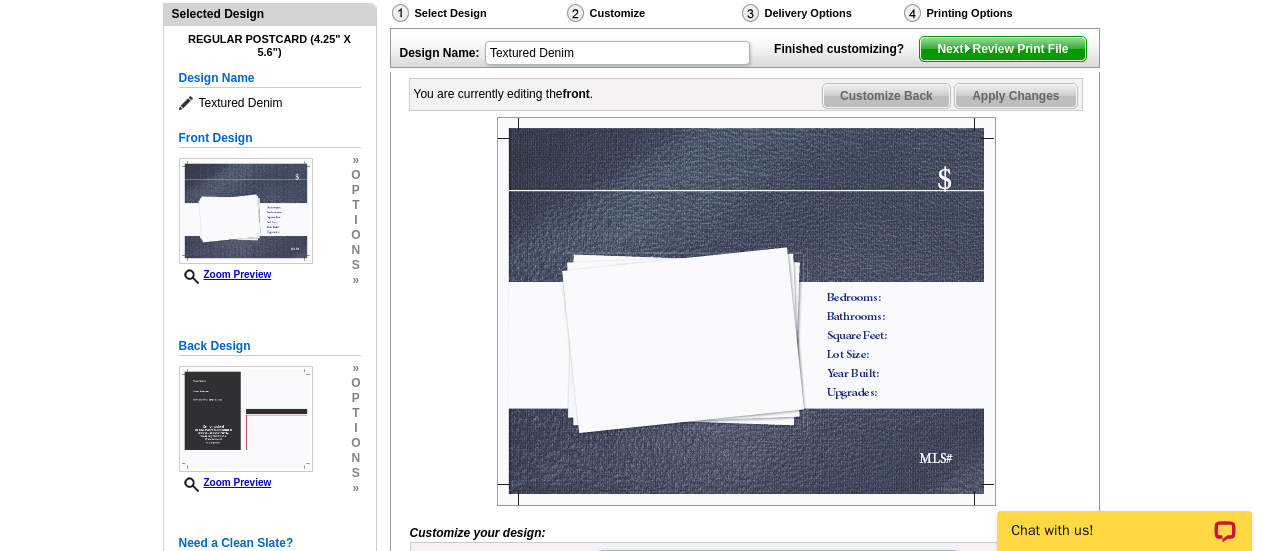 click at bounding box center [746, 311] 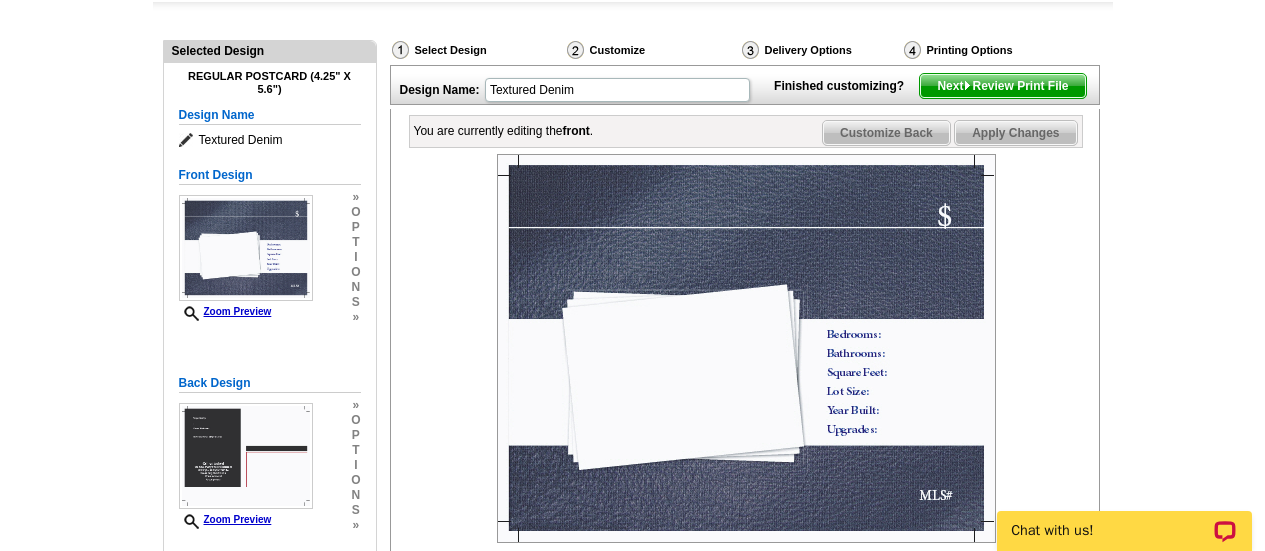 scroll, scrollTop: 195, scrollLeft: 0, axis: vertical 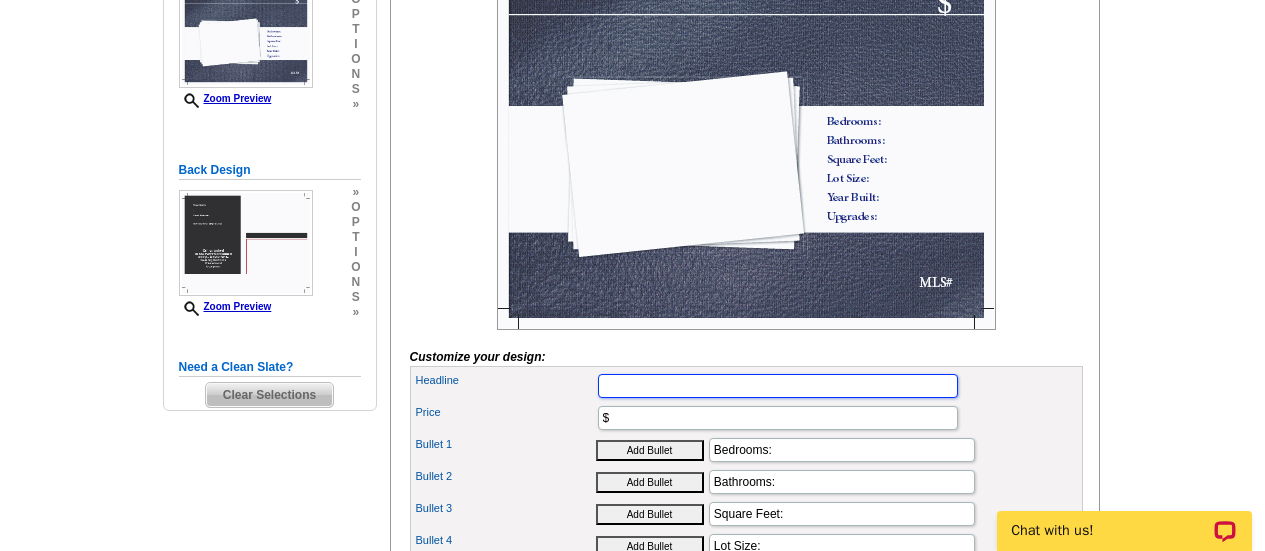 click on "Headline" at bounding box center [778, 386] 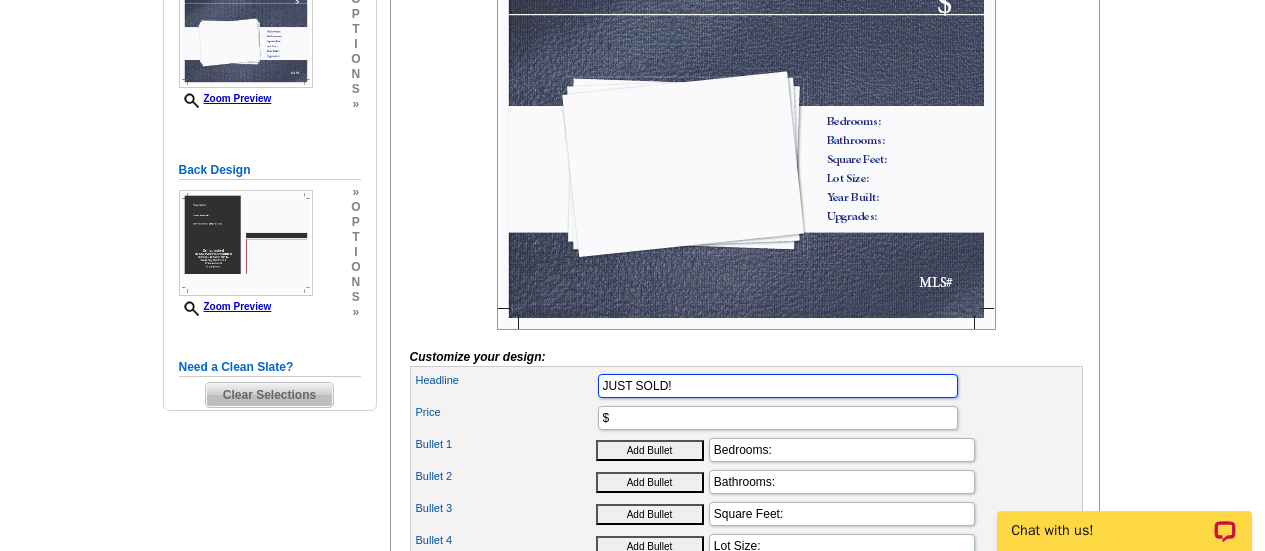type on "JUST SOLD!" 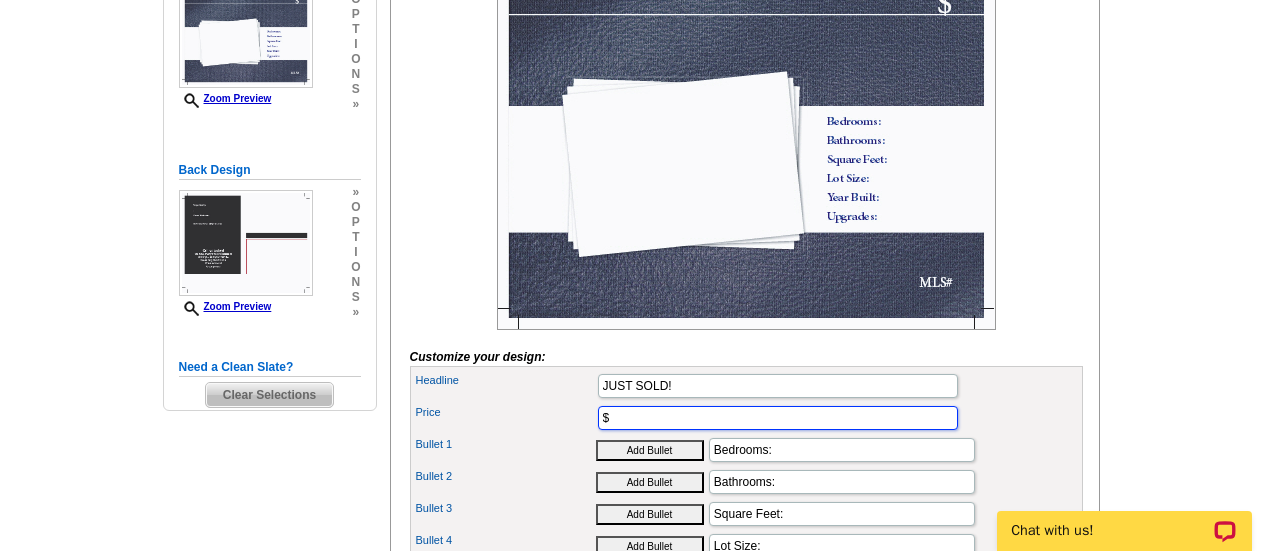 click on "$" at bounding box center [778, 418] 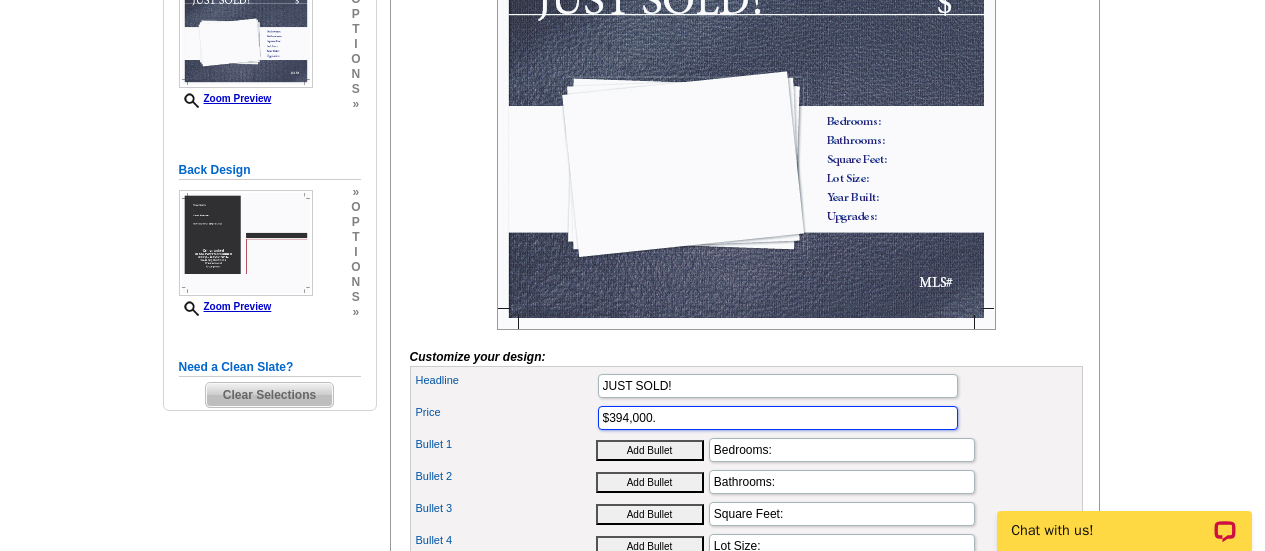 type on "$394,000." 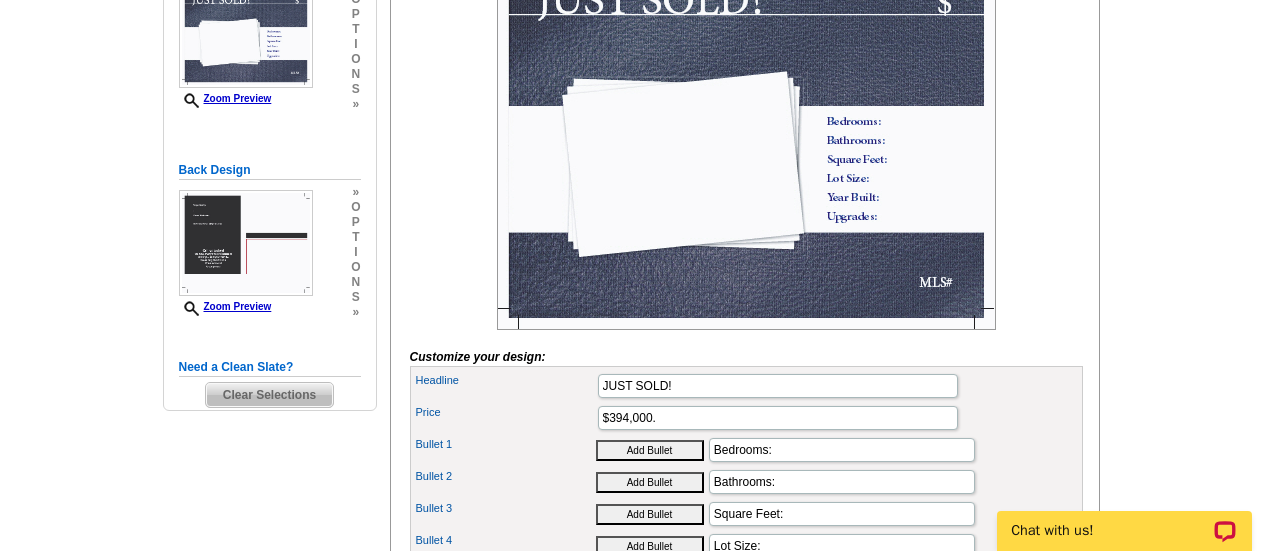 click on "Add Bullet" at bounding box center [650, 450] 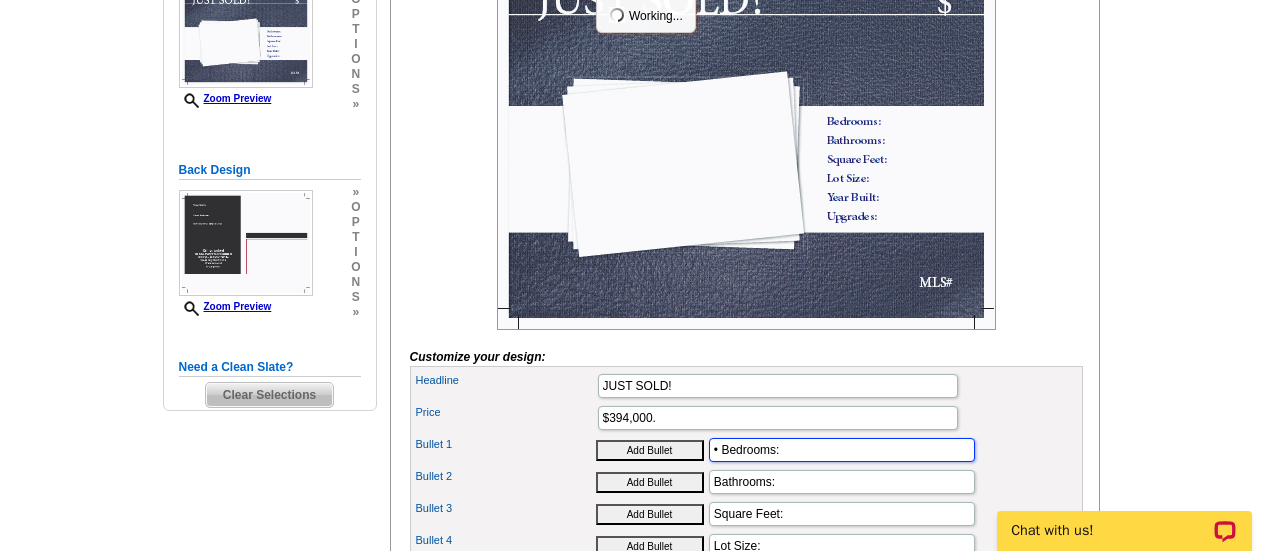click on "• Bedrooms:" at bounding box center (842, 450) 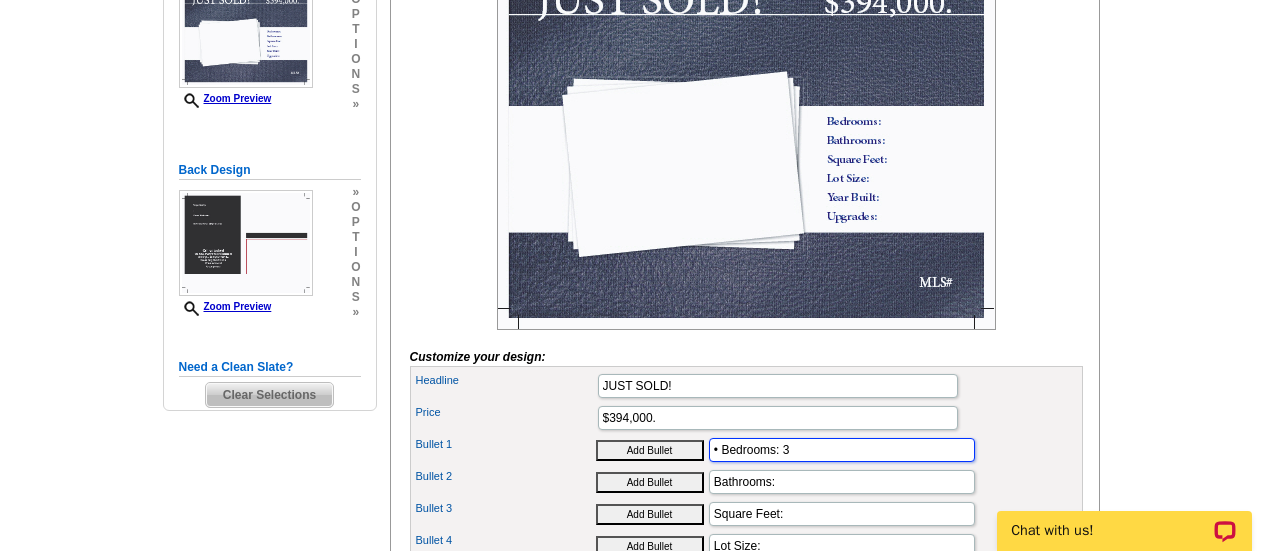 type on "• Bedrooms: 3" 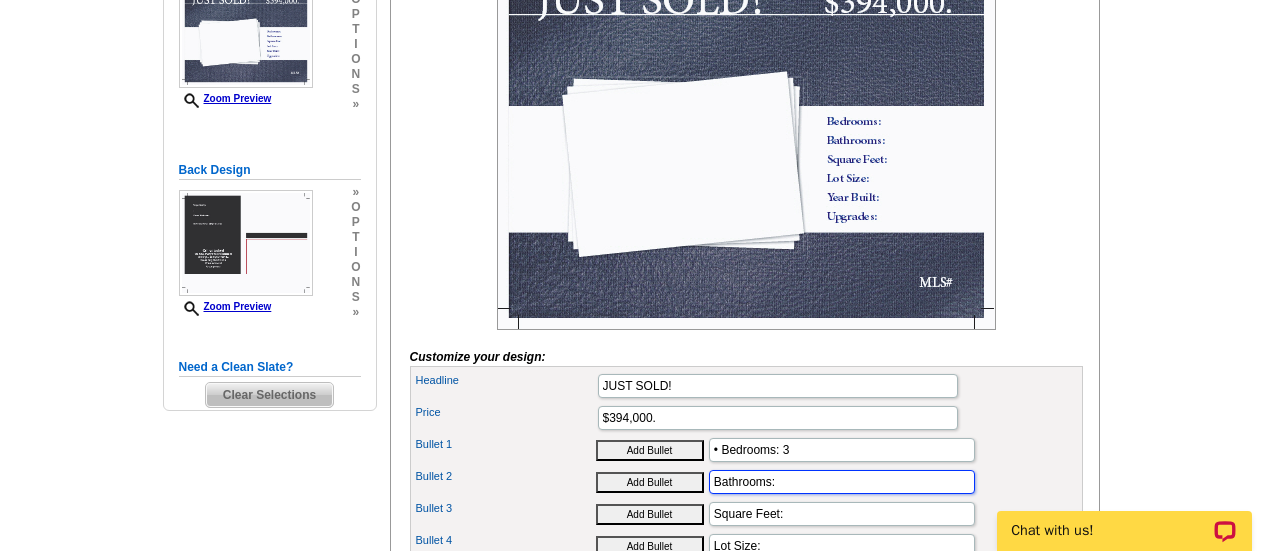 click on "Bathrooms:" at bounding box center [842, 482] 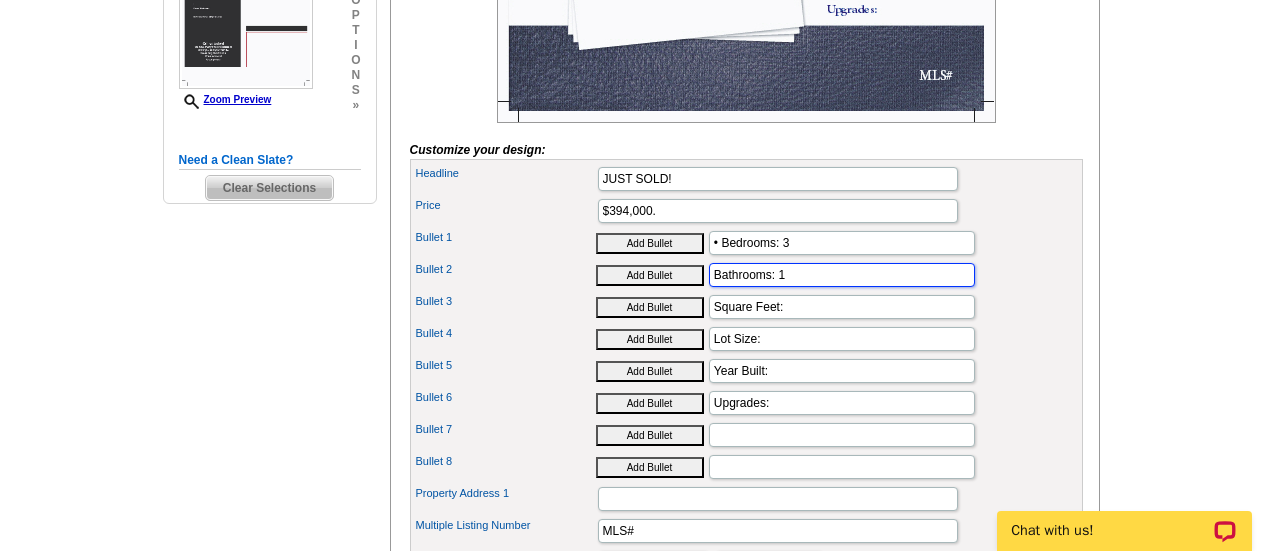 scroll, scrollTop: 653, scrollLeft: 0, axis: vertical 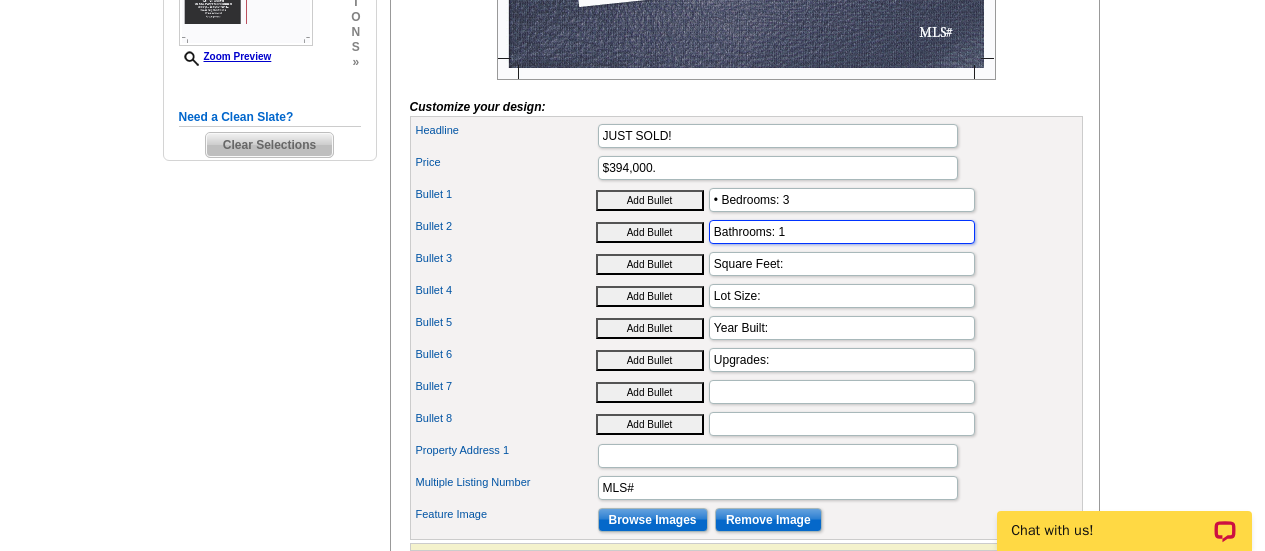 type on "Bathrooms: 1" 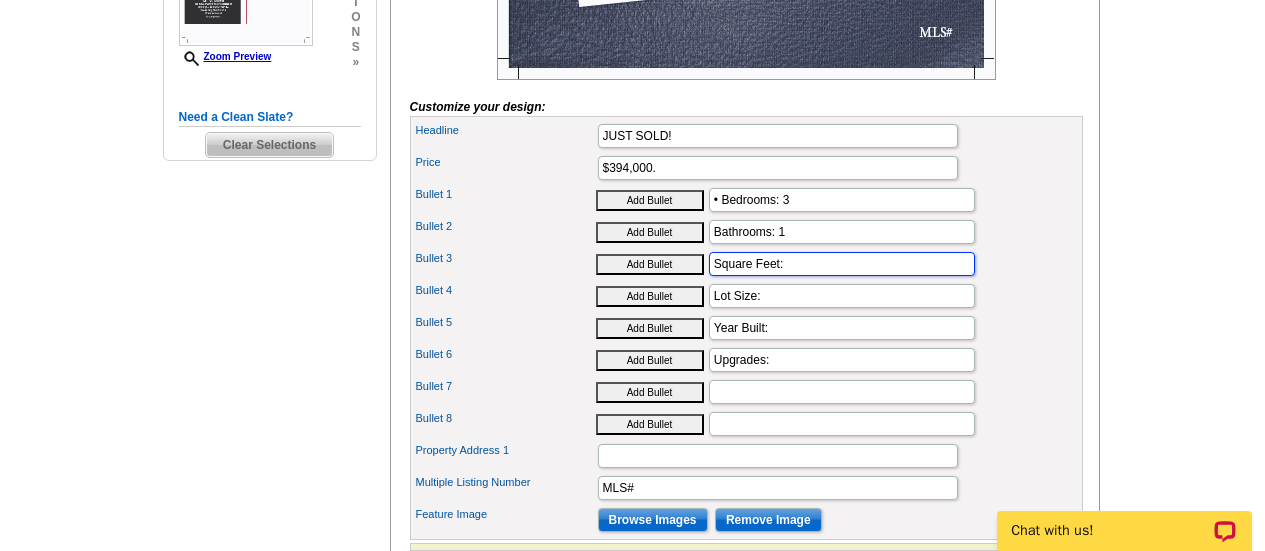 click on "Square Feet:" at bounding box center (842, 264) 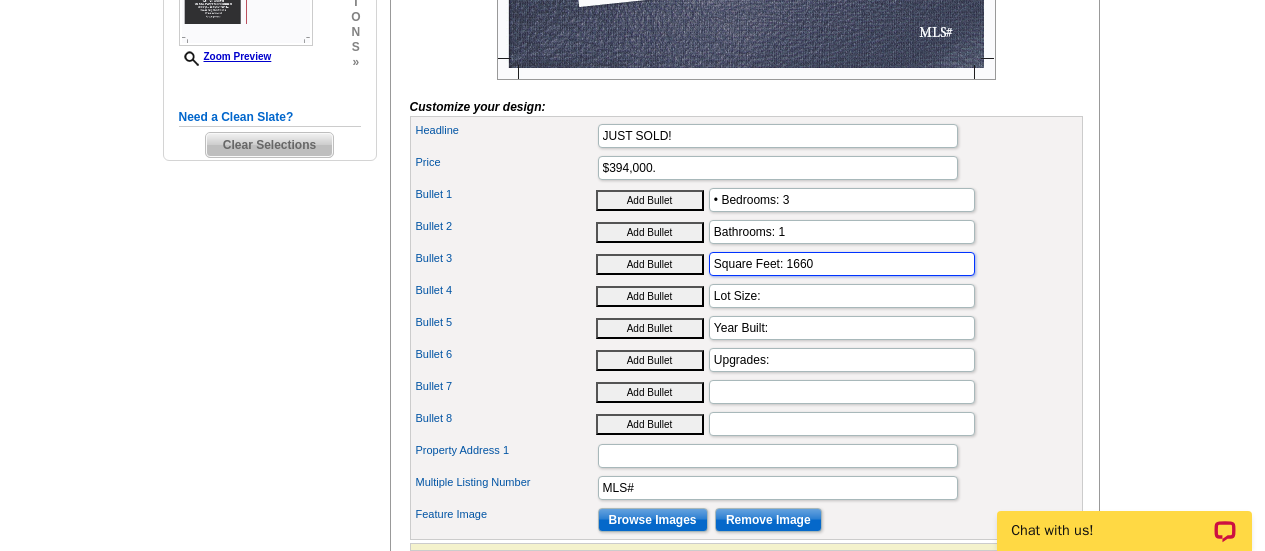 type on "Square Feet: 1660" 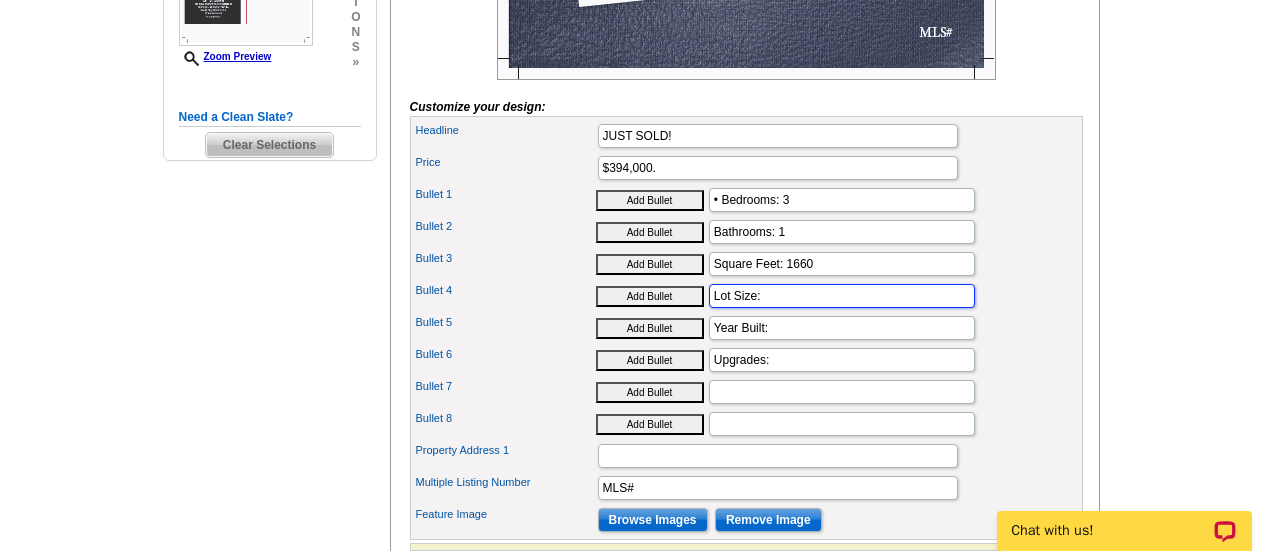 click on "Lot Size:" at bounding box center (842, 296) 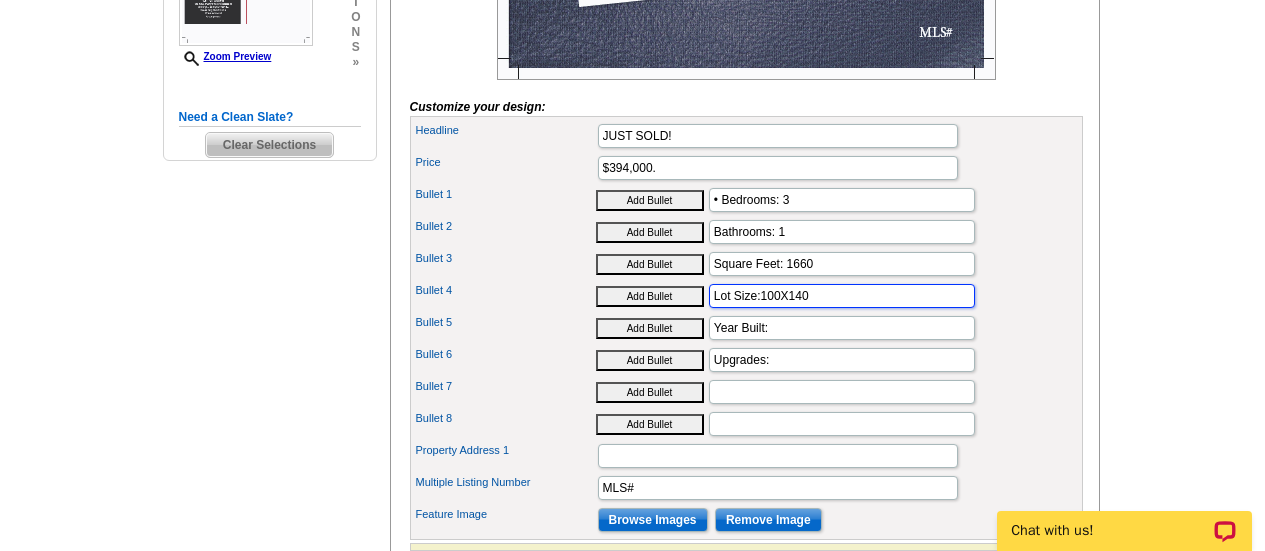 type on "Lot Size:100X140" 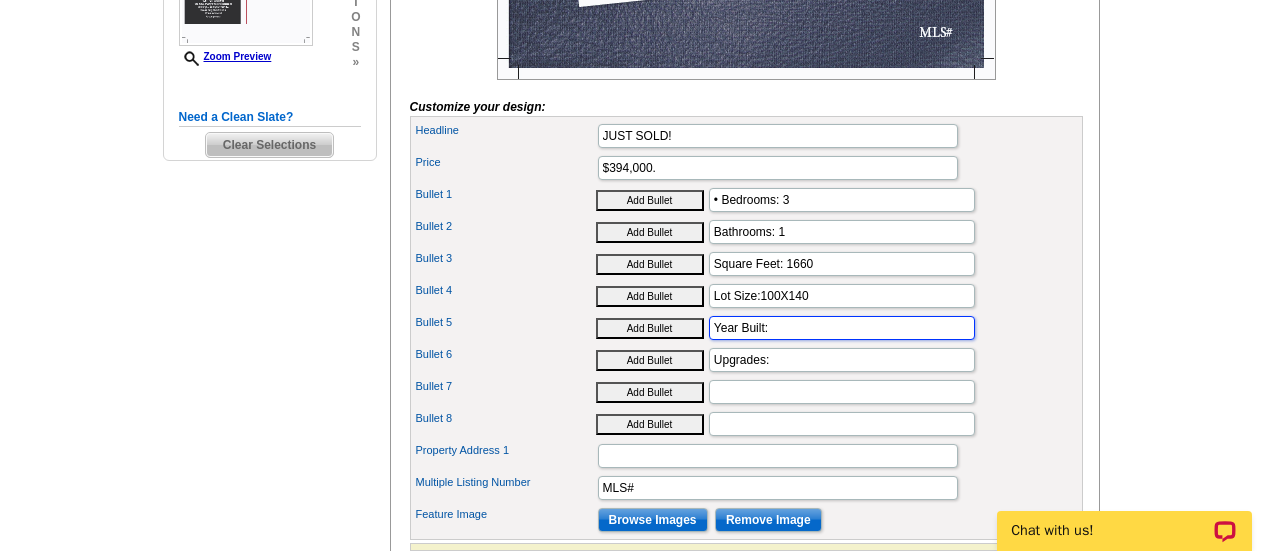 click on "Year Built:" at bounding box center [842, 328] 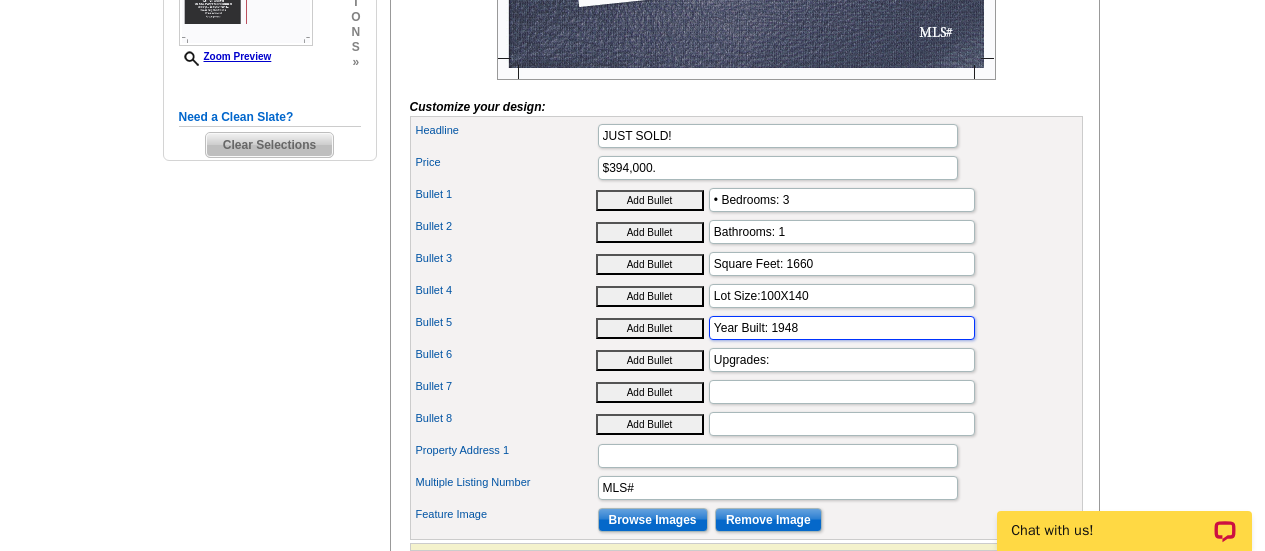 type on "Year Built: 1948" 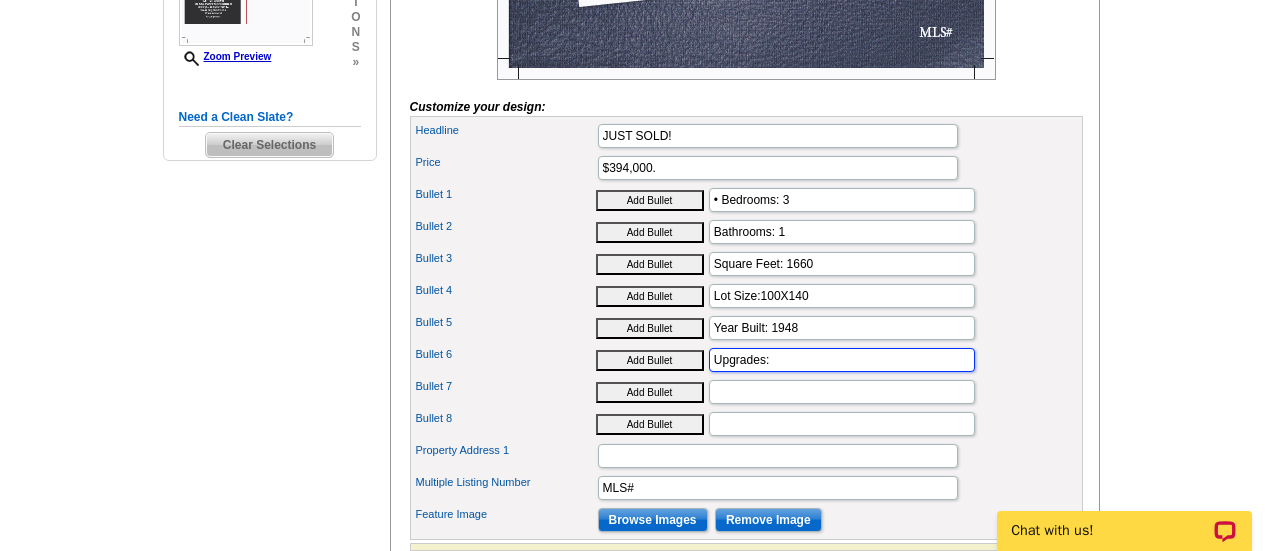 click on "Upgrades:" at bounding box center (842, 360) 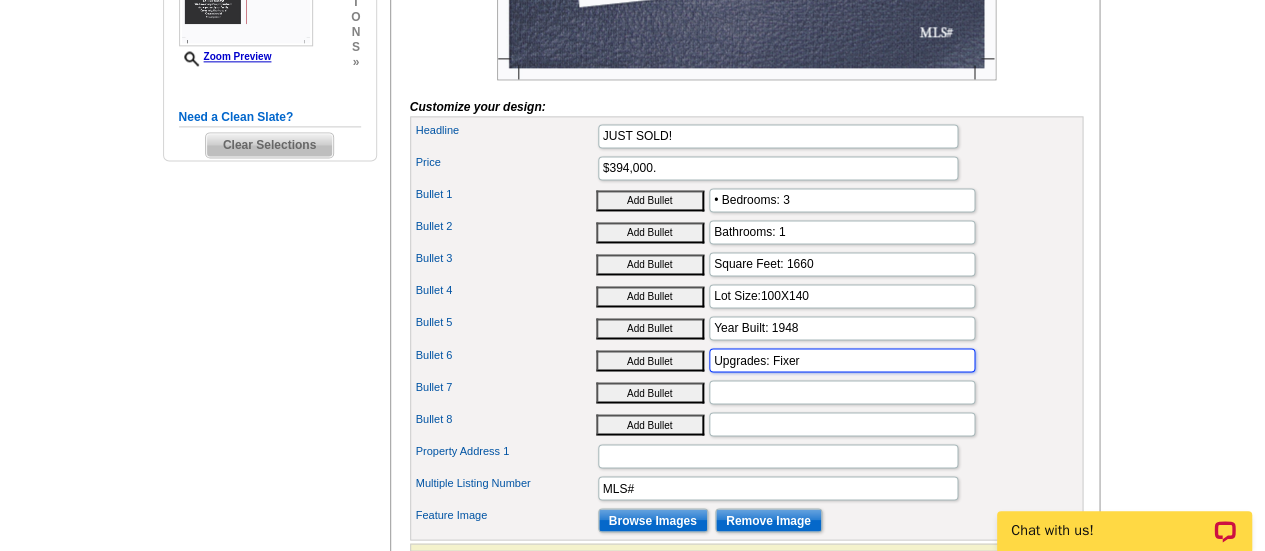 scroll, scrollTop: 653, scrollLeft: 0, axis: vertical 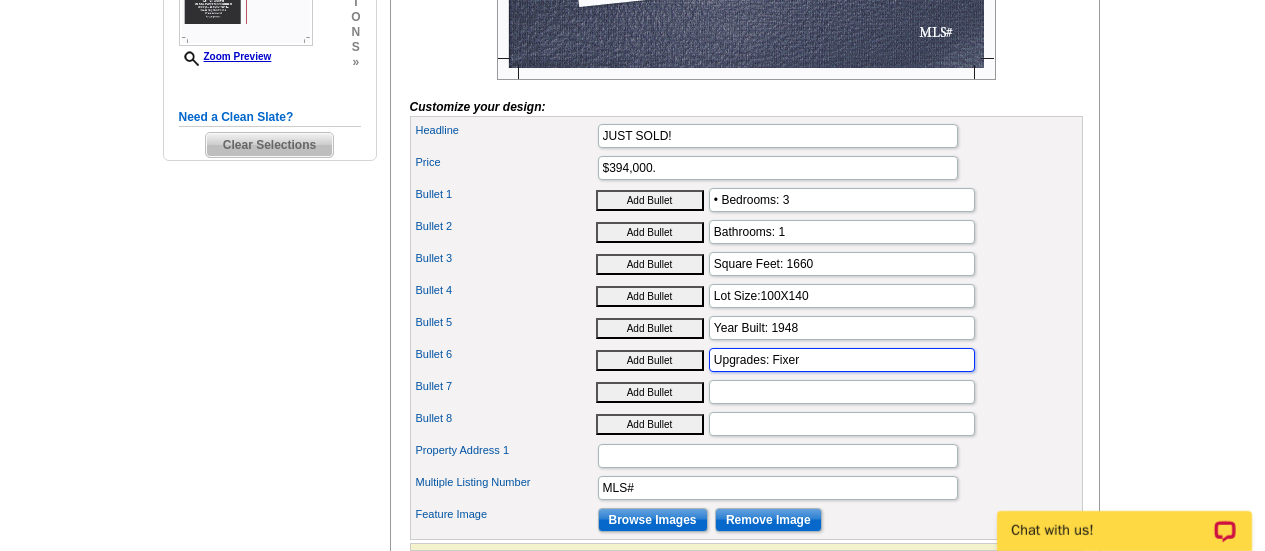 click on "Upgrades: Fixer" at bounding box center (842, 360) 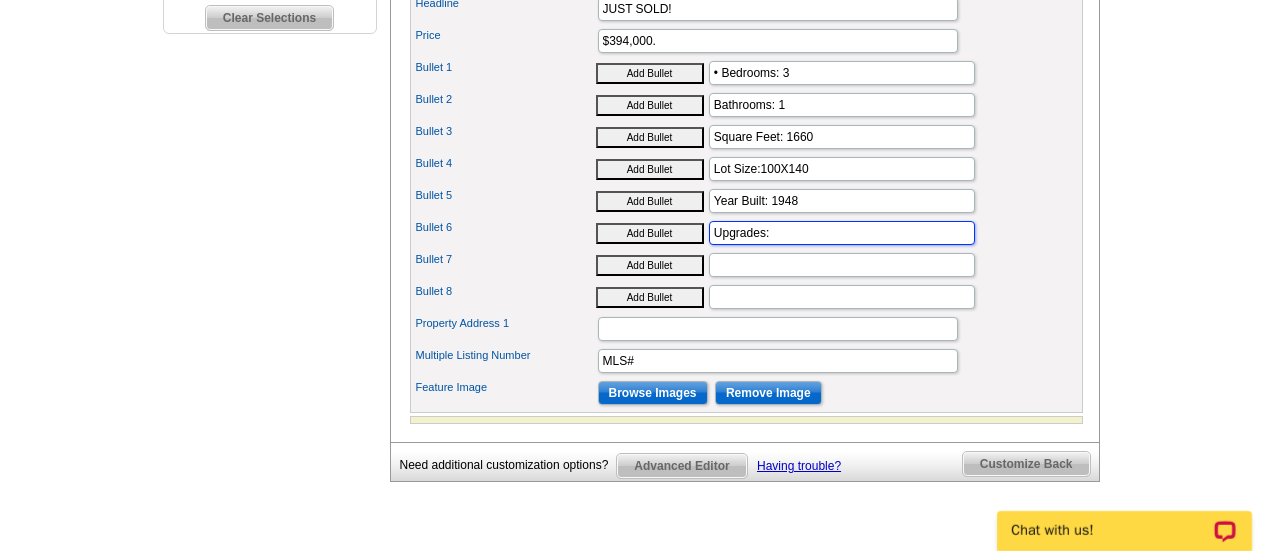 scroll, scrollTop: 782, scrollLeft: 0, axis: vertical 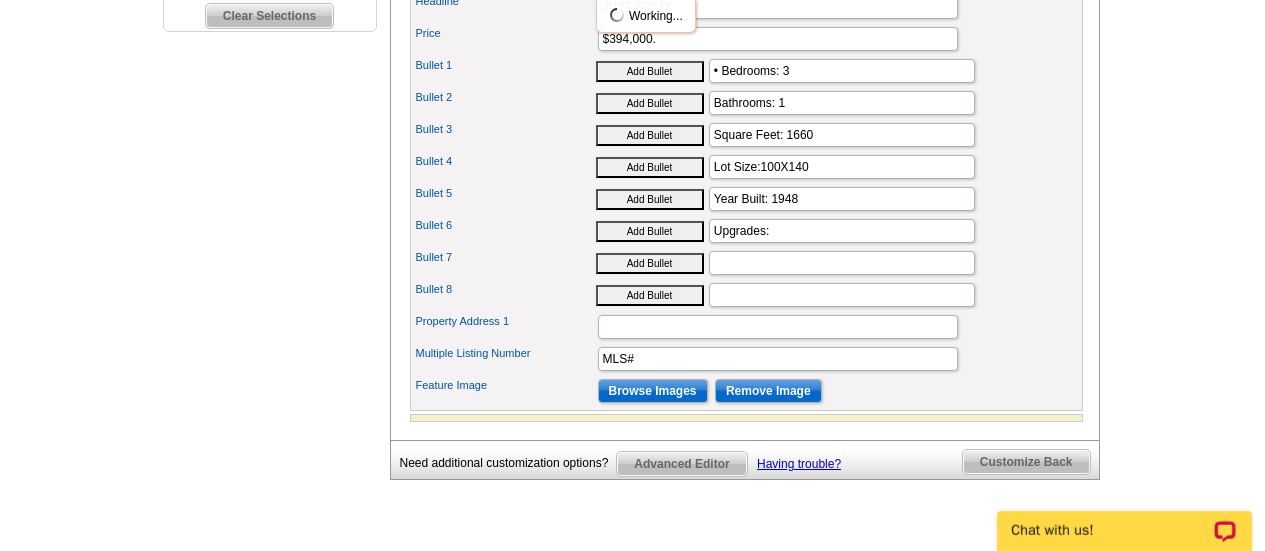 click on "Need Help? call 800-260-5887, chat with support, or have our designers make something custom just for you!
Got it, no need for the selection guide next time.
Show Results
Selected Design
Regular Postcard (4.25" x 5.6")
Design Name
Textured Denim
Front Design
Zoom Preview
»
o
p
t
i
o
n
s
»
»" at bounding box center (632, -33) 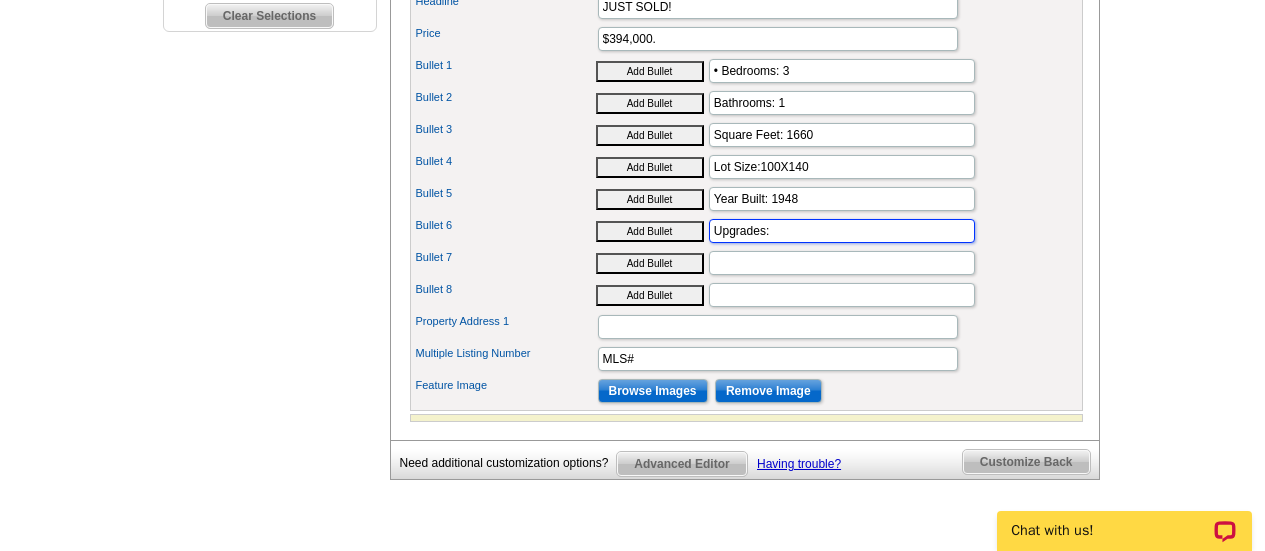 click on "Upgrades:" at bounding box center (842, 231) 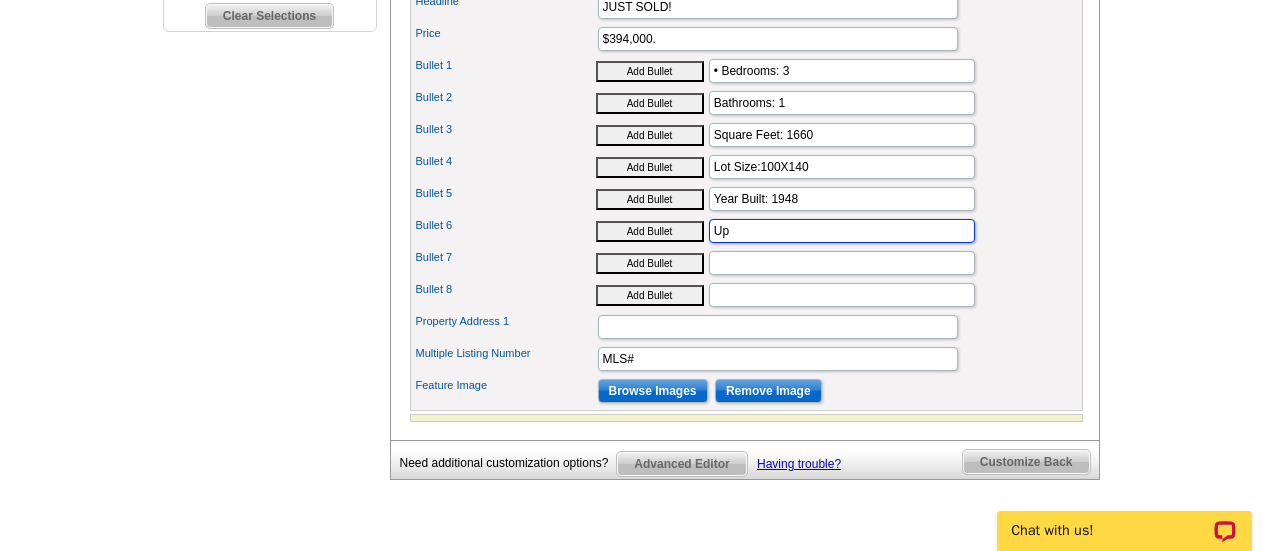 type on "U" 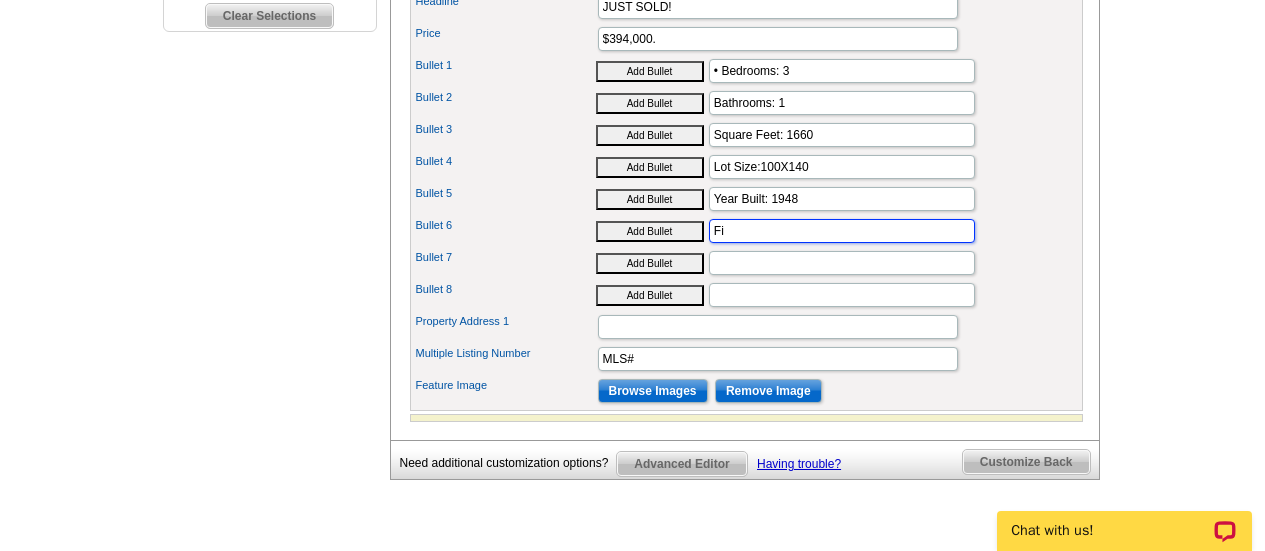 type on "F" 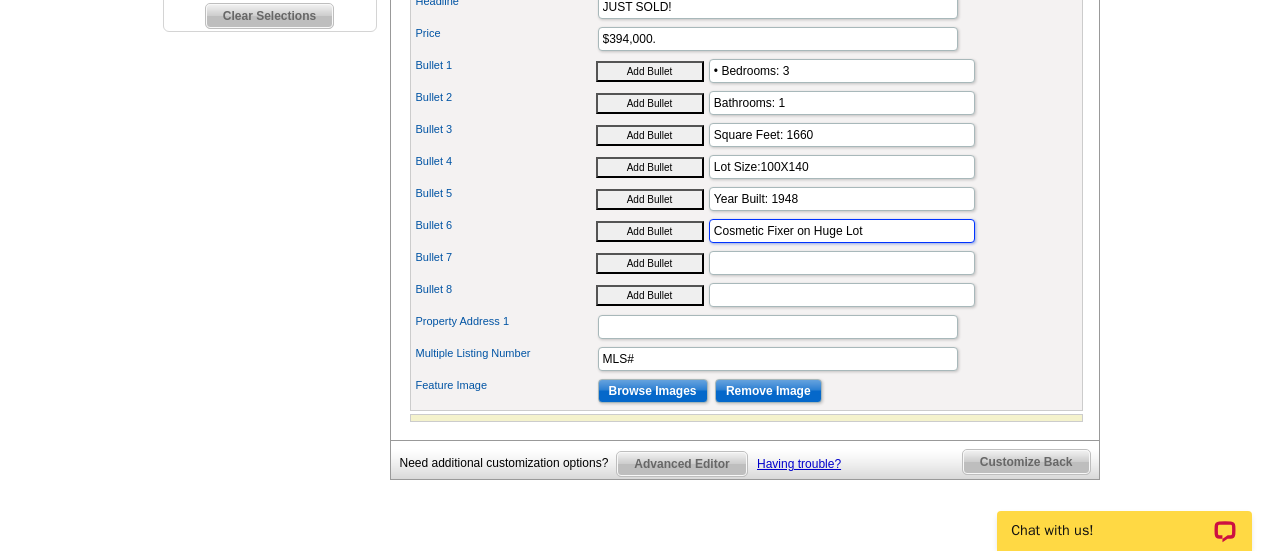 type on "Cosmetic Fixer on Huge Lot" 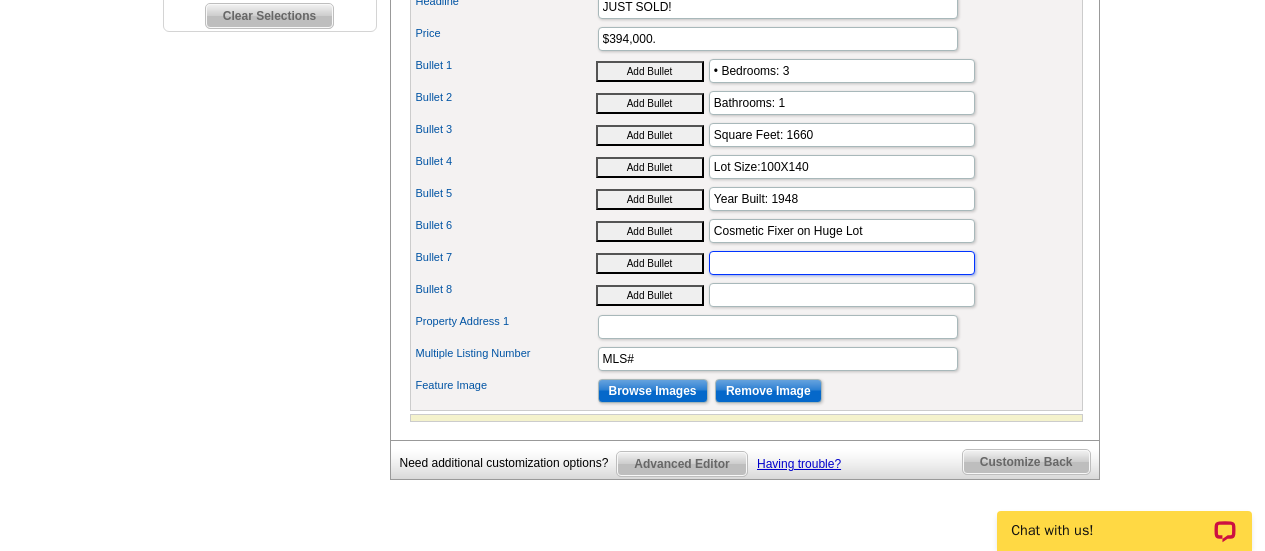 click on "Bullet 7" at bounding box center (842, 263) 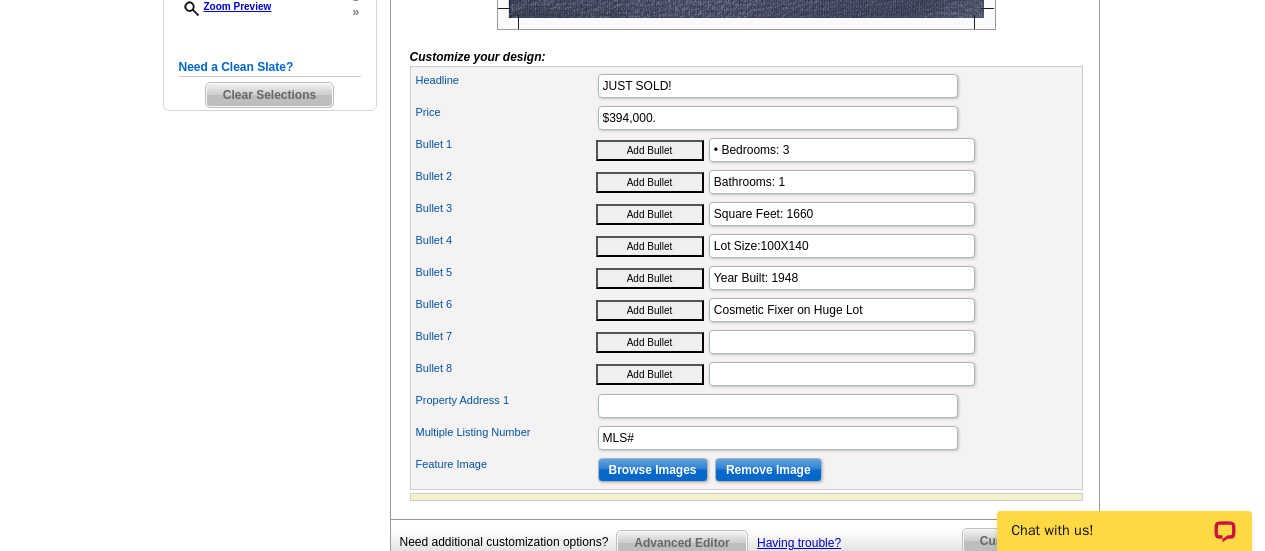 click on "Add Bullet" at bounding box center [650, 182] 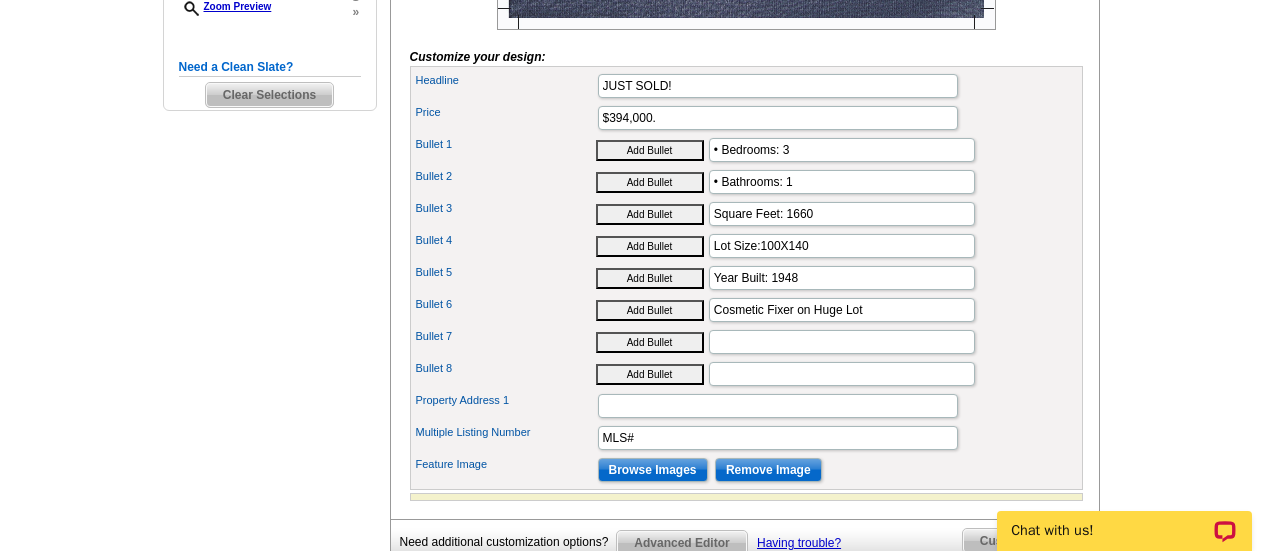 click on "Add Bullet" at bounding box center (650, 214) 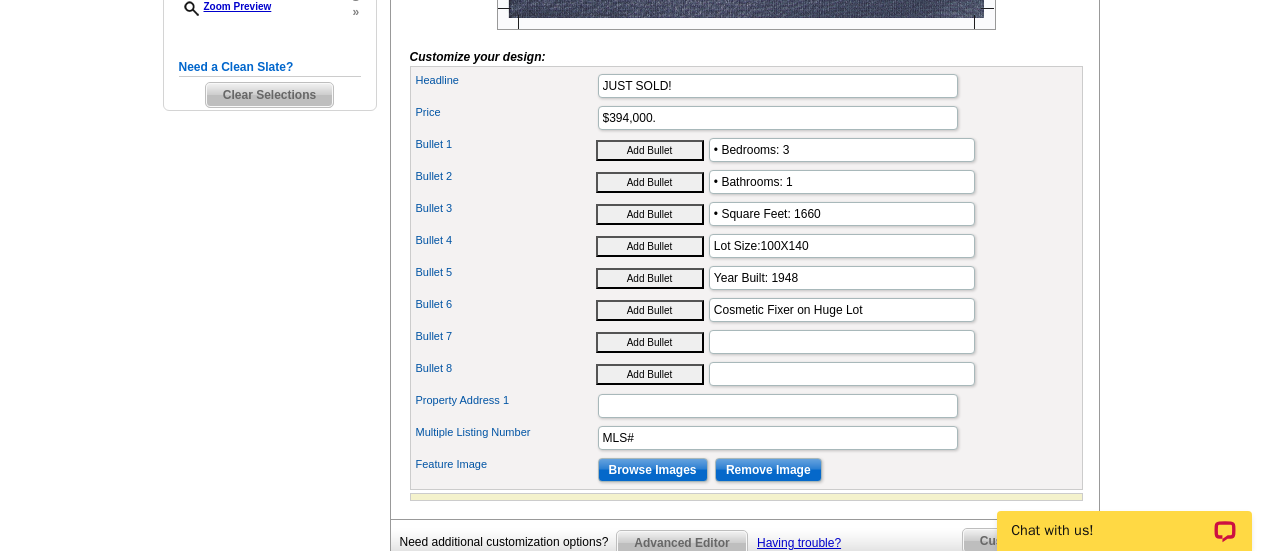 click on "Add Bullet" at bounding box center (650, 246) 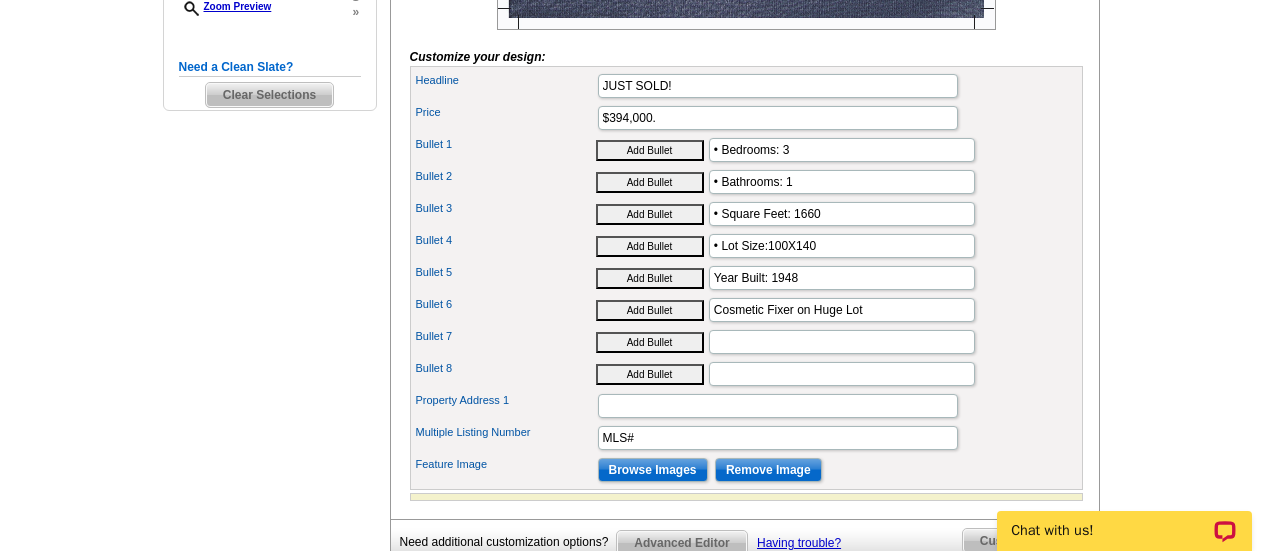 click on "Add Bullet" at bounding box center (650, 278) 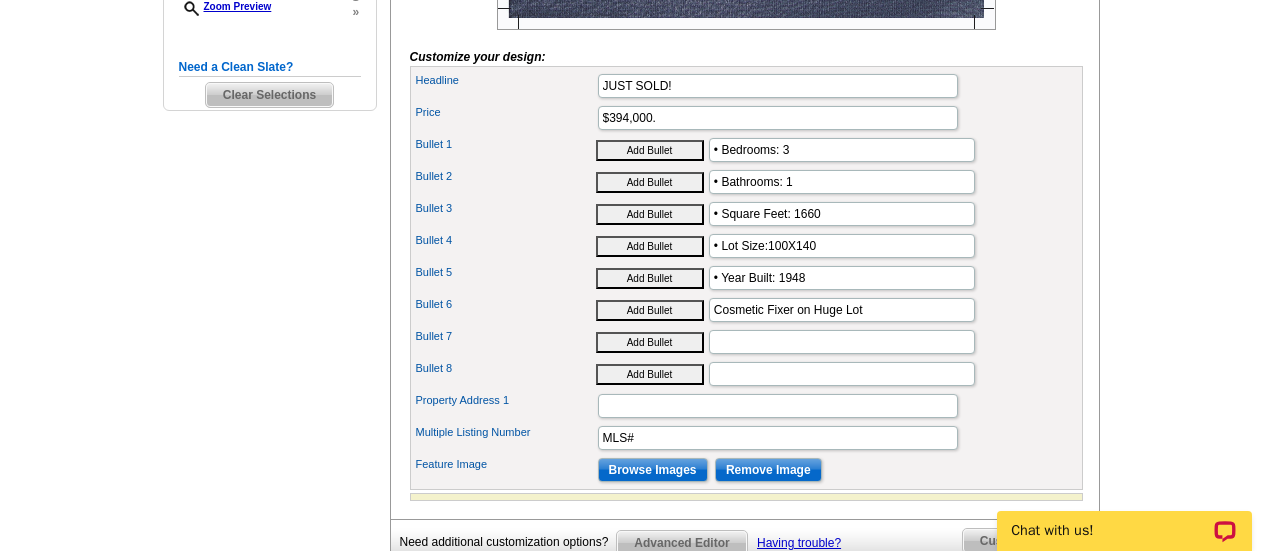 click on "Add Bullet" at bounding box center (650, 310) 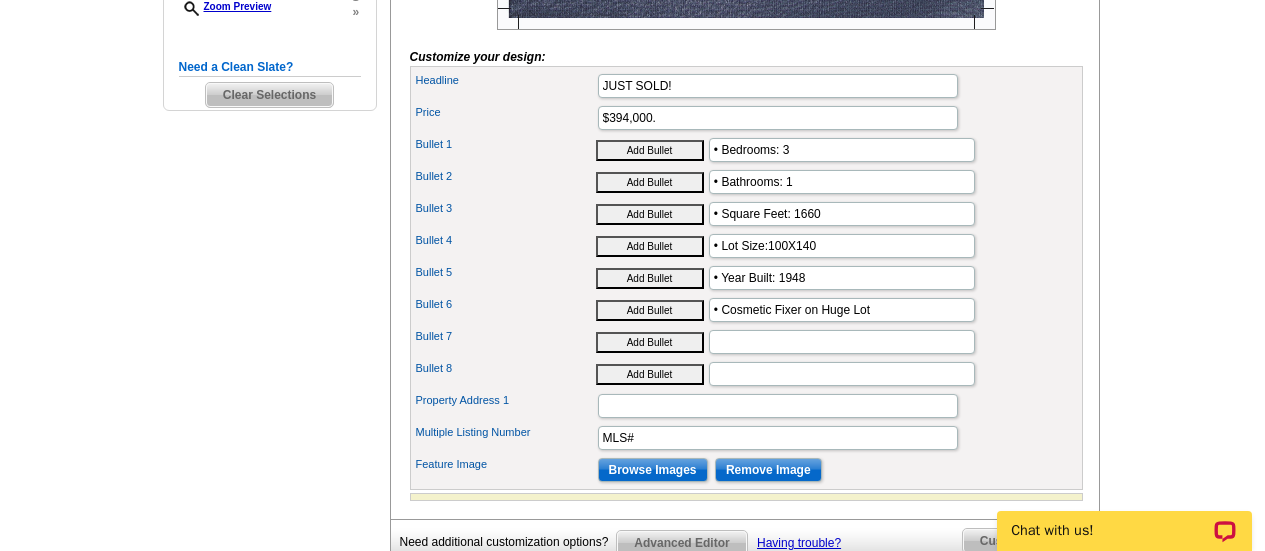 click on "Add Bullet" at bounding box center [650, 342] 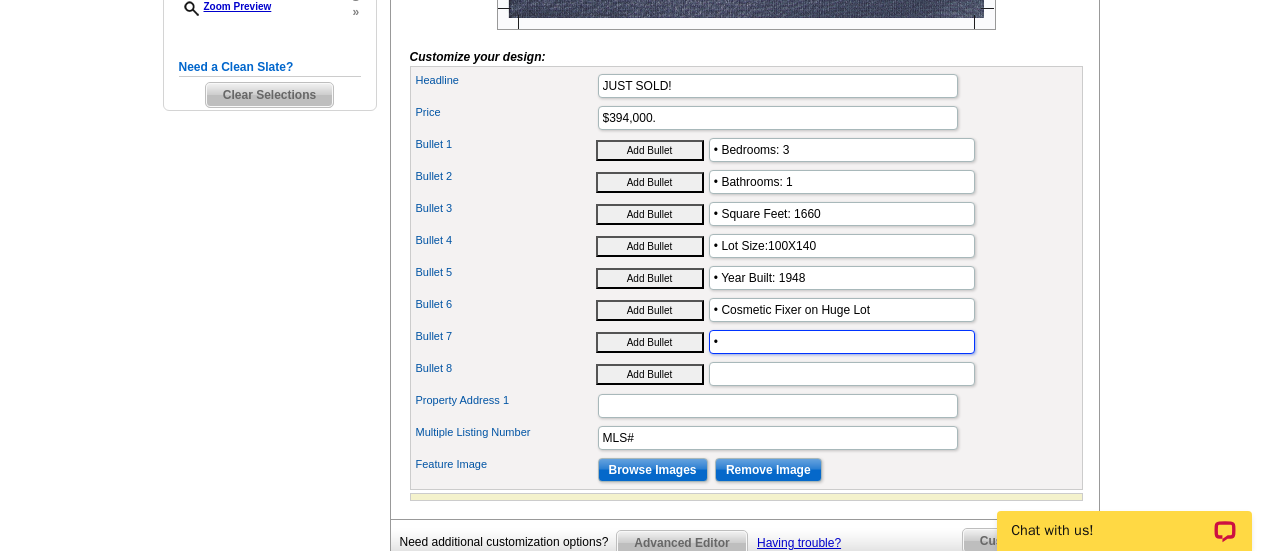 click on "•" at bounding box center (842, 342) 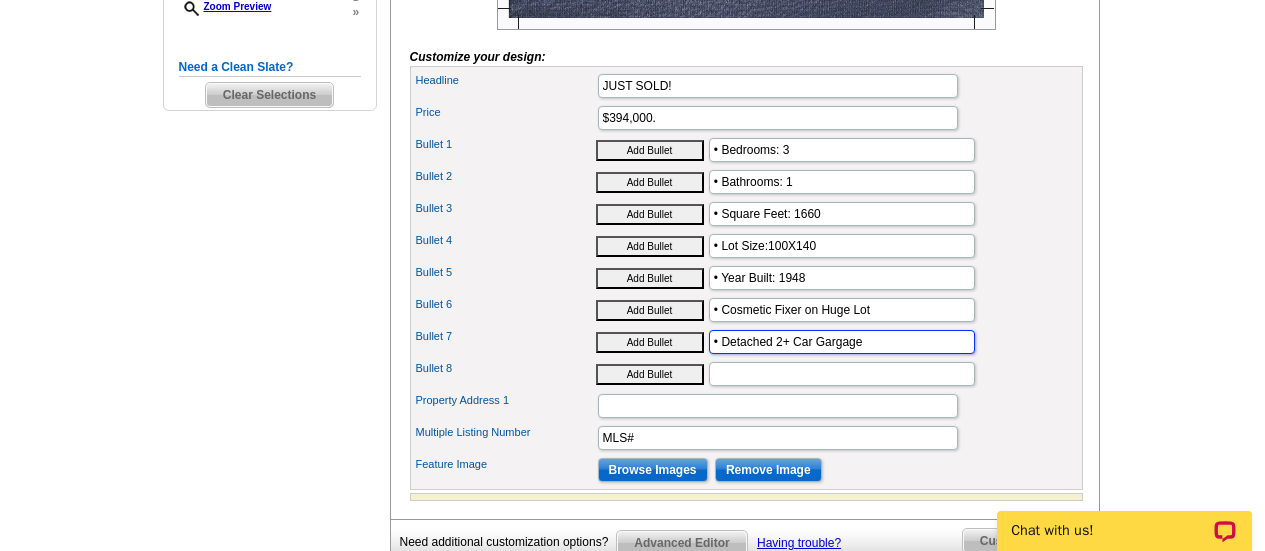 click on "• Detached 2+ Car Gargage" at bounding box center (842, 342) 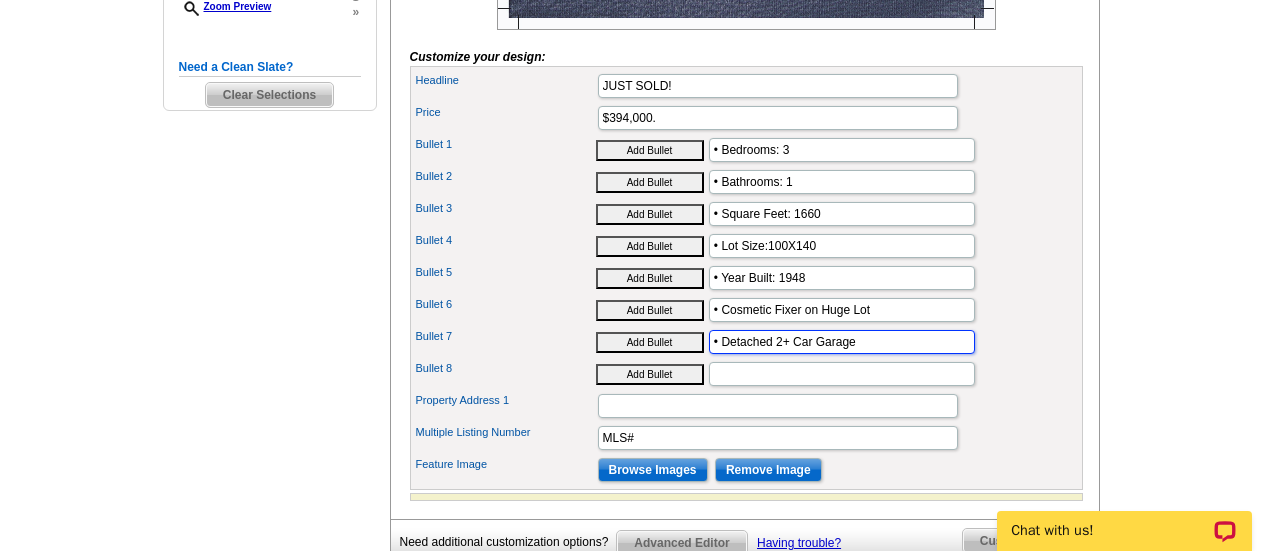 type on "• Detached 2+ Car Garage" 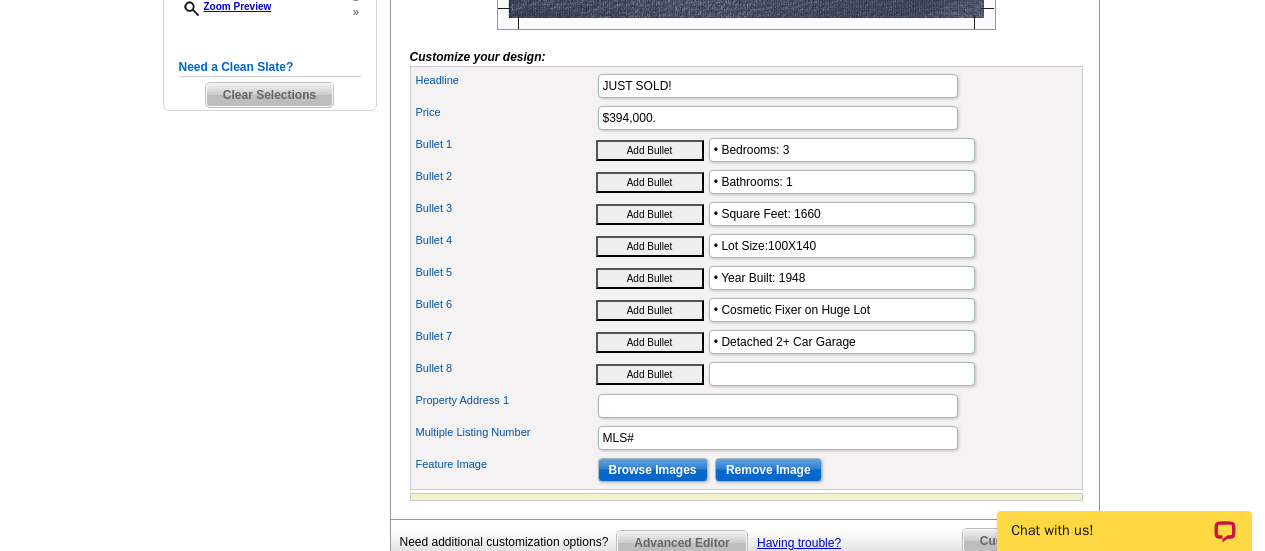 click on "Add Bullet" at bounding box center [650, 374] 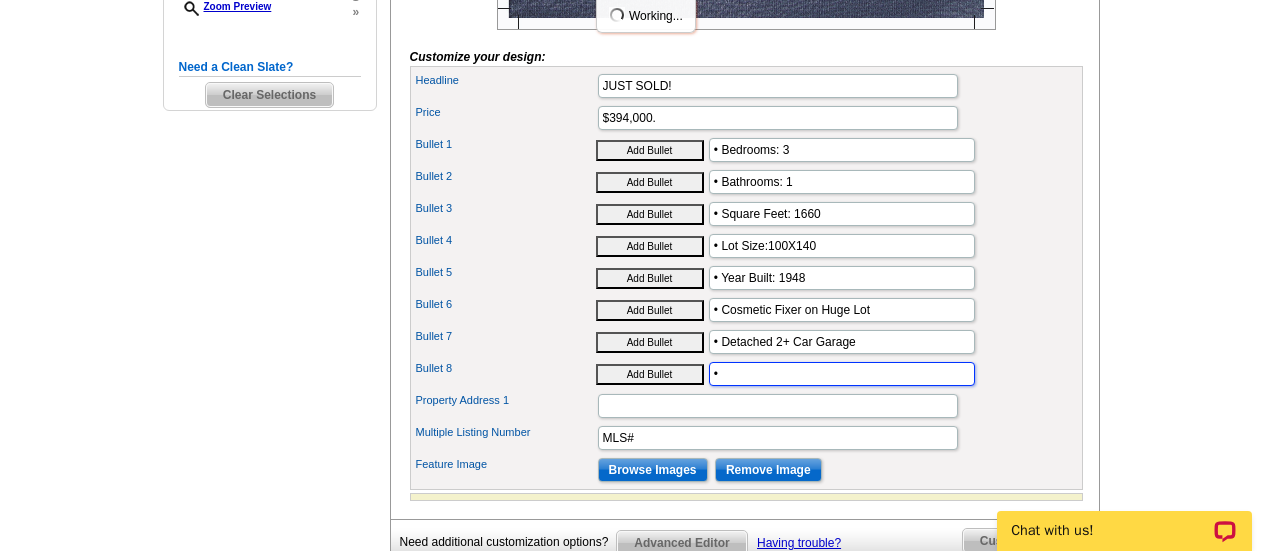 click on "•" at bounding box center [842, 374] 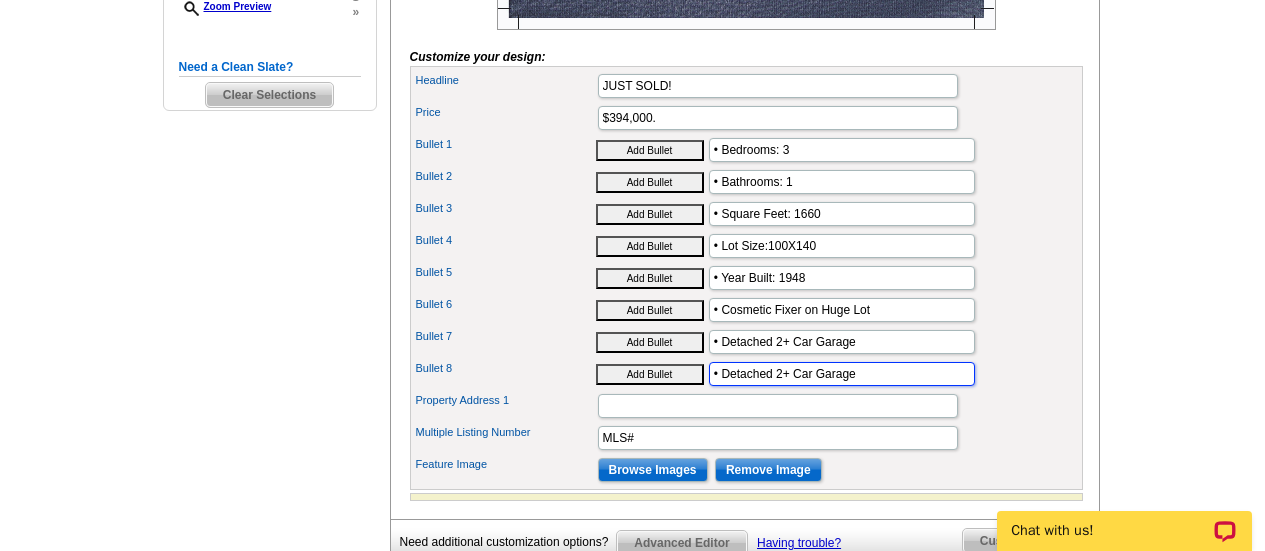 type on "• Detached 2+ Car Garage" 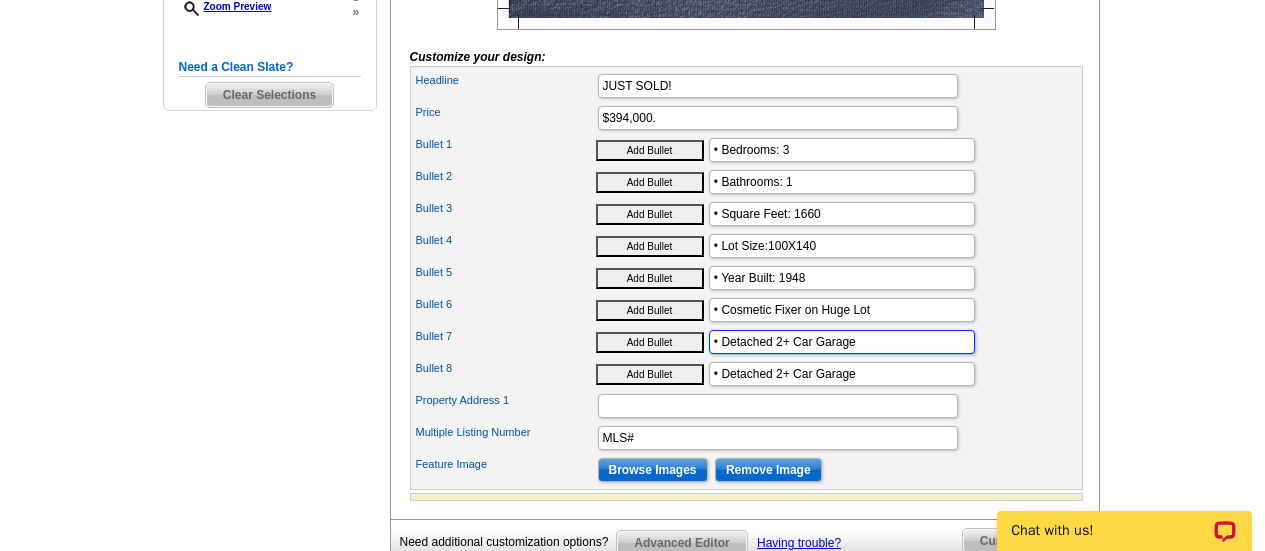 click on "• Detached 2+ Car Garage" at bounding box center (842, 342) 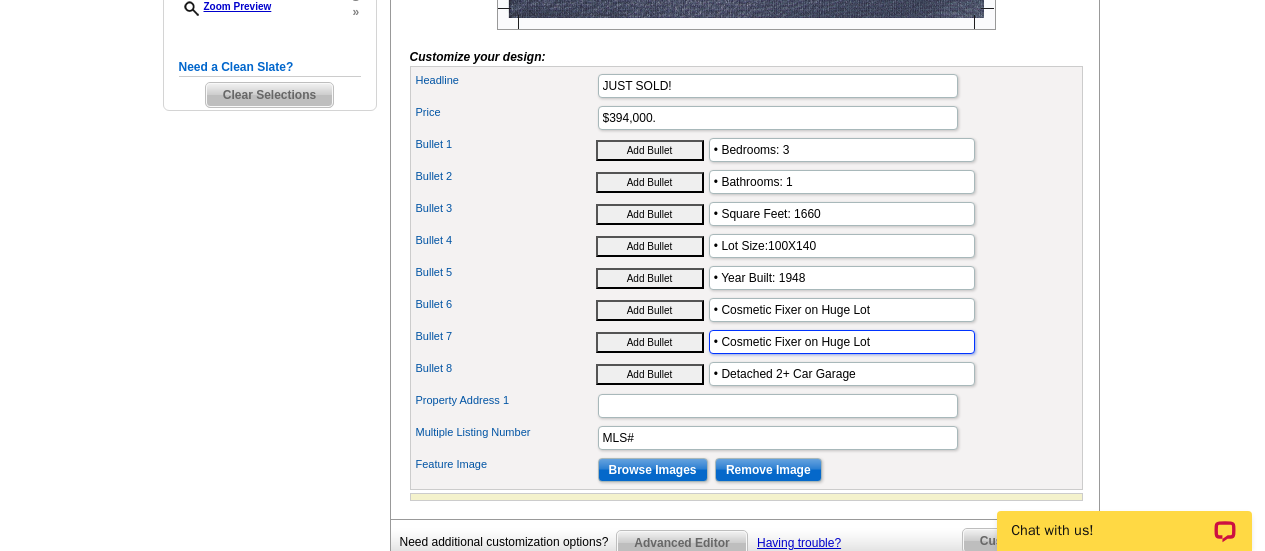 type on "• Cosmetic Fixer on Huge Lot" 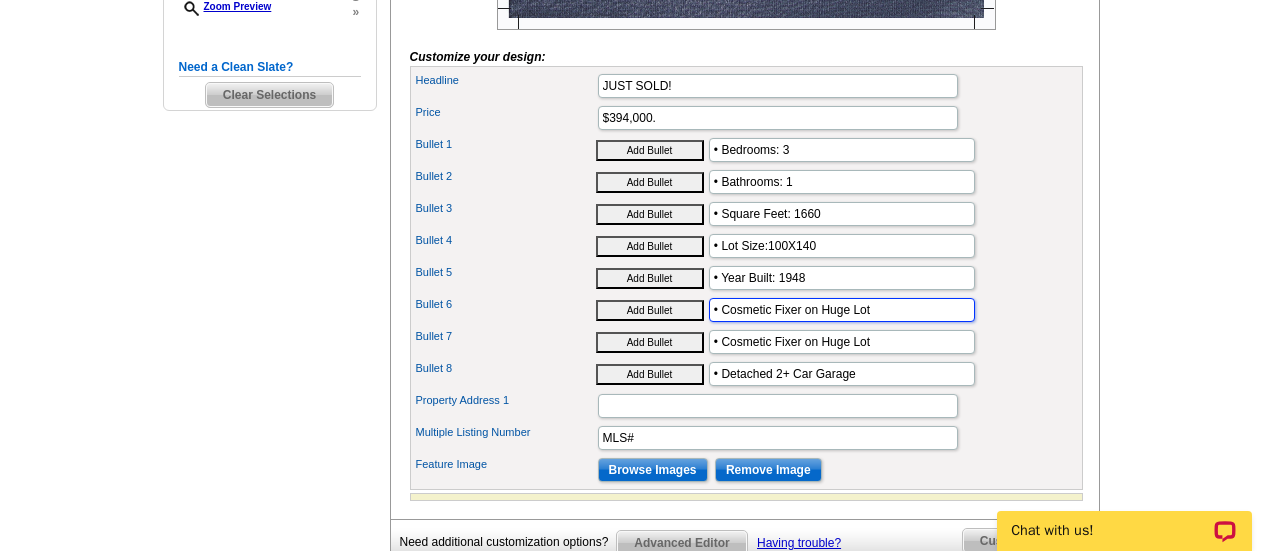 click on "• Cosmetic Fixer on Huge Lot" at bounding box center [842, 310] 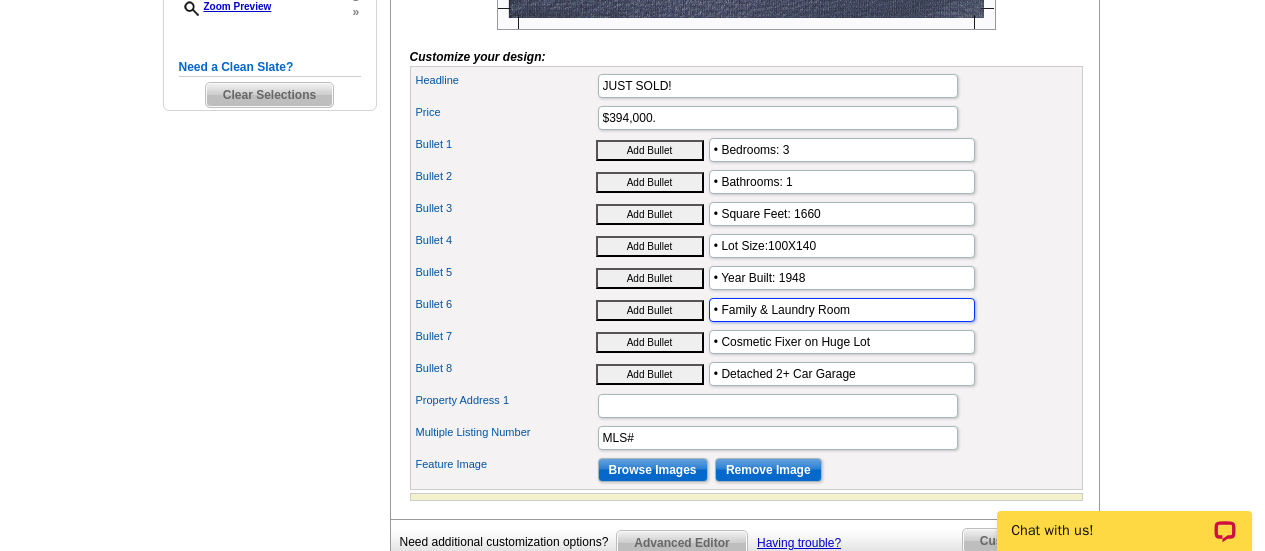 type on "• Family & Laundry Room" 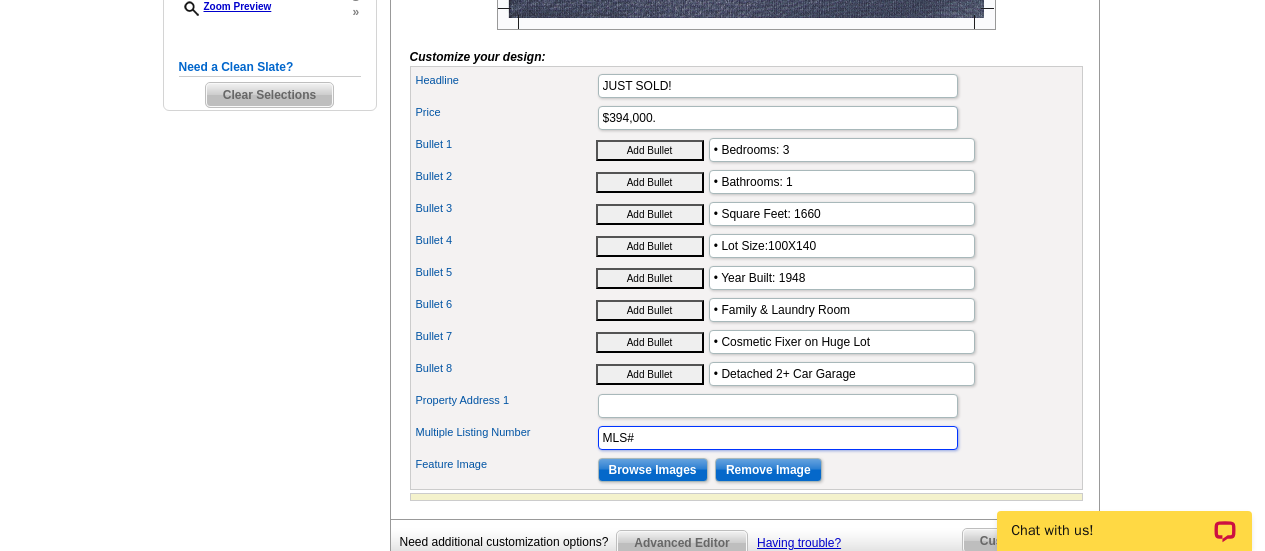 click on "MLS#" at bounding box center (778, 438) 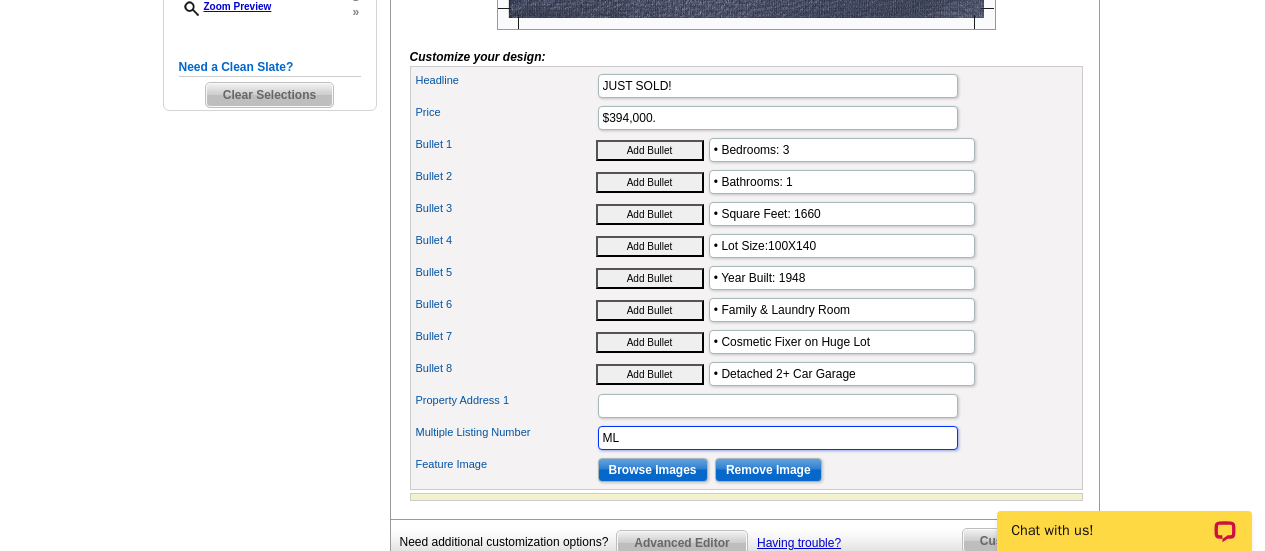 type on "M" 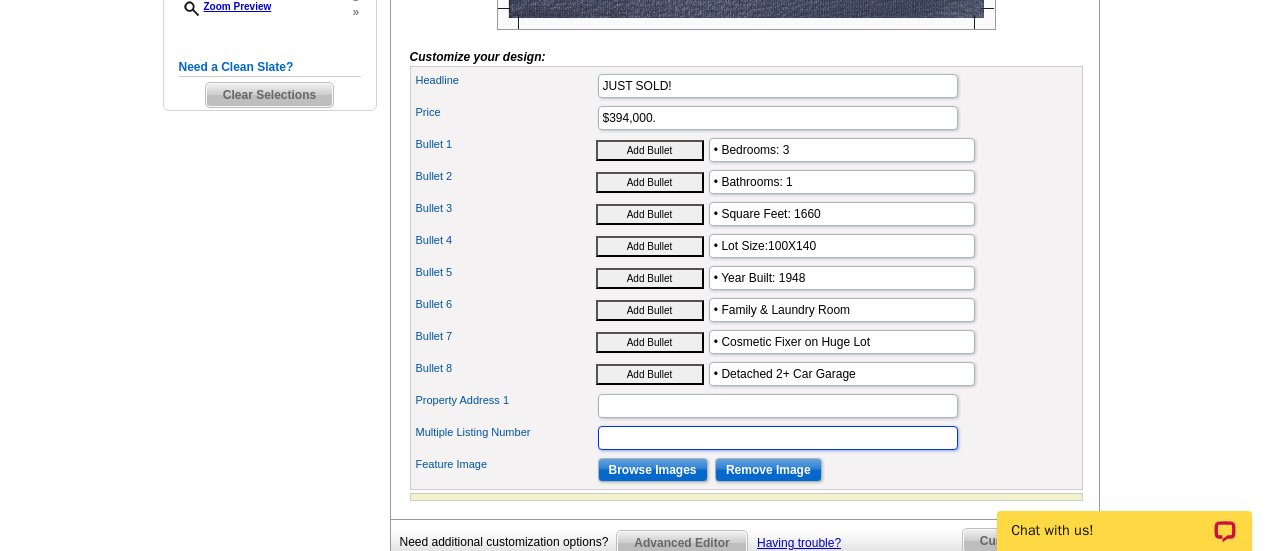 type 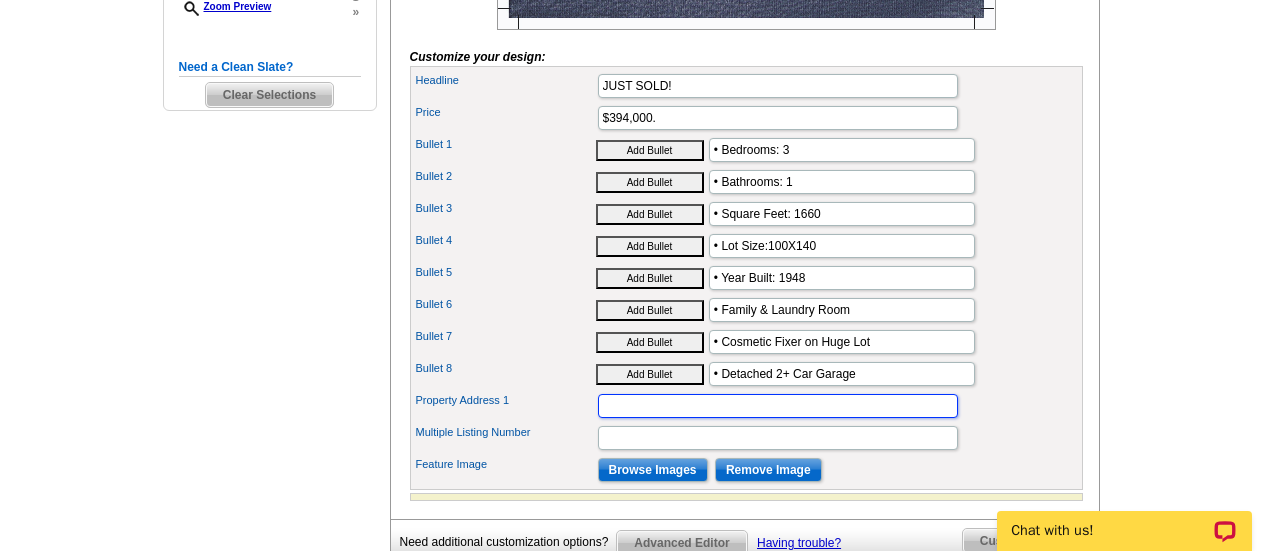 click on "Property Address 1" at bounding box center [778, 406] 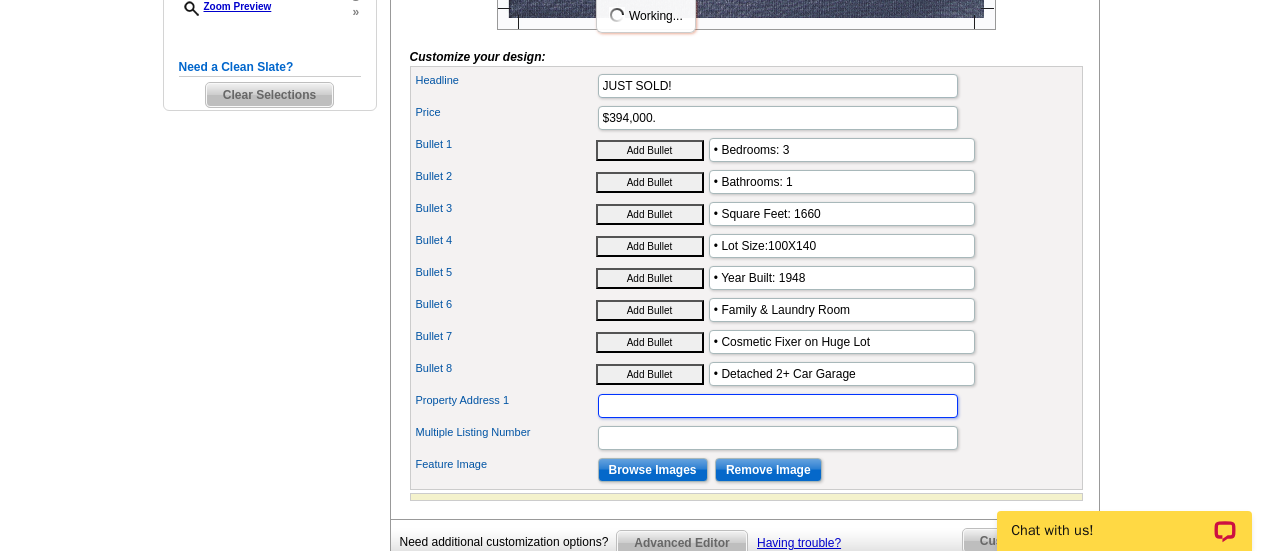 click on "Property Address 1" at bounding box center (778, 406) 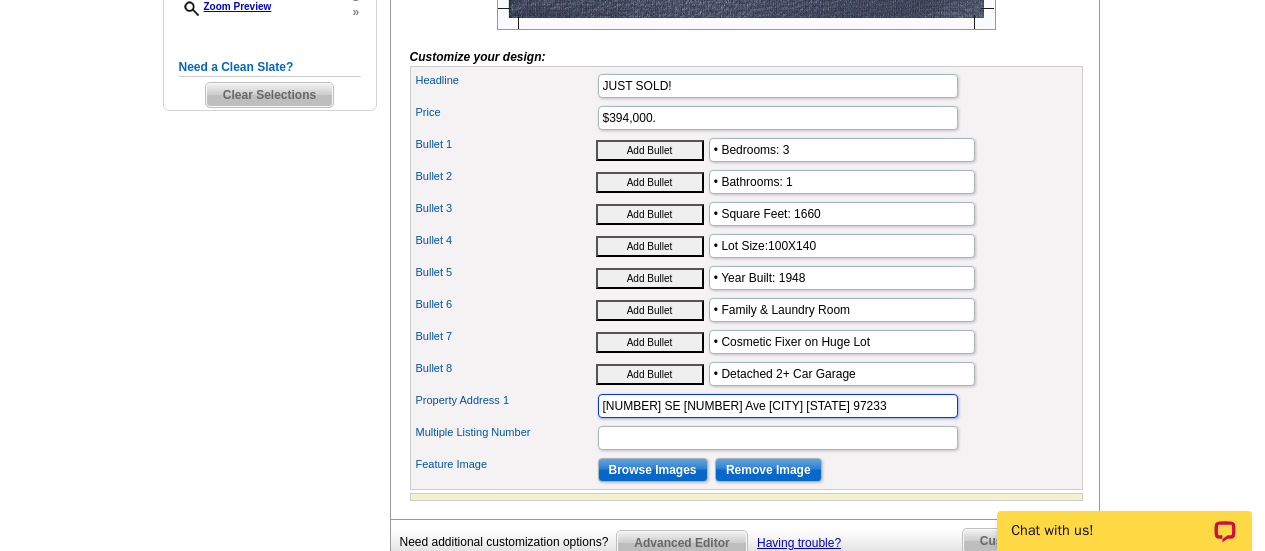 type on "[NUMBER] SE [NUMBER] Ave [CITY] [STATE] 97233" 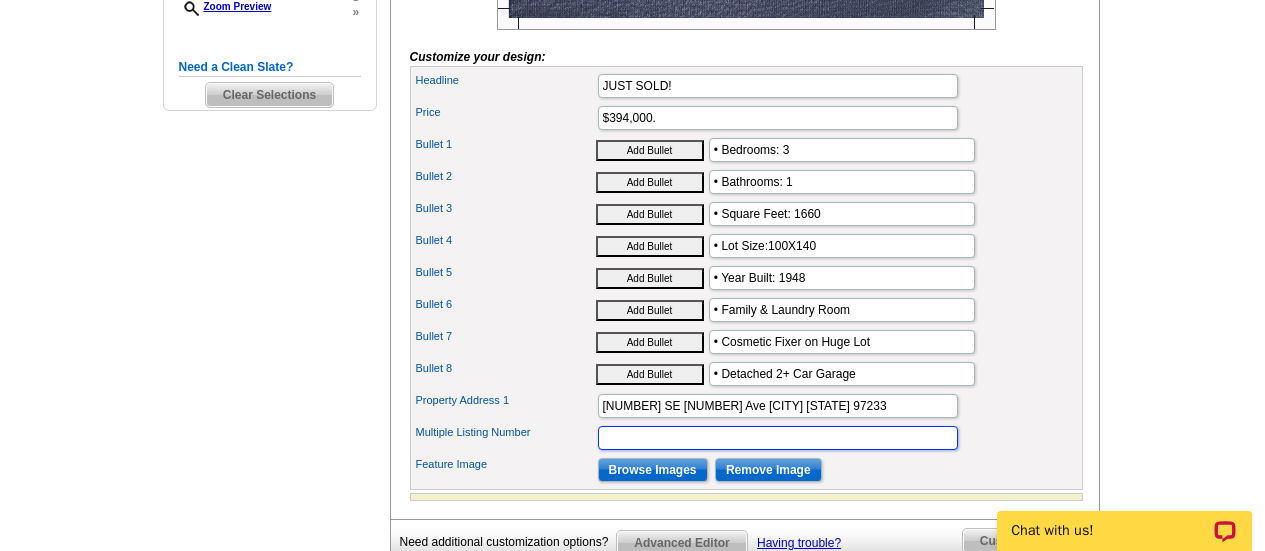 click on "Multiple Listing Number" at bounding box center (778, 438) 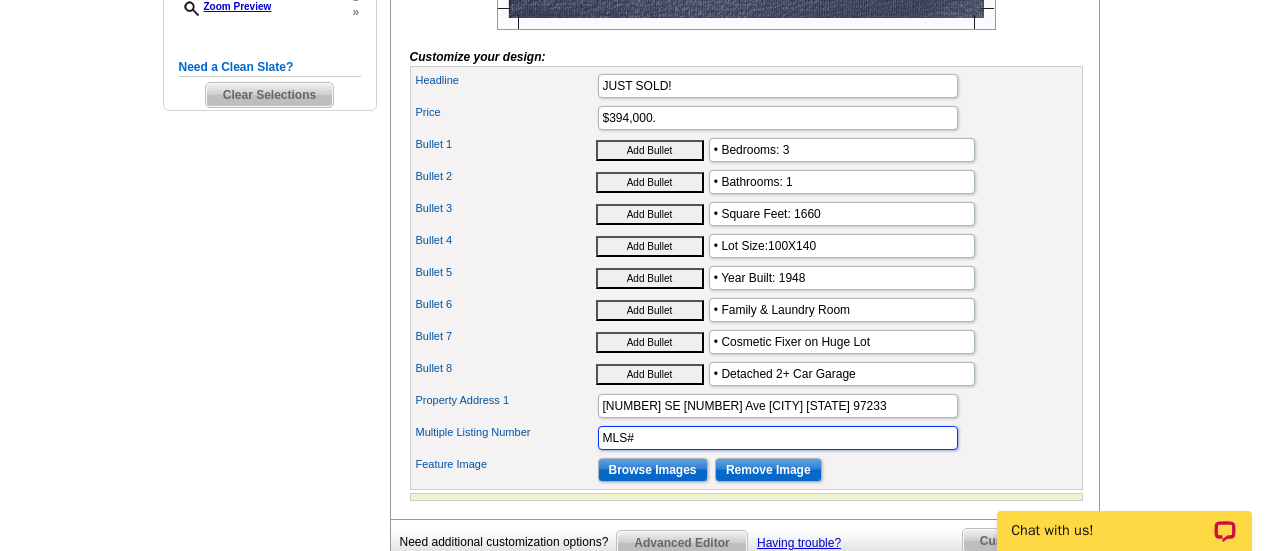 click on "MLS#" at bounding box center (778, 438) 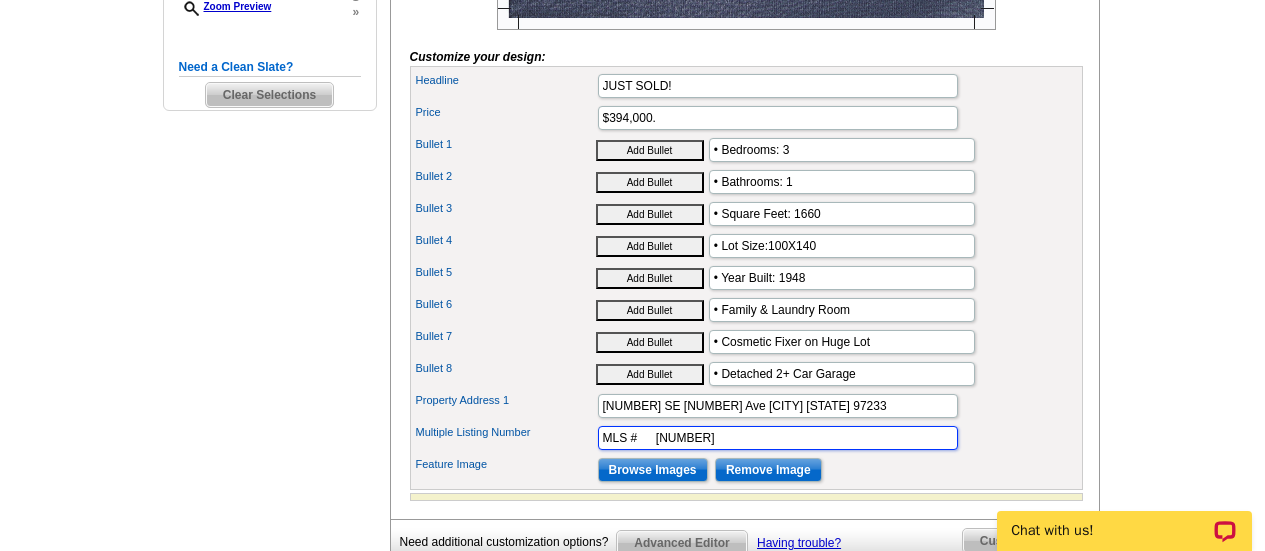 click on "MLS # 	[NUMBER]" at bounding box center (778, 438) 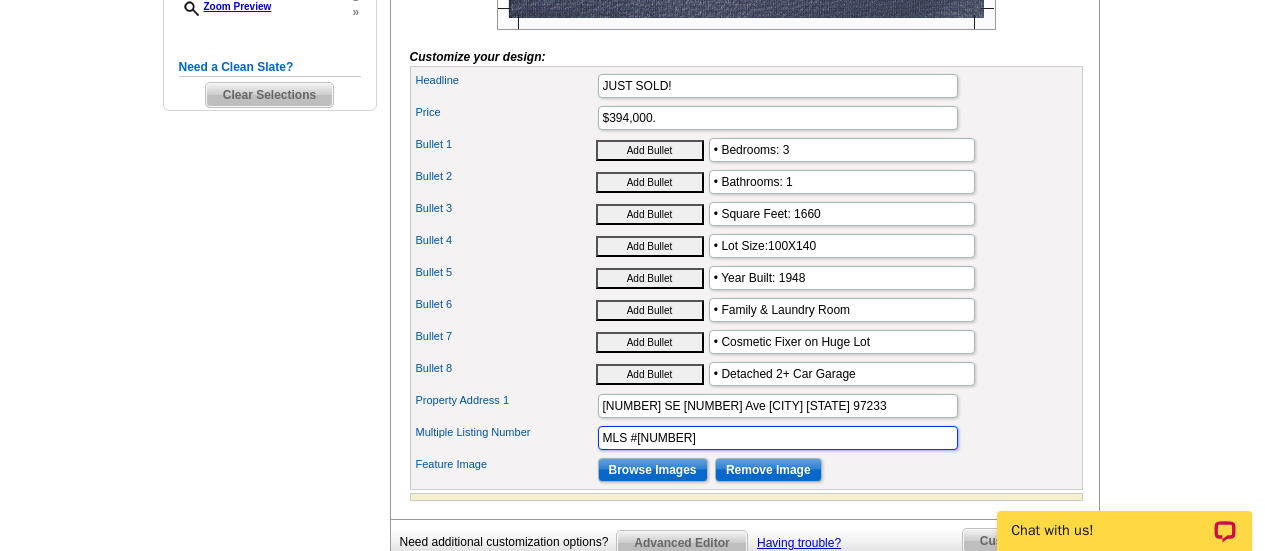 type on "MLS #[NUMBER]" 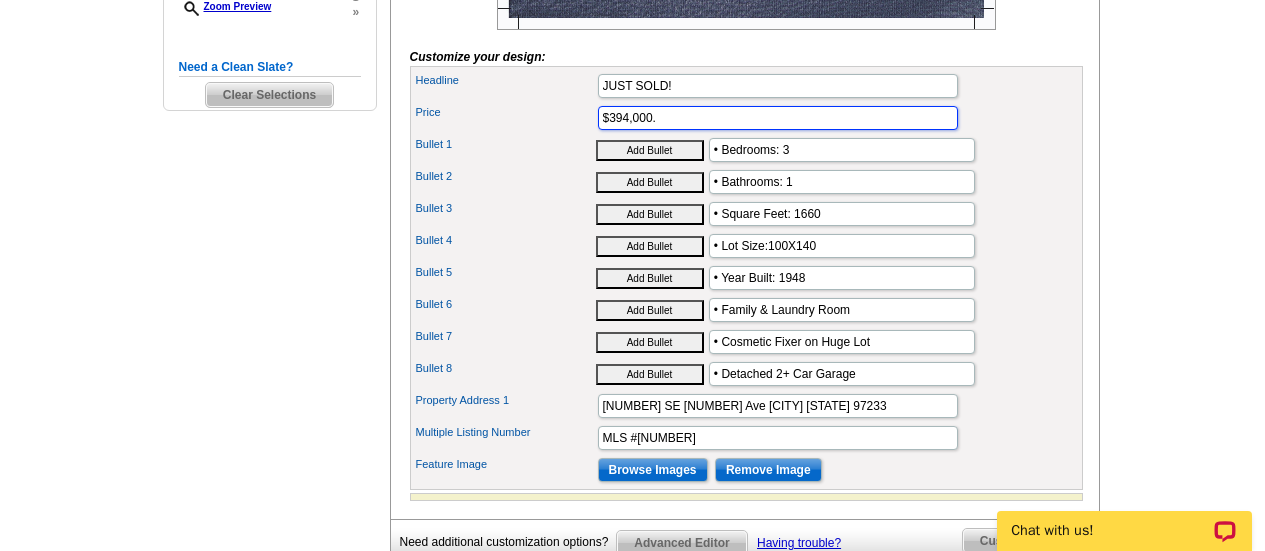 click on "$394,000." at bounding box center [778, 118] 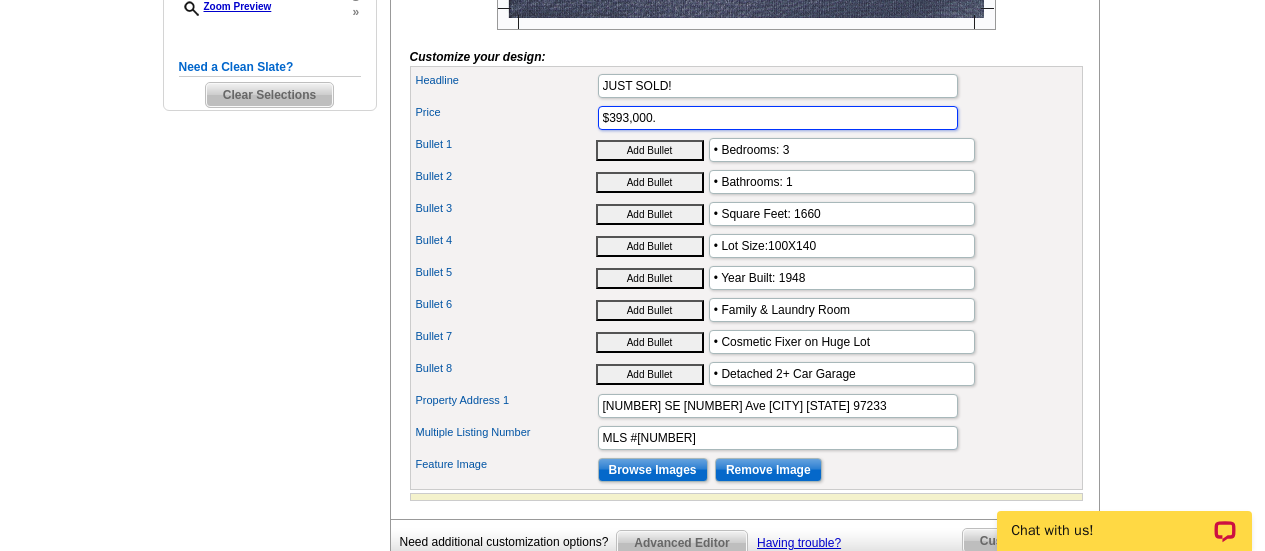 type on "$393,000." 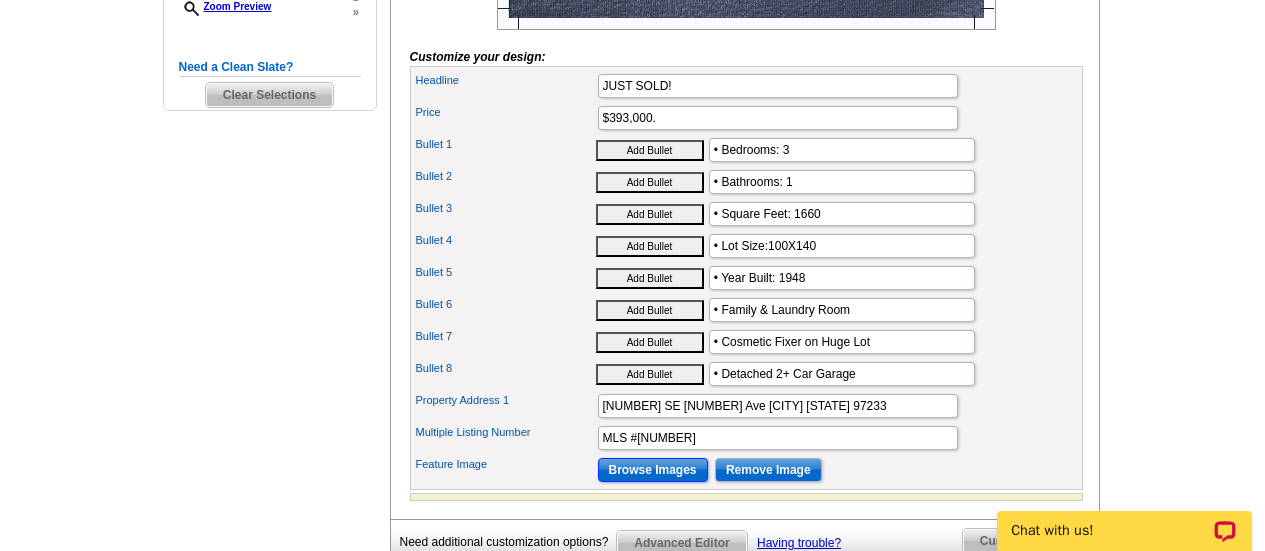 click on "Browse Images" at bounding box center (653, 470) 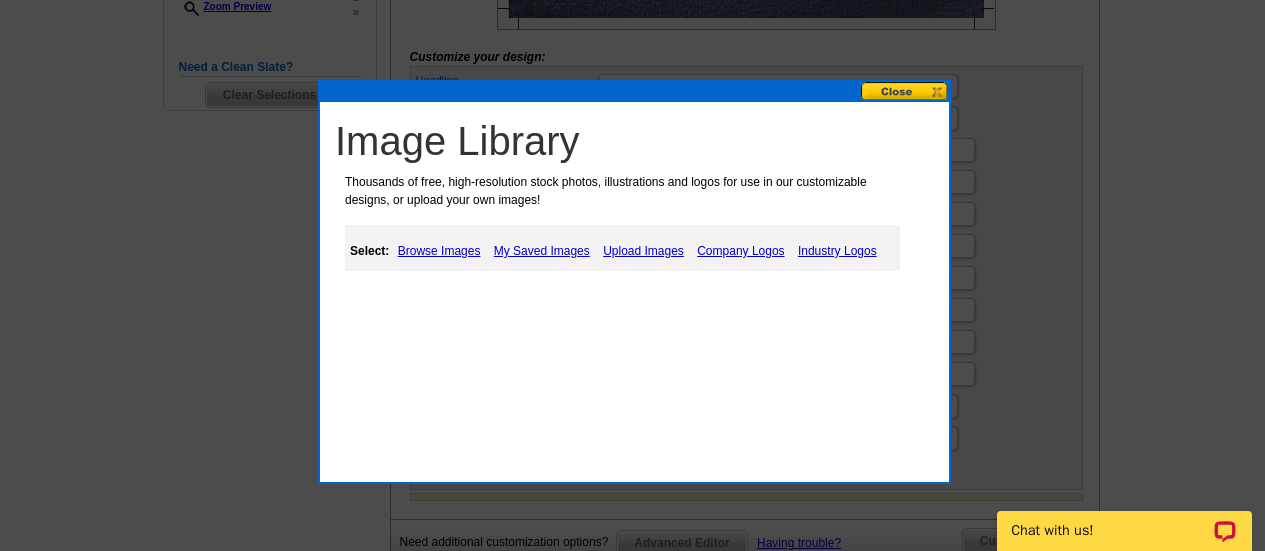click on "Upload Images" at bounding box center [643, 251] 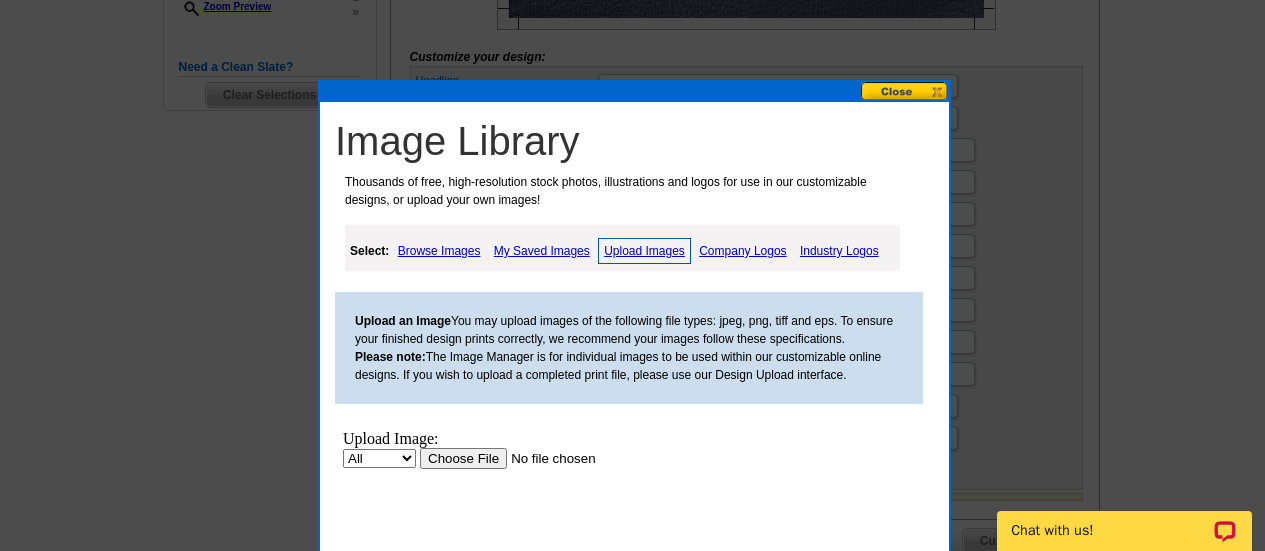 scroll, scrollTop: 0, scrollLeft: 0, axis: both 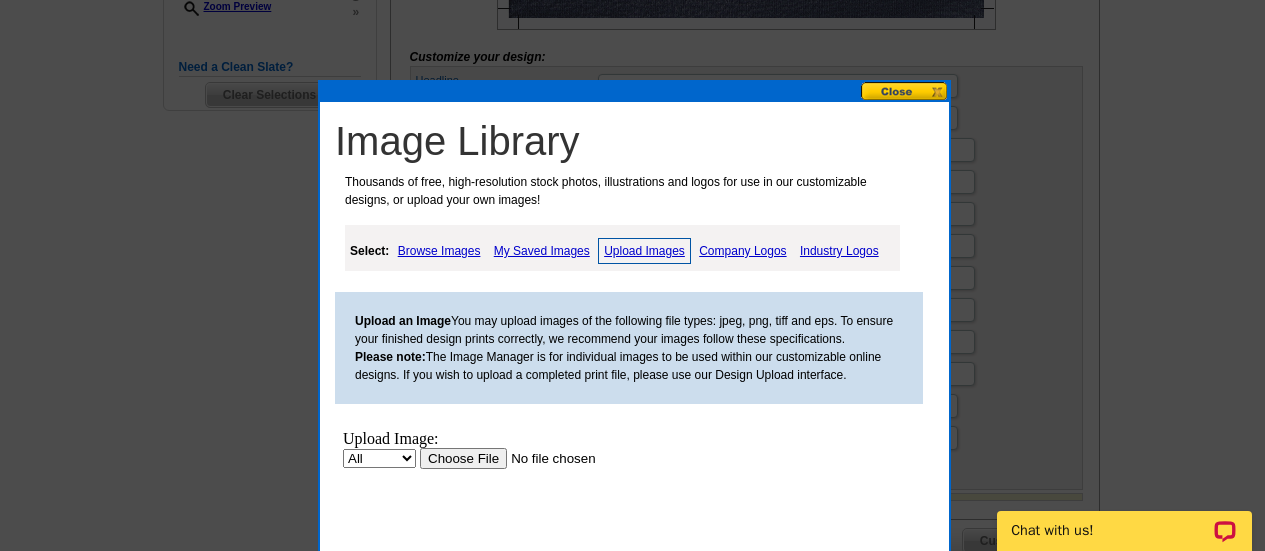 click at bounding box center [546, 458] 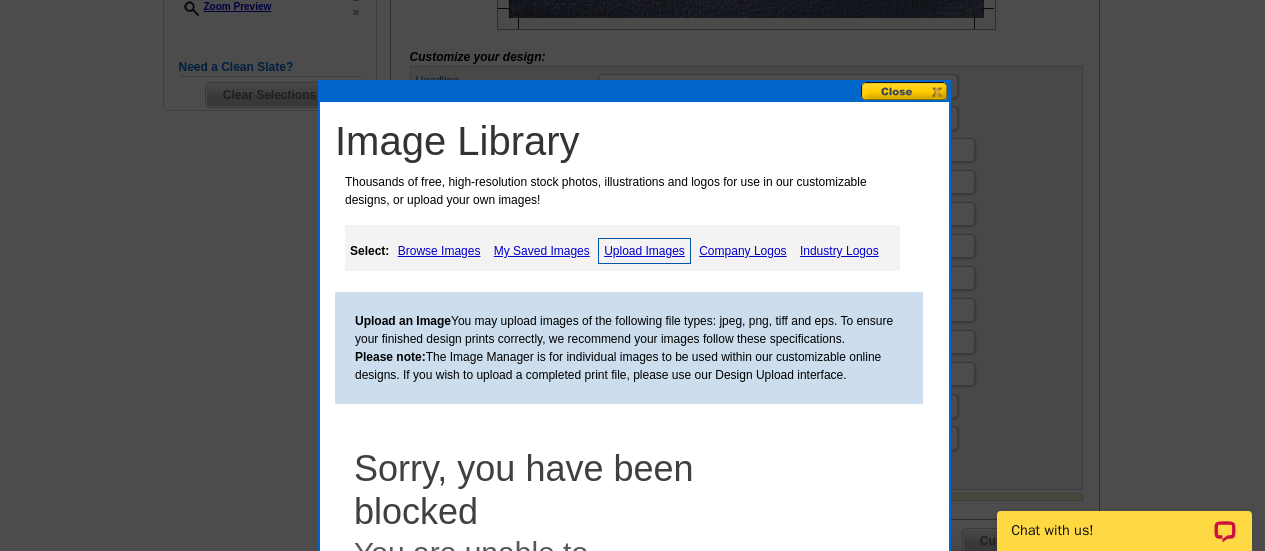 scroll, scrollTop: 0, scrollLeft: 0, axis: both 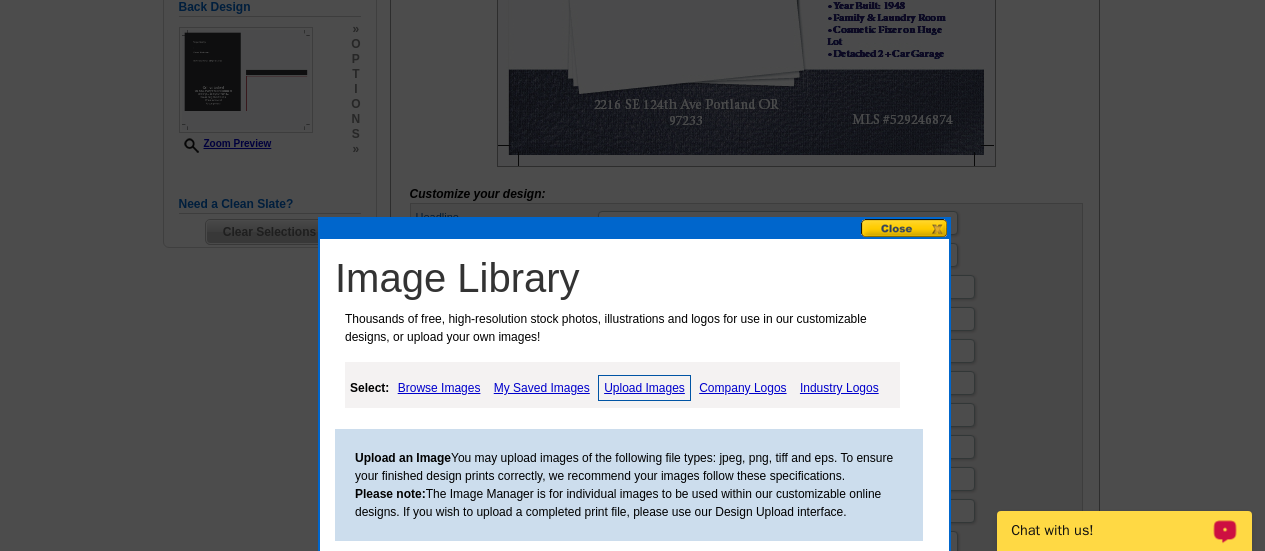 click at bounding box center (905, 228) 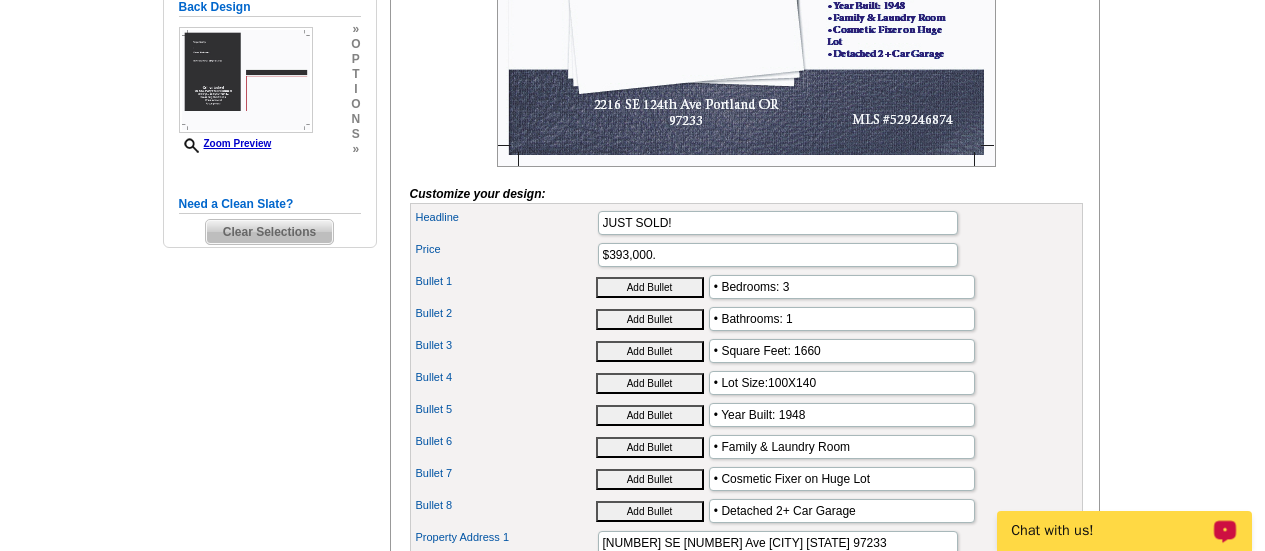 click on "Need Help? call 800-260-5887, chat with support, or have our designers make something custom just for you!
Got it, no need for the selection guide next time.
Show Results
Selected Design
Regular Postcard (4.25" x 5.6")
Design Name
Textured Denim
Front Design
Zoom Preview
»
o
p
t
i
o
n
s
»
»" at bounding box center (632, 183) 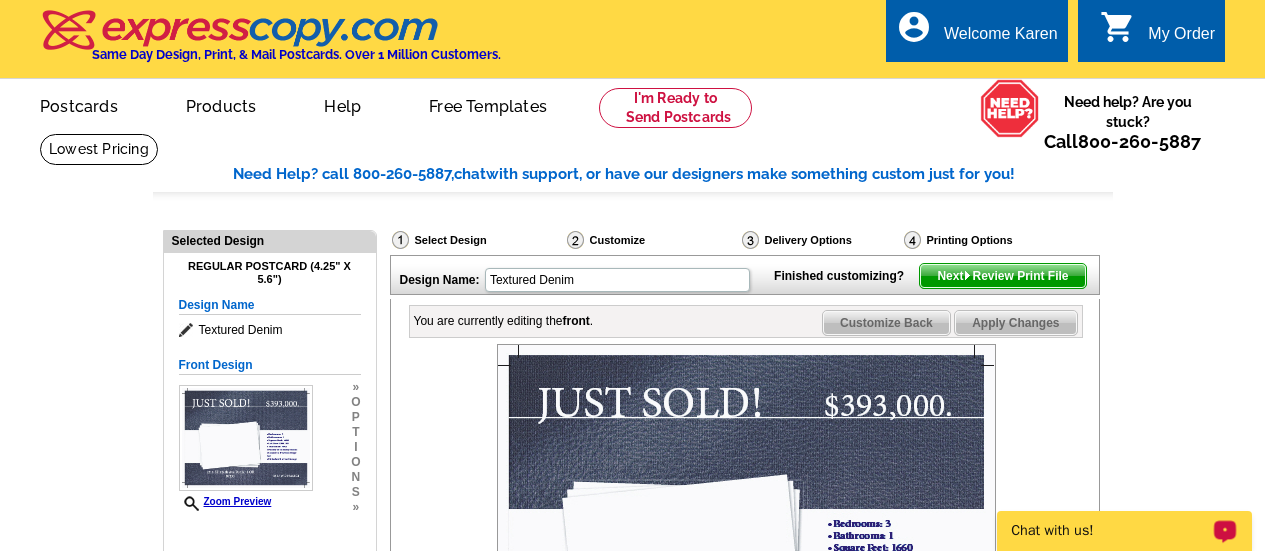scroll, scrollTop: 388, scrollLeft: 0, axis: vertical 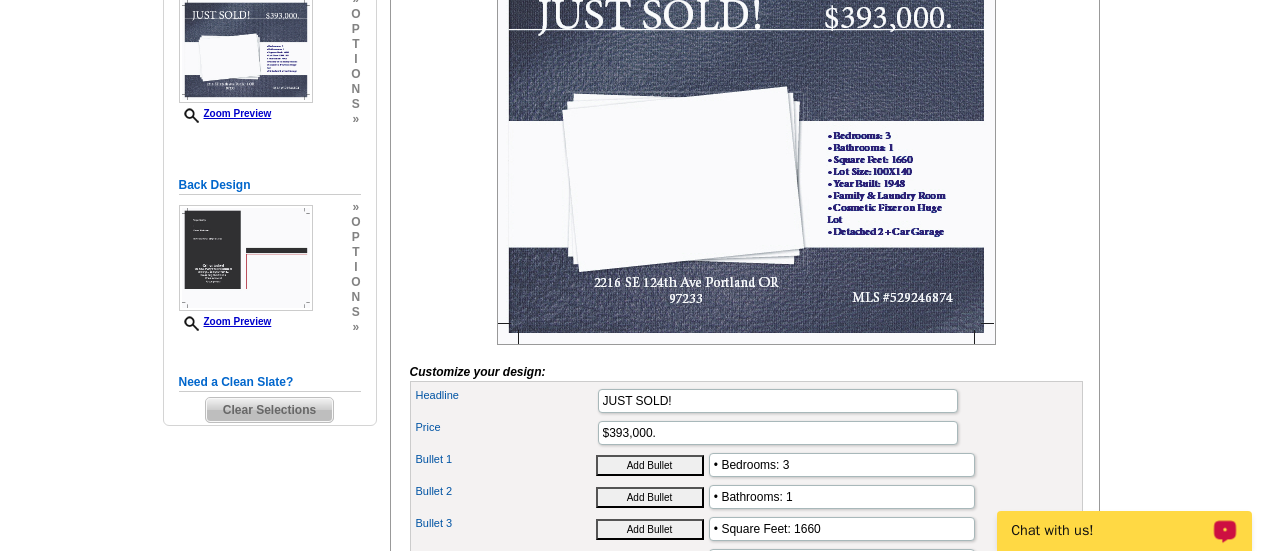 click on "Chat with us!" at bounding box center (1111, 531) 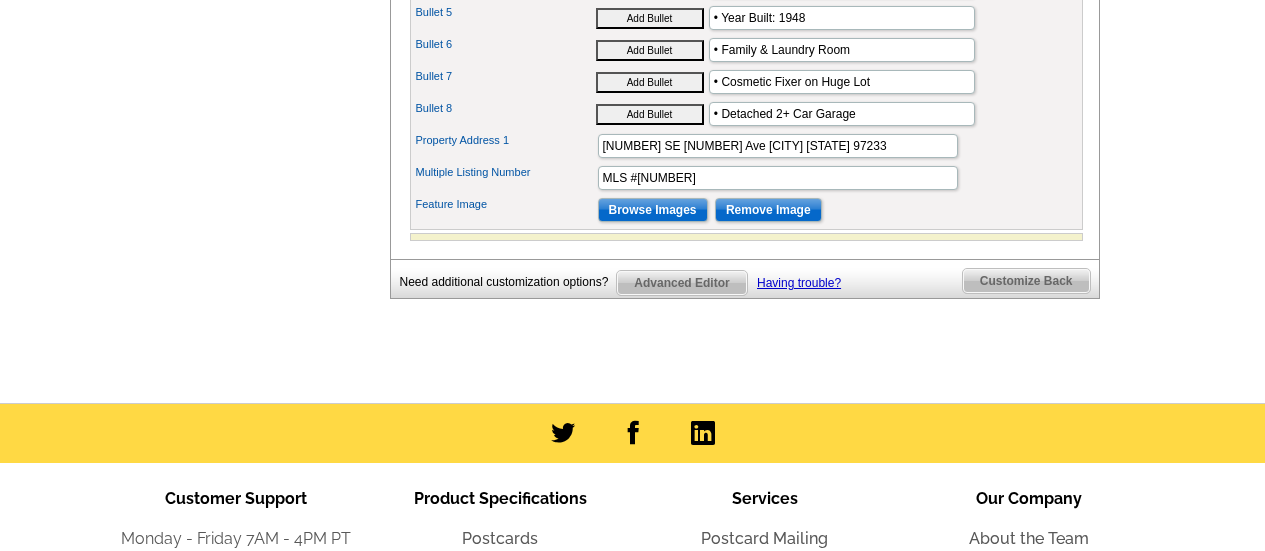 scroll, scrollTop: 972, scrollLeft: 0, axis: vertical 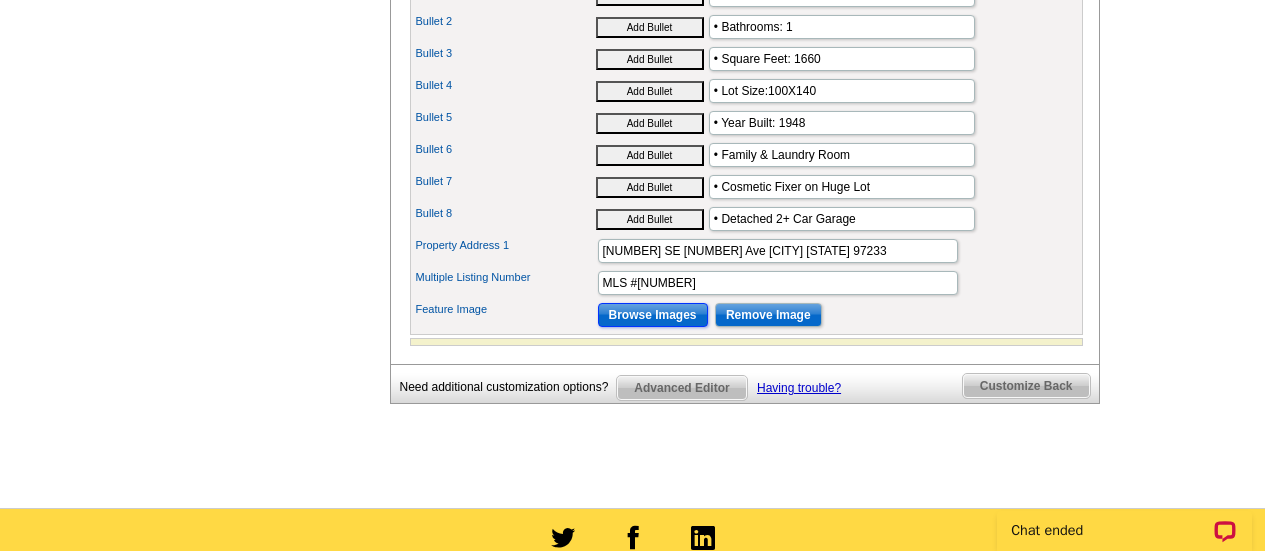 click on "Browse Images" at bounding box center [653, 315] 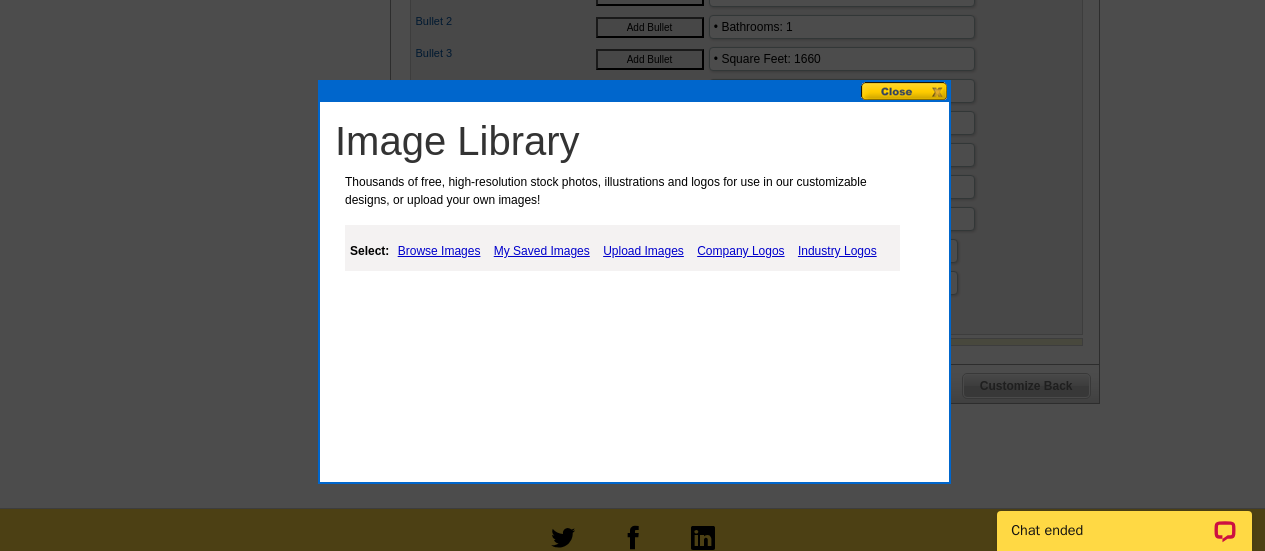 click on "Upload Images" at bounding box center [643, 251] 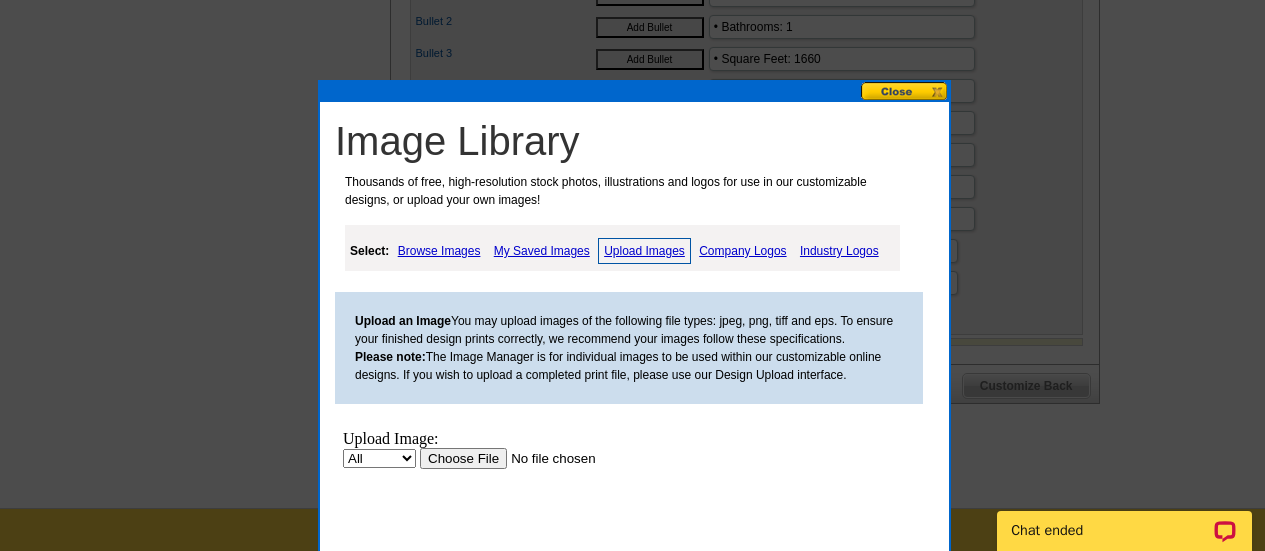 scroll, scrollTop: 0, scrollLeft: 0, axis: both 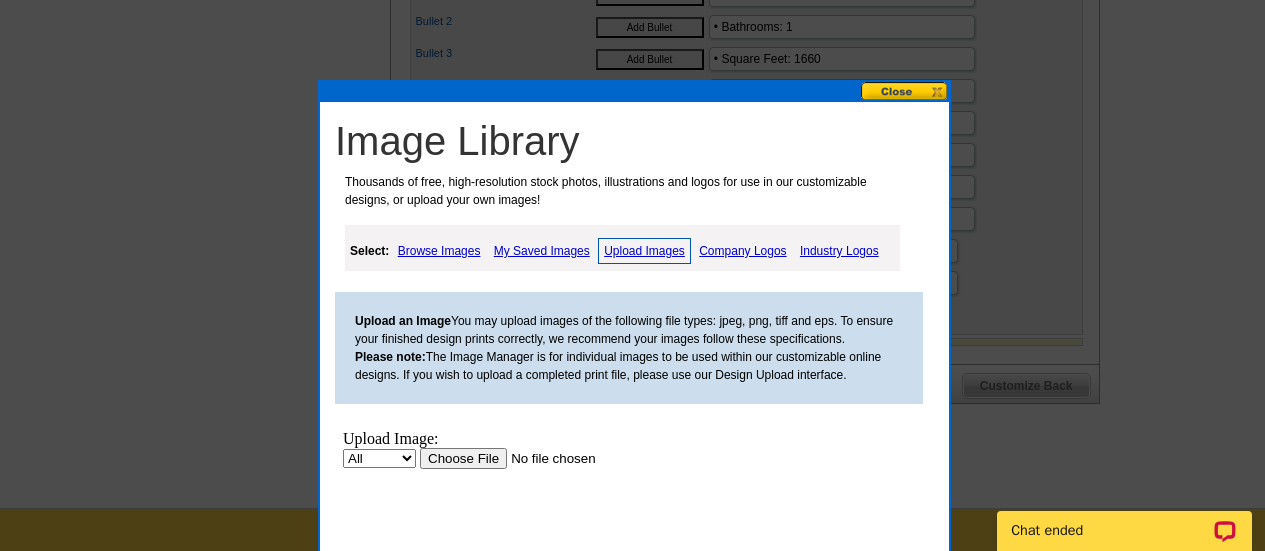 click on "All
Property" at bounding box center (379, 458) 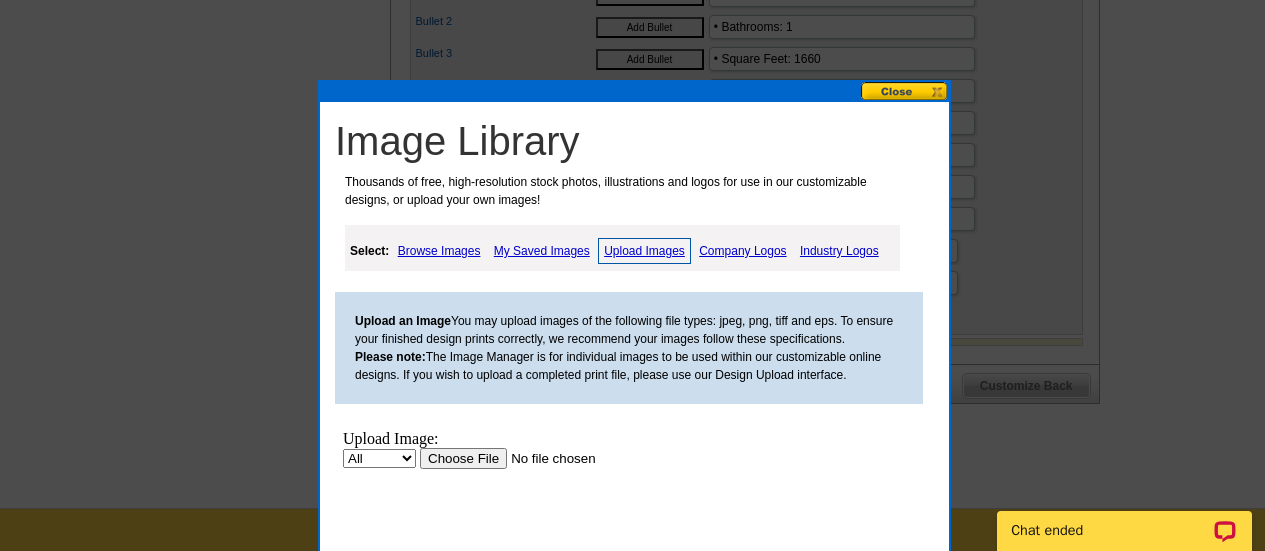 click on "Upload Image:
All
Property
Upload" at bounding box center (525, 518) 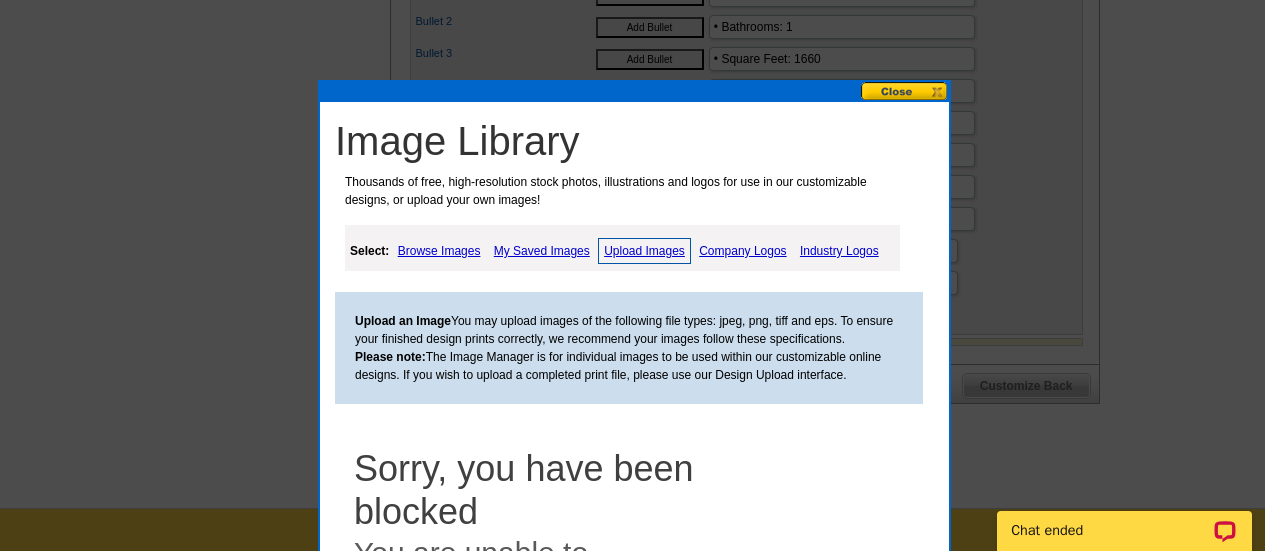 scroll, scrollTop: 0, scrollLeft: 0, axis: both 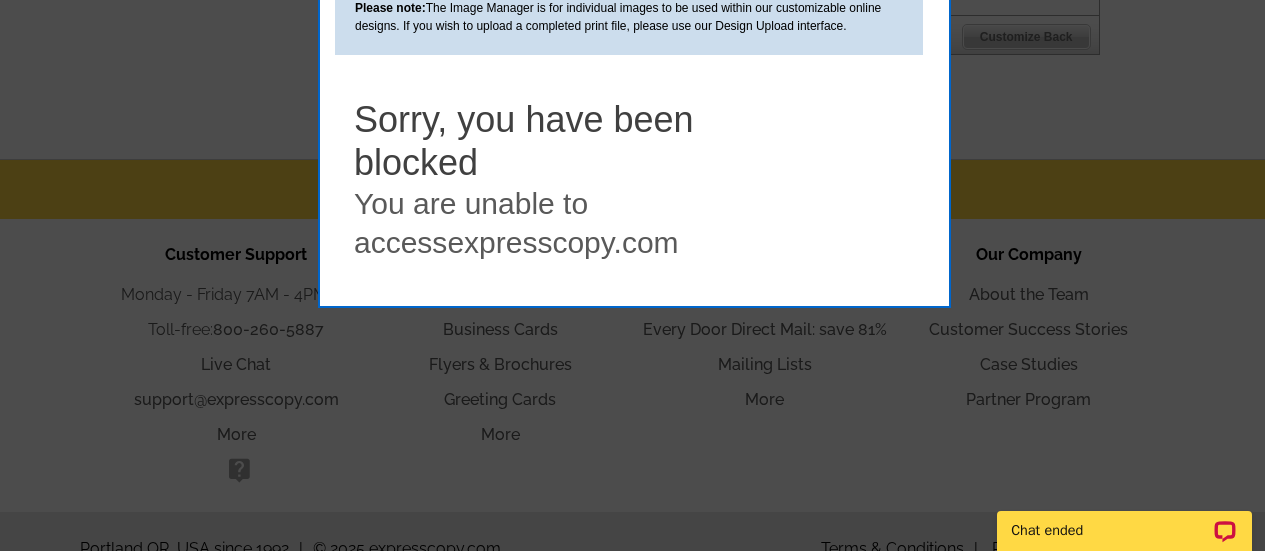 click at bounding box center (632, -328) 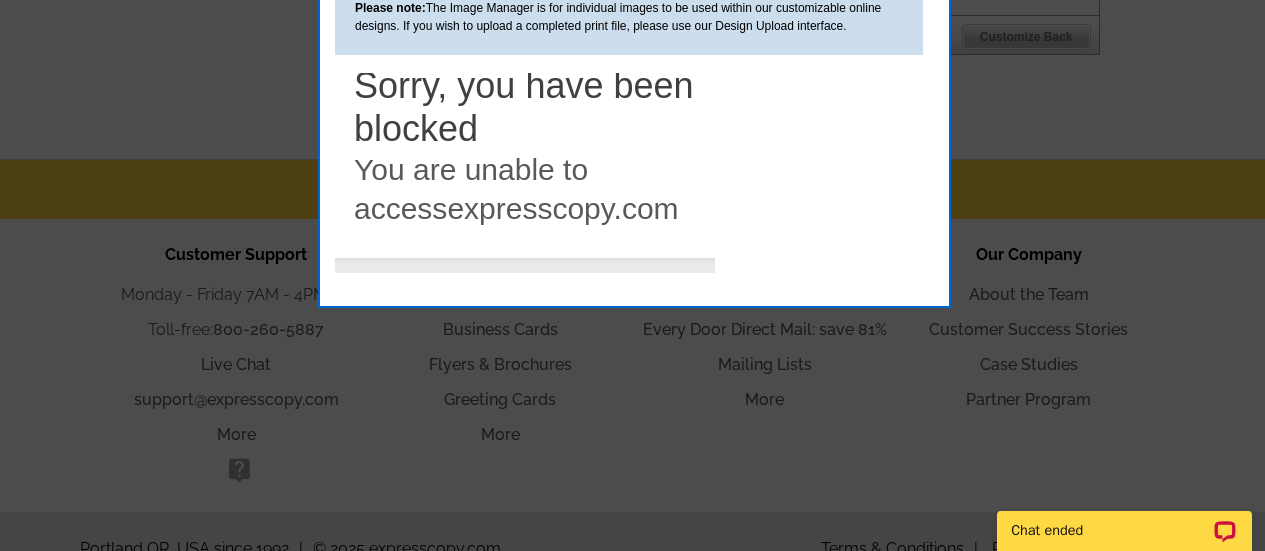 scroll, scrollTop: 0, scrollLeft: 0, axis: both 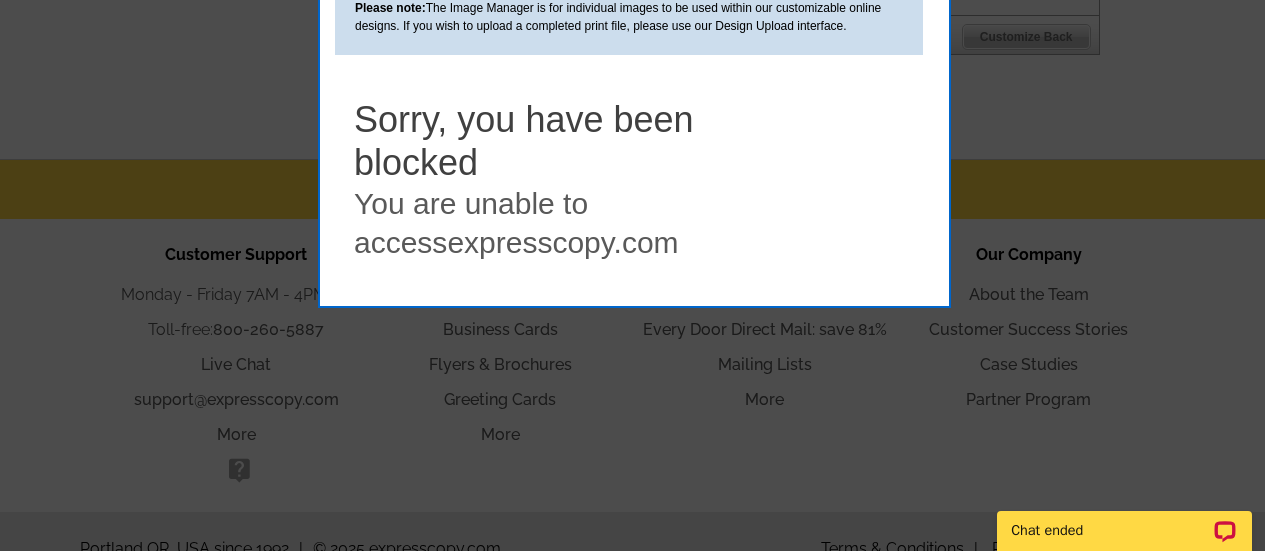 drag, startPoint x: 707, startPoint y: 99, endPoint x: 1027, endPoint y: 76, distance: 320.8255 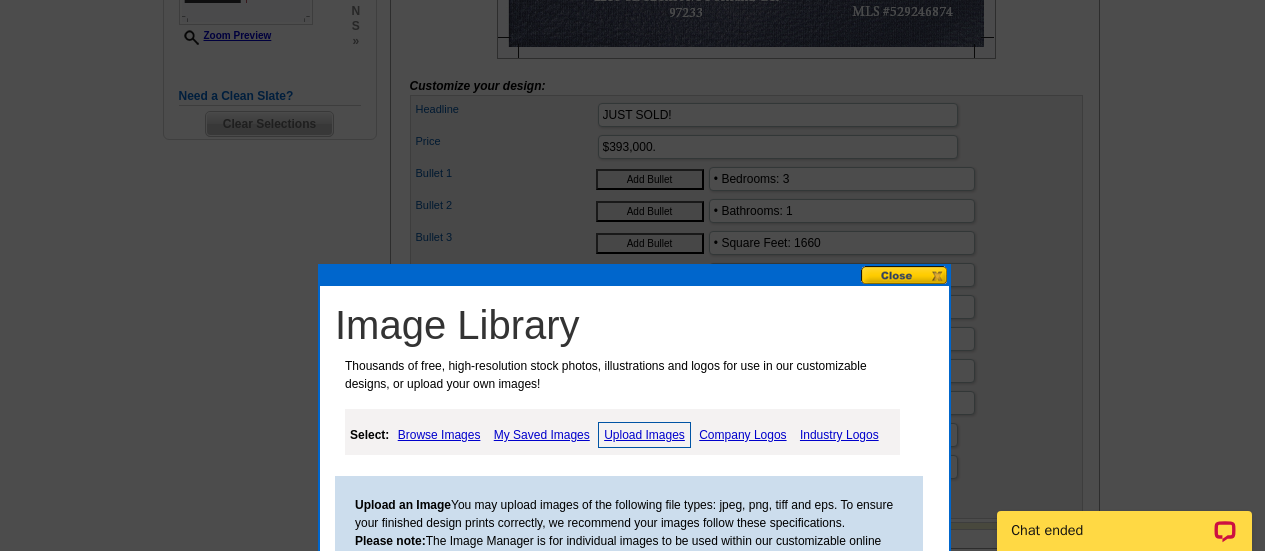 scroll, scrollTop: 666, scrollLeft: 0, axis: vertical 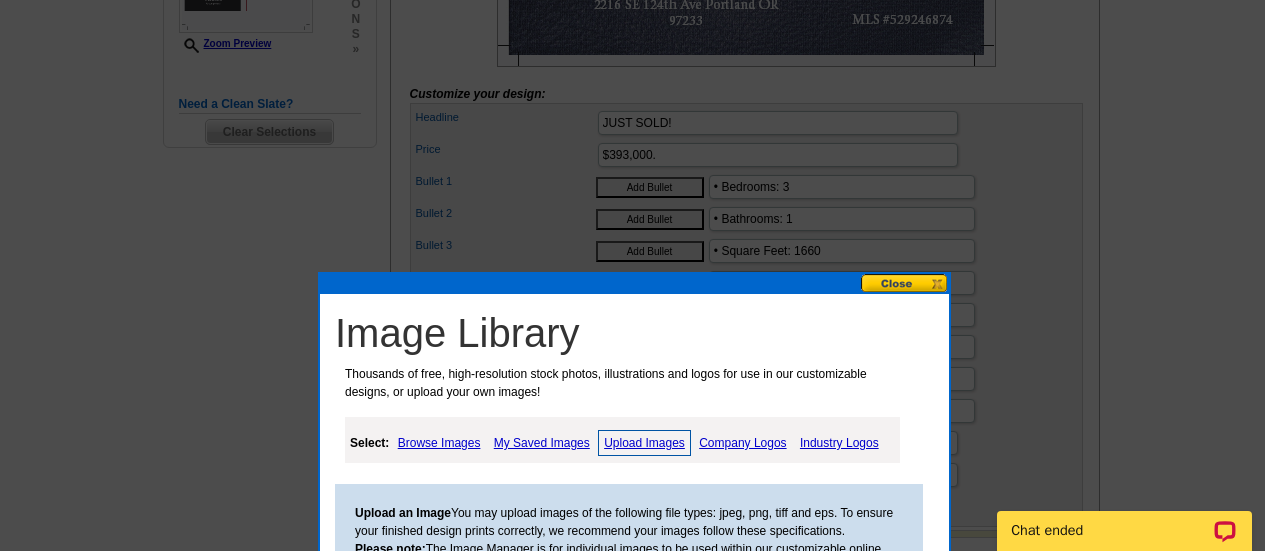 drag, startPoint x: 1000, startPoint y: 362, endPoint x: 977, endPoint y: 289, distance: 76.537575 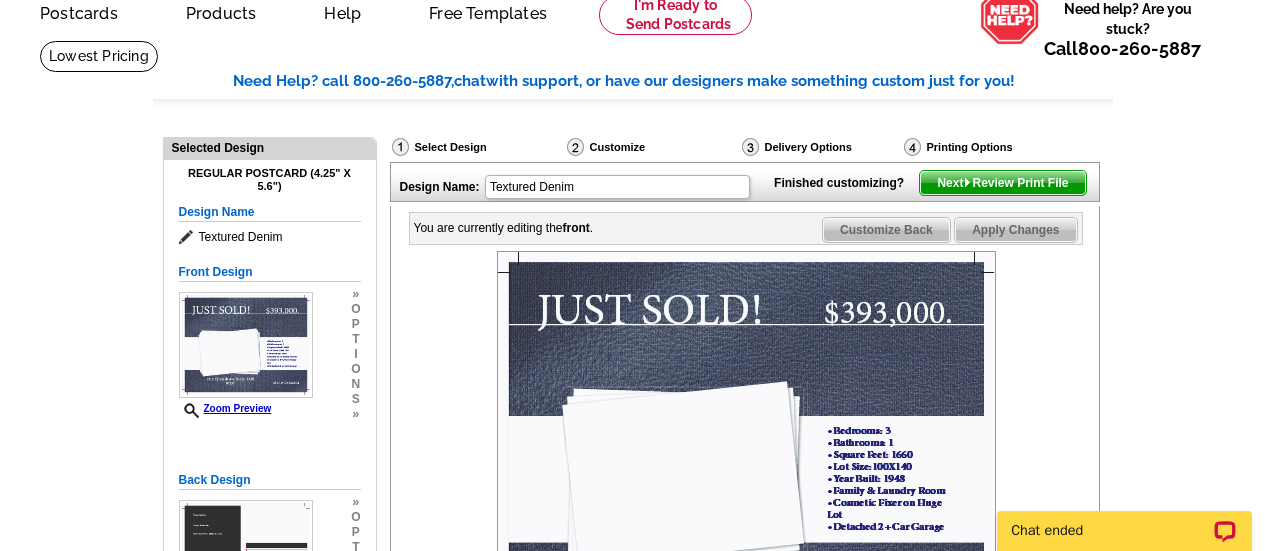 scroll, scrollTop: 0, scrollLeft: 0, axis: both 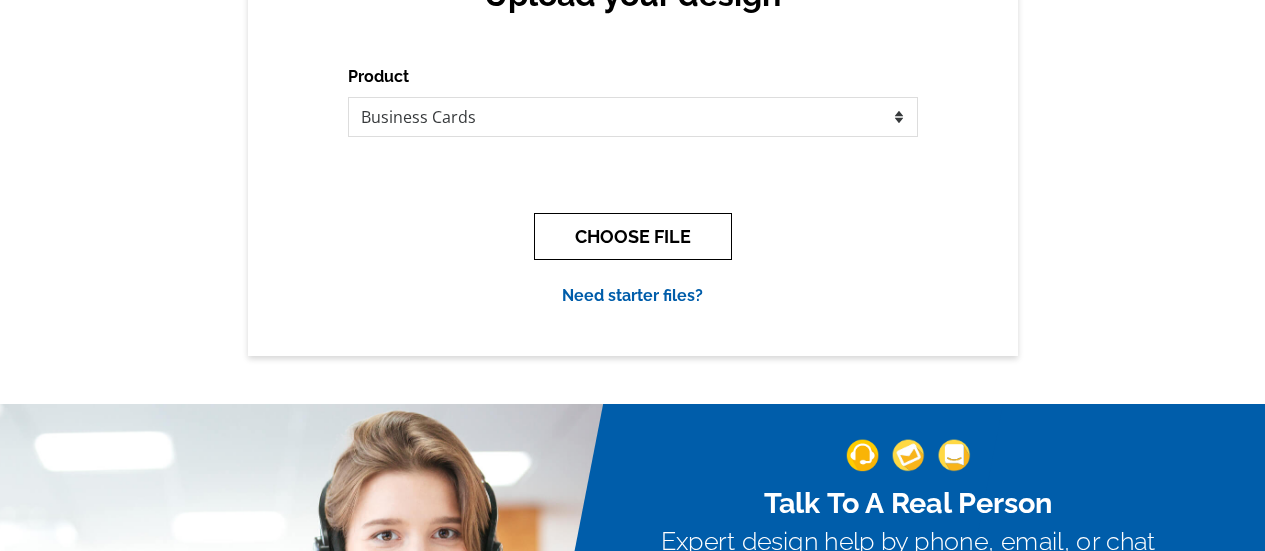 click on "CHOOSE FILE" at bounding box center [633, 236] 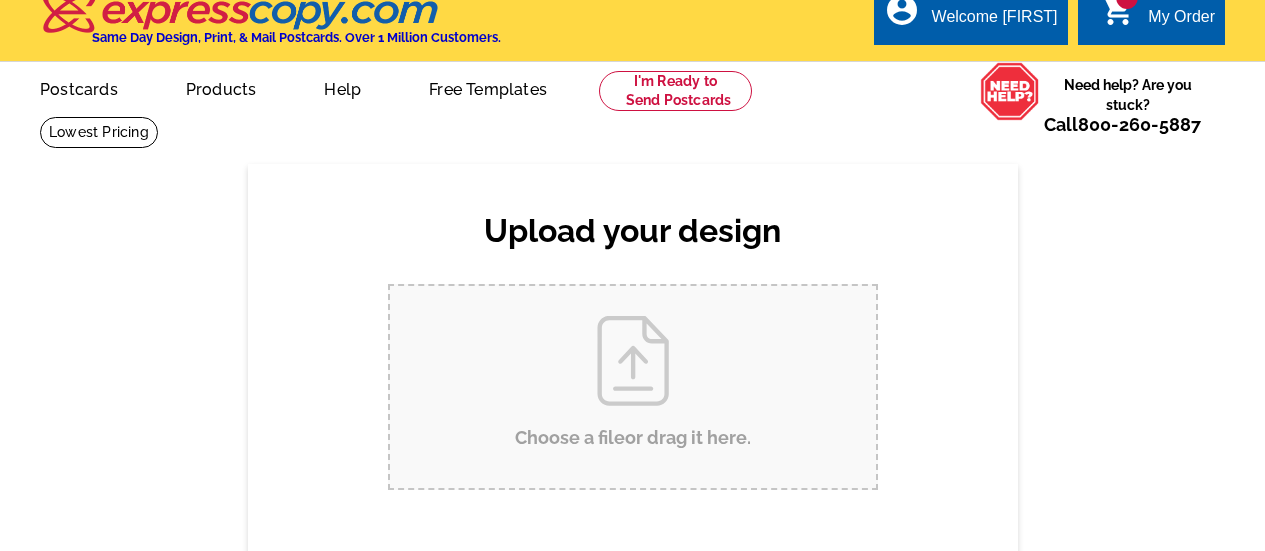 scroll, scrollTop: 0, scrollLeft: 0, axis: both 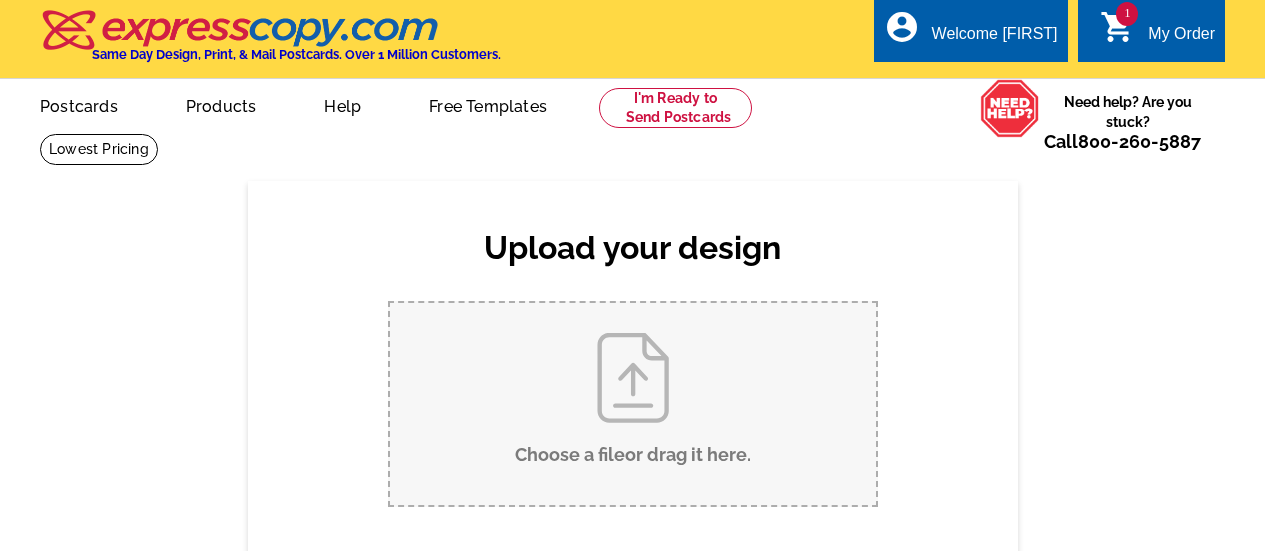click on "Choose a file  or drag it here ." at bounding box center [633, 404] 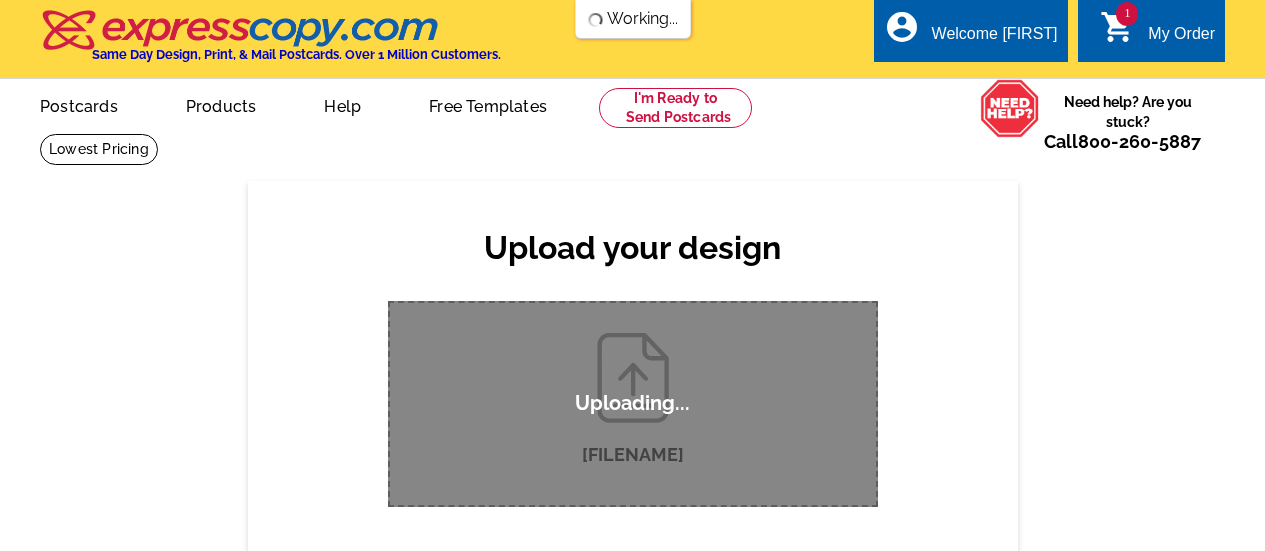 scroll, scrollTop: 0, scrollLeft: 0, axis: both 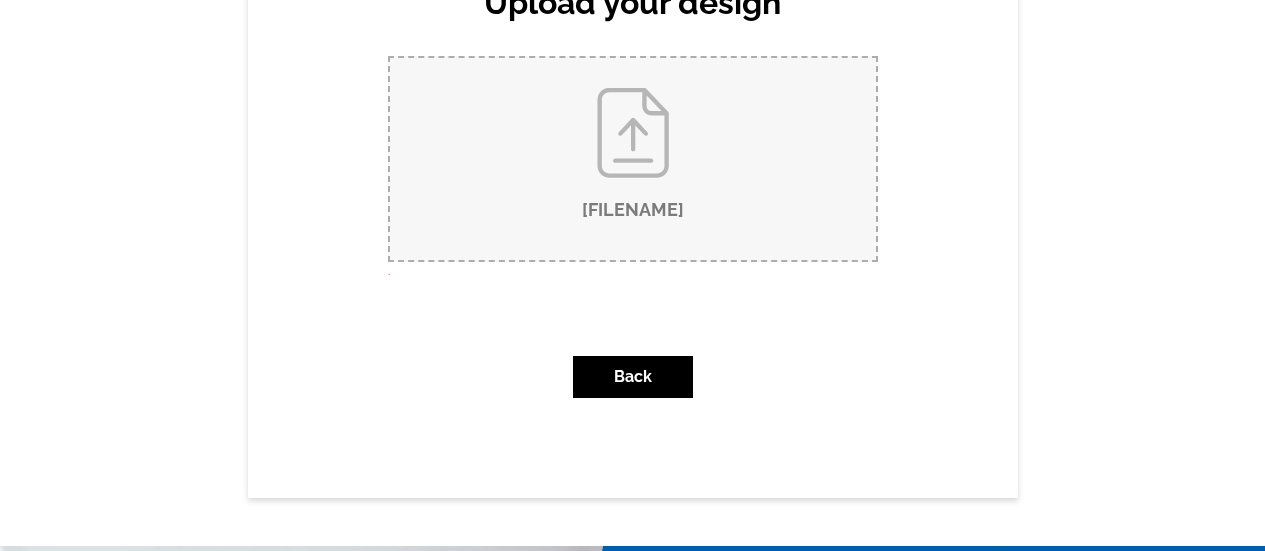 click on "[FILENAME]" at bounding box center (633, 159) 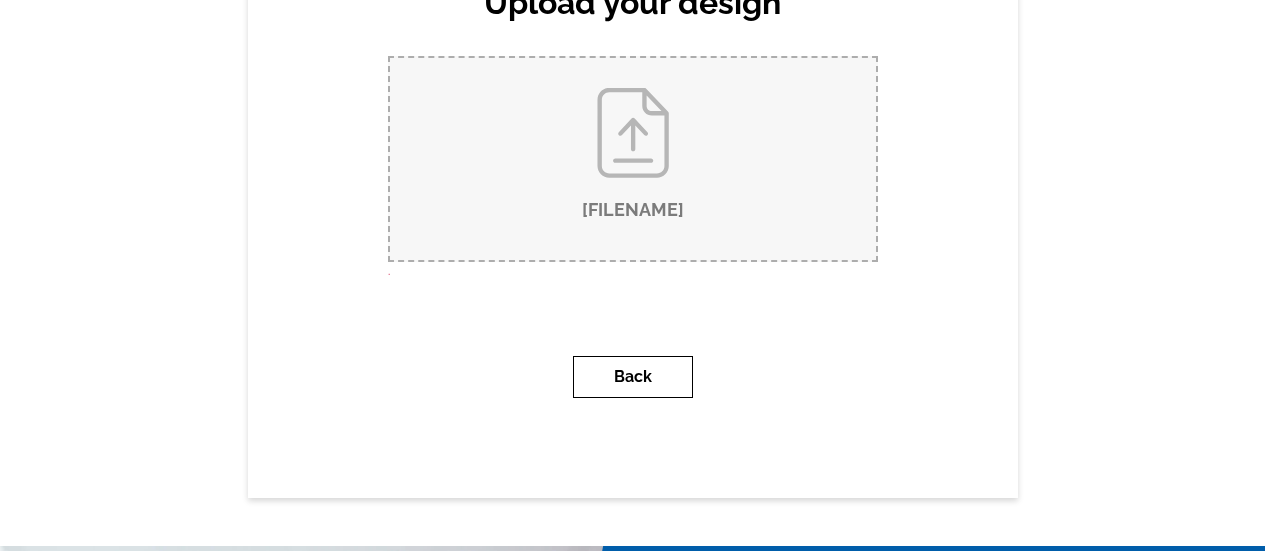 click on "Back" at bounding box center [633, 377] 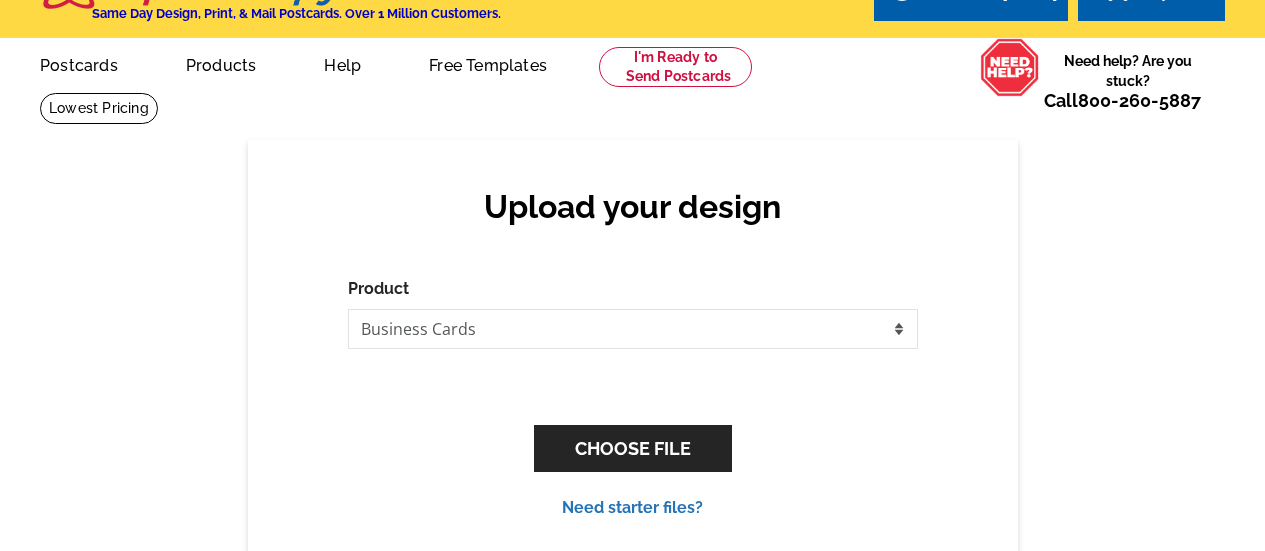 scroll, scrollTop: 0, scrollLeft: 0, axis: both 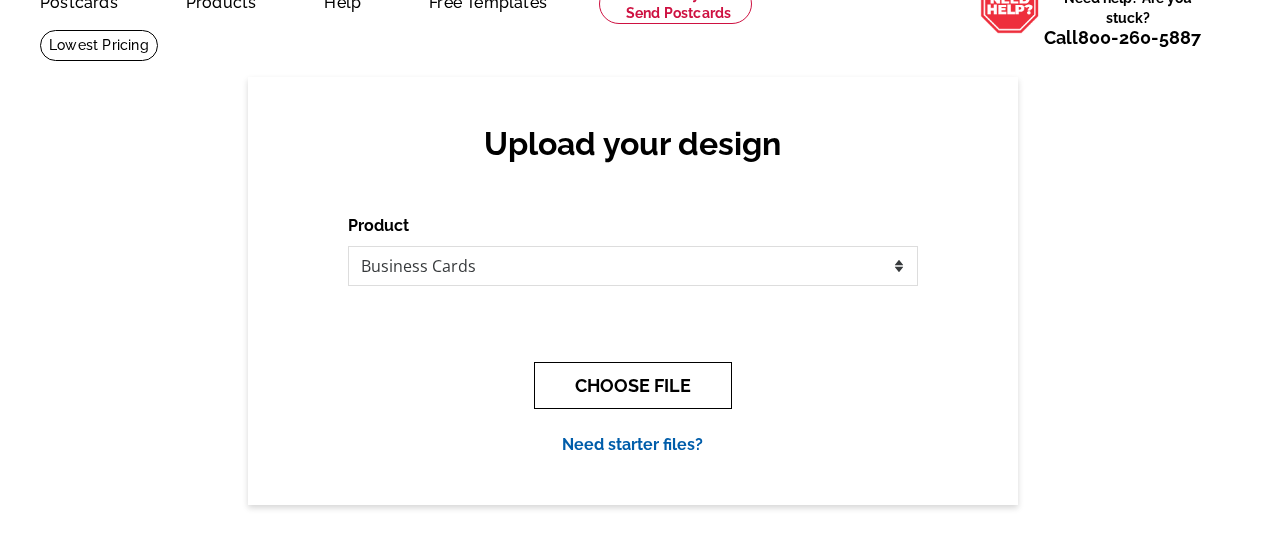 click on "CHOOSE FILE" at bounding box center [633, 385] 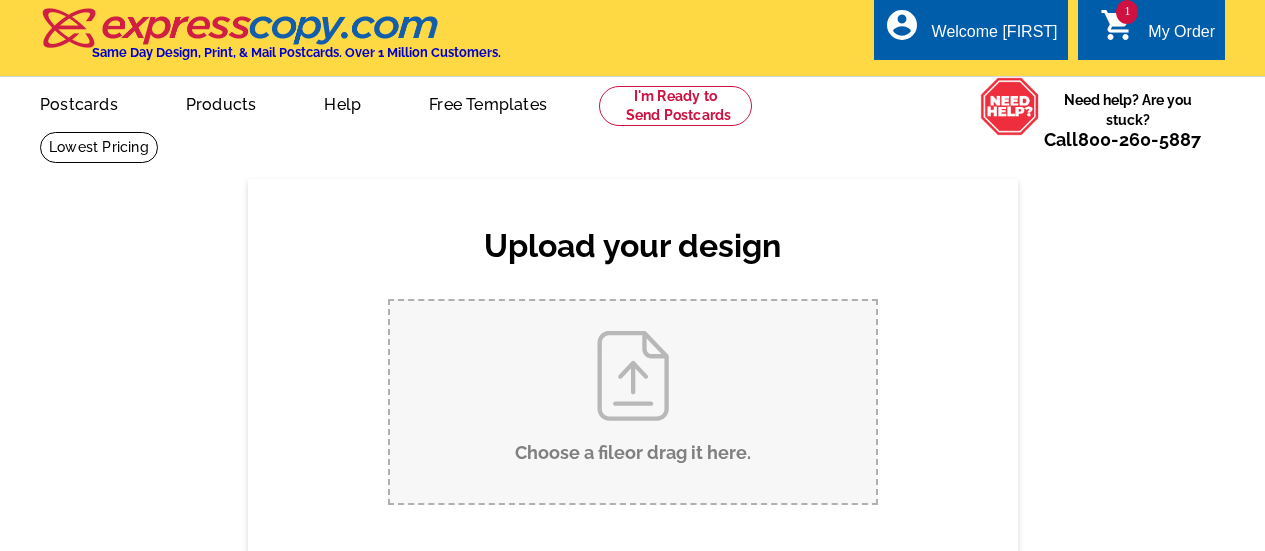 scroll, scrollTop: 0, scrollLeft: 0, axis: both 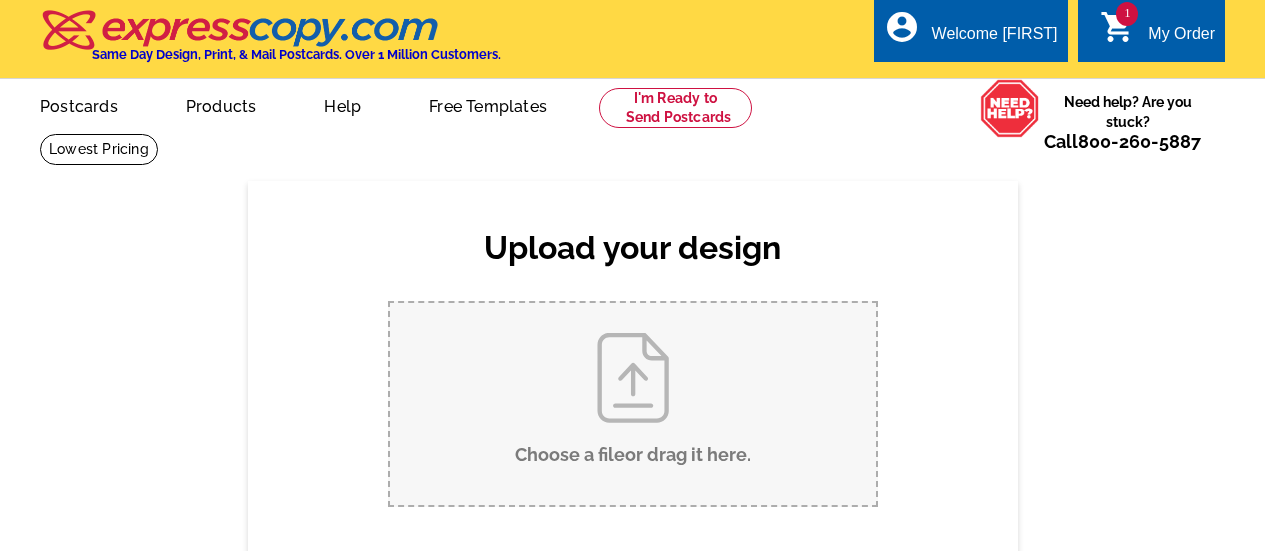 click on "Choose a file  or drag it here ." at bounding box center [633, 404] 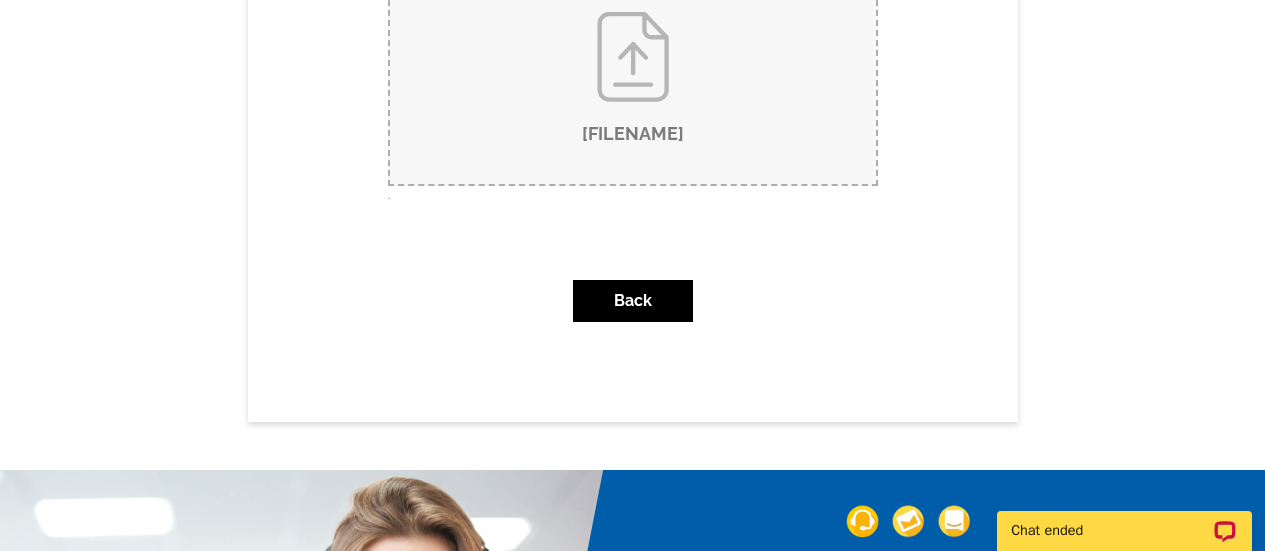 scroll, scrollTop: 323, scrollLeft: 0, axis: vertical 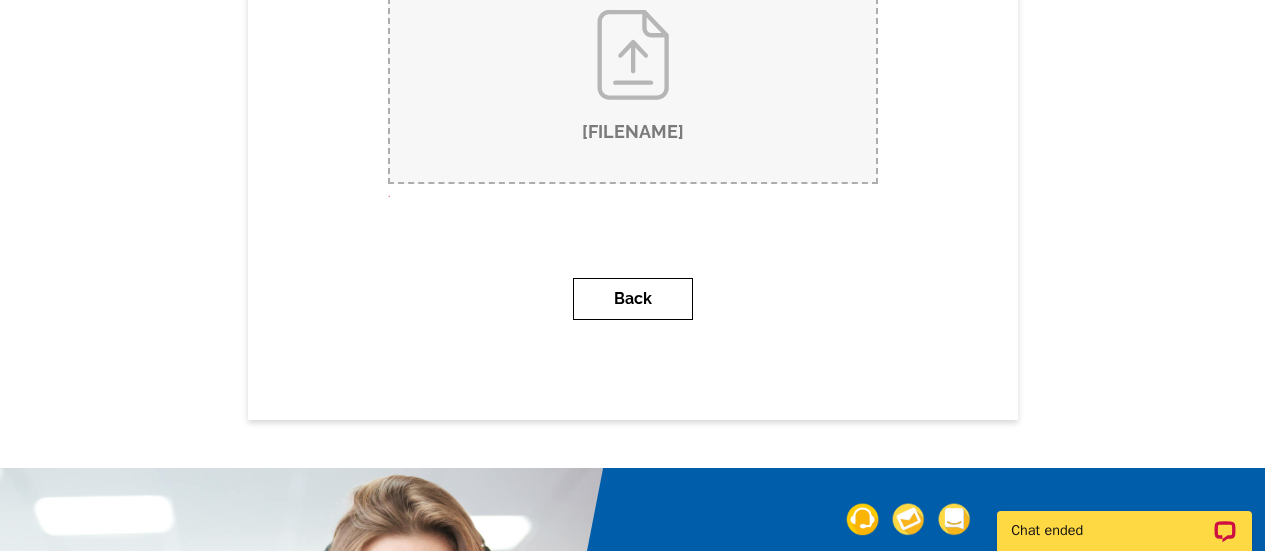 click on "Back" at bounding box center [633, 299] 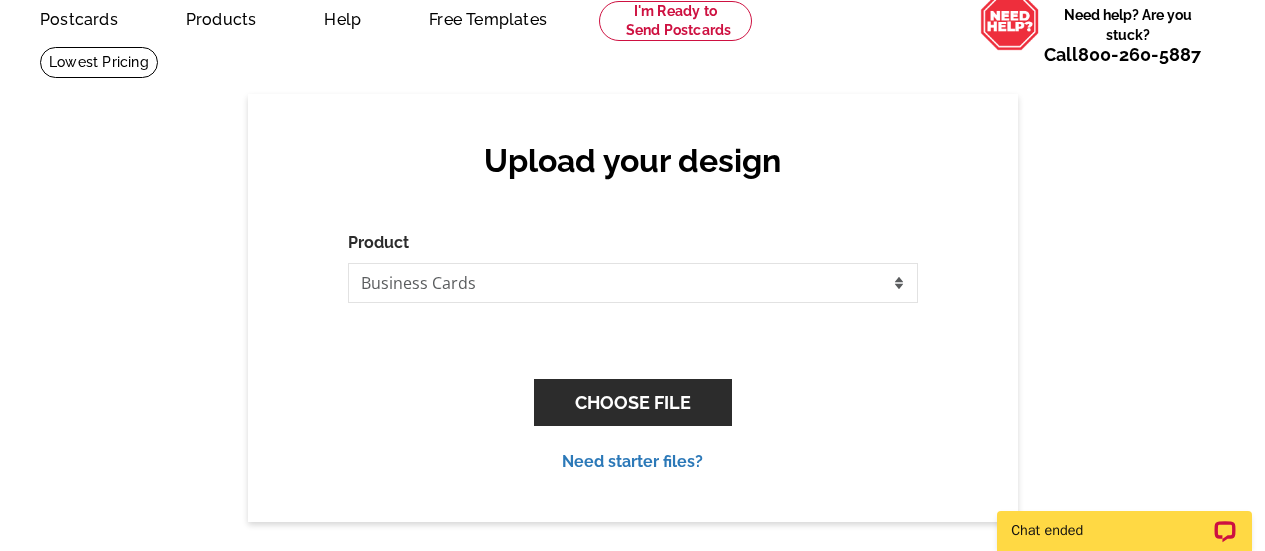 scroll, scrollTop: 0, scrollLeft: 0, axis: both 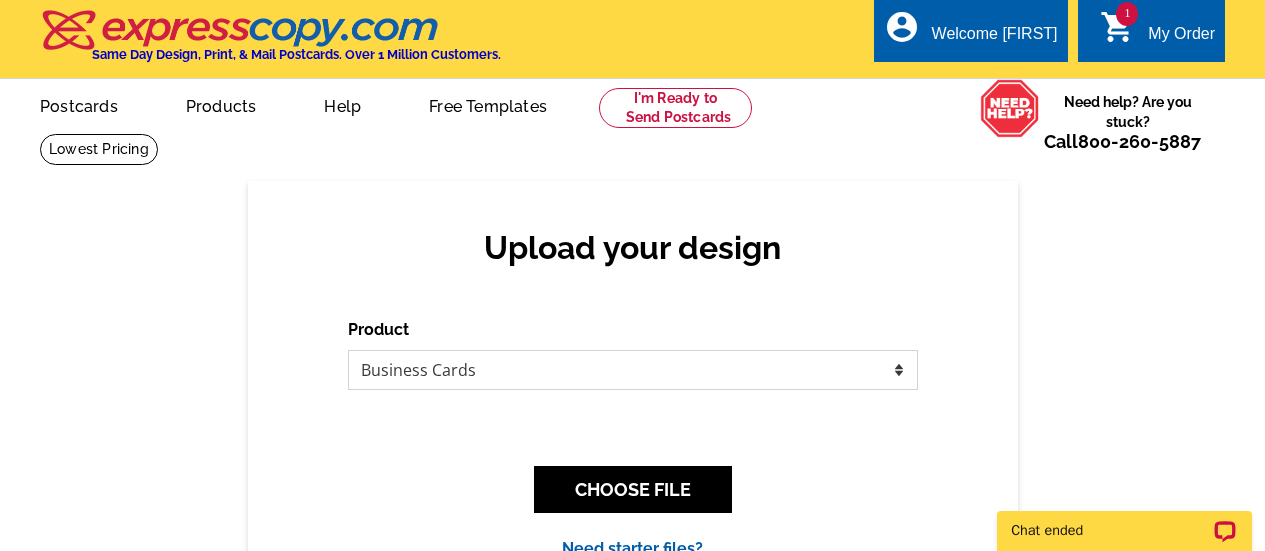 click on "Please select the type of file...
Postcards
Business Cards
Letters and flyers
Greeting Cards
Door Hangers" at bounding box center (633, 370) 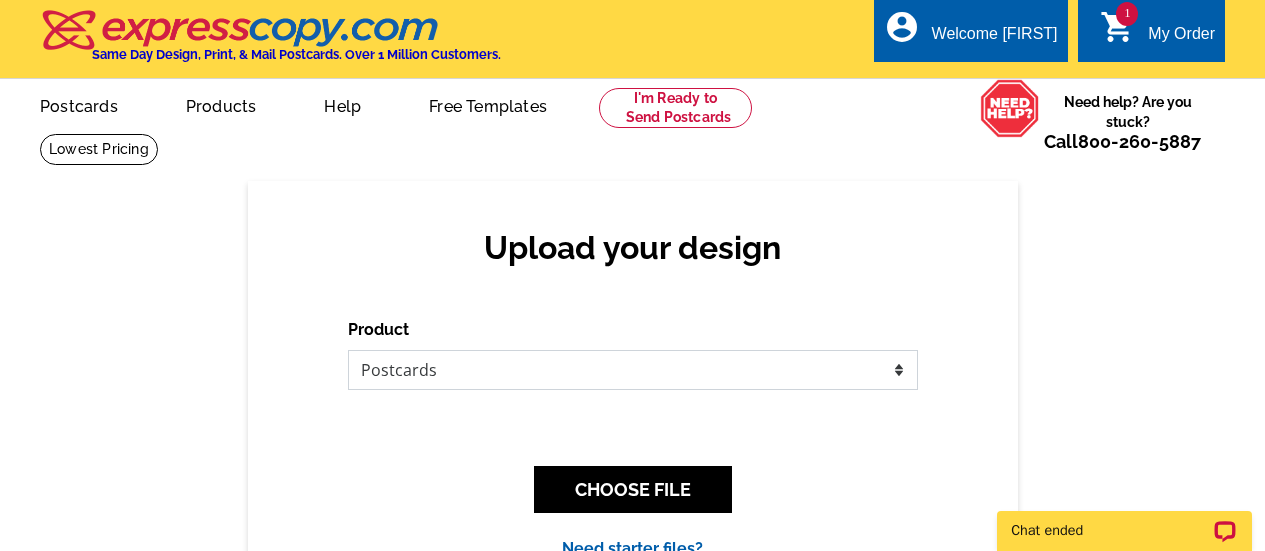 click on "Please select the type of file...
Postcards
Business Cards
Letters and flyers
Greeting Cards
Door Hangers" at bounding box center [633, 370] 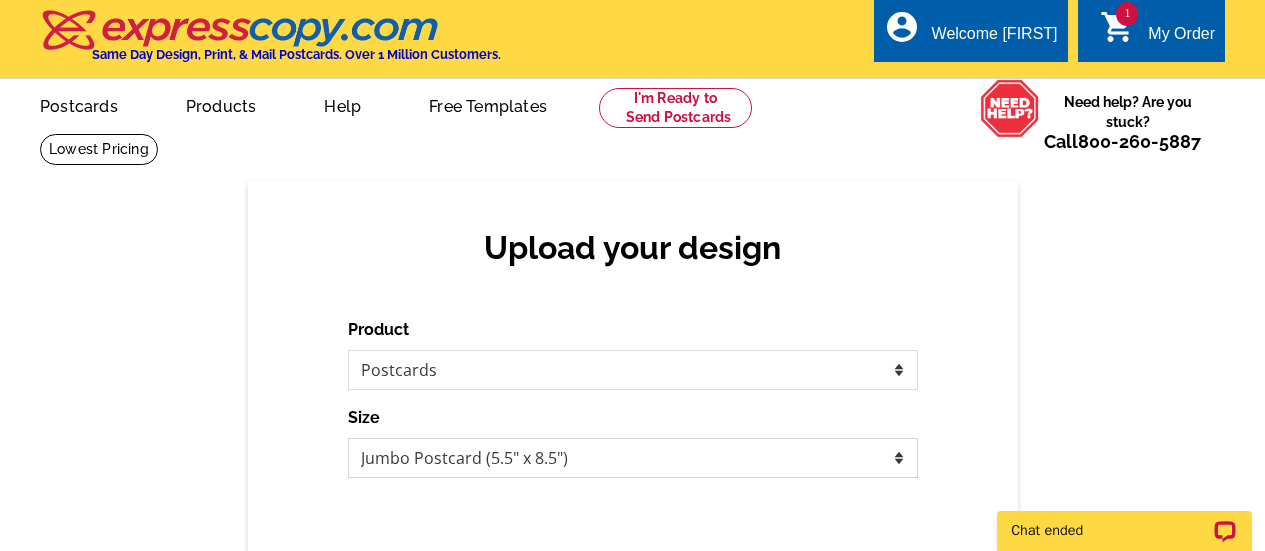 click on "Jumbo Postcard (5.5" x 8.5") Regular Postcard (4.25" x 5.6") Panoramic Postcard (5.75" x 11.25") Giant Postcard (8.5" x 11") EDDM Postcard (6.125" x 8.25")" at bounding box center (633, 458) 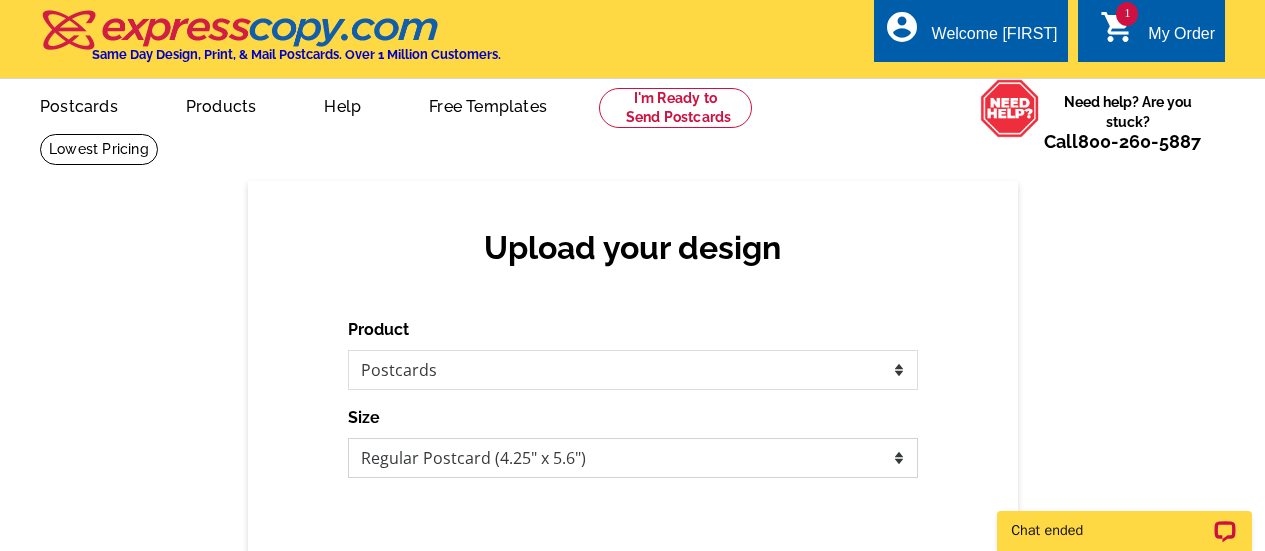 click on "Jumbo Postcard (5.5" x 8.5") Regular Postcard (4.25" x 5.6") Panoramic Postcard (5.75" x 11.25") Giant Postcard (8.5" x 11") EDDM Postcard (6.125" x 8.25")" at bounding box center (633, 458) 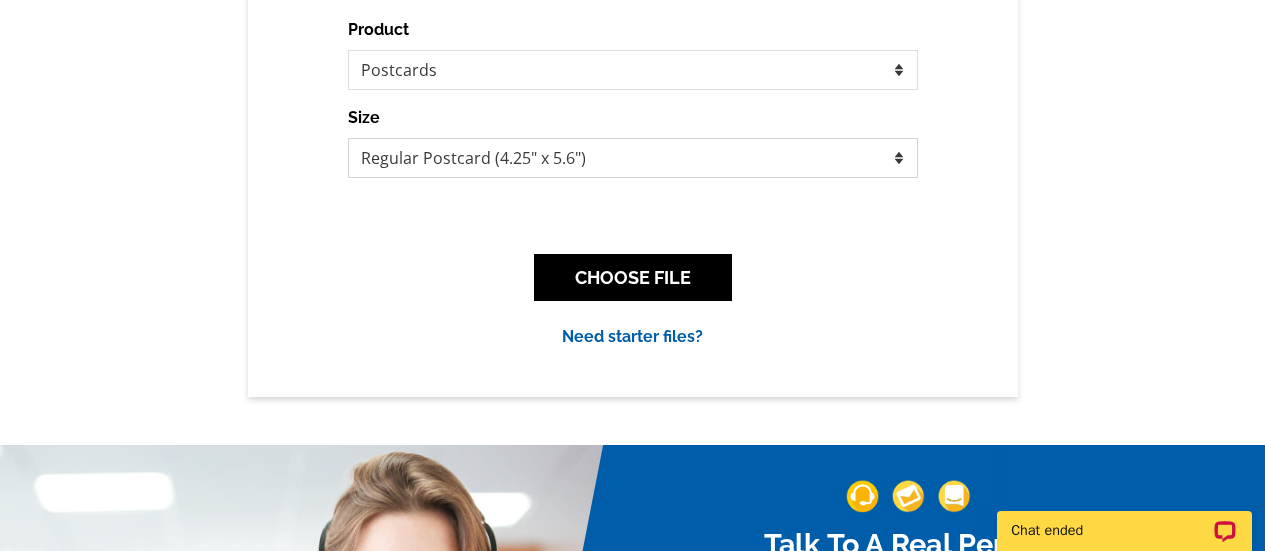 scroll, scrollTop: 312, scrollLeft: 0, axis: vertical 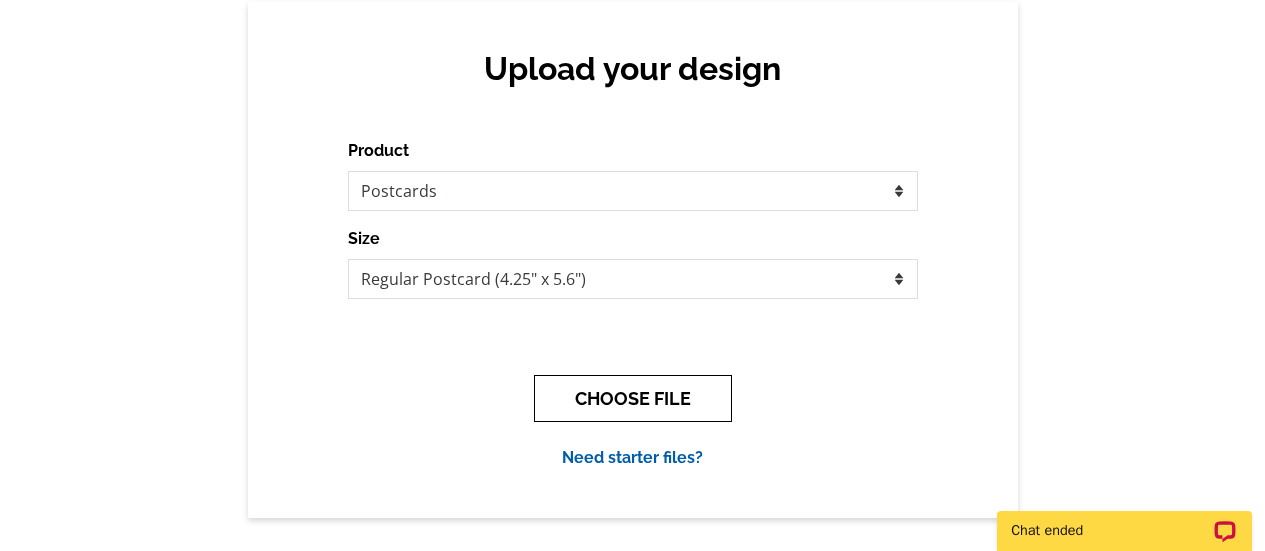 click on "CHOOSE FILE" at bounding box center (633, 398) 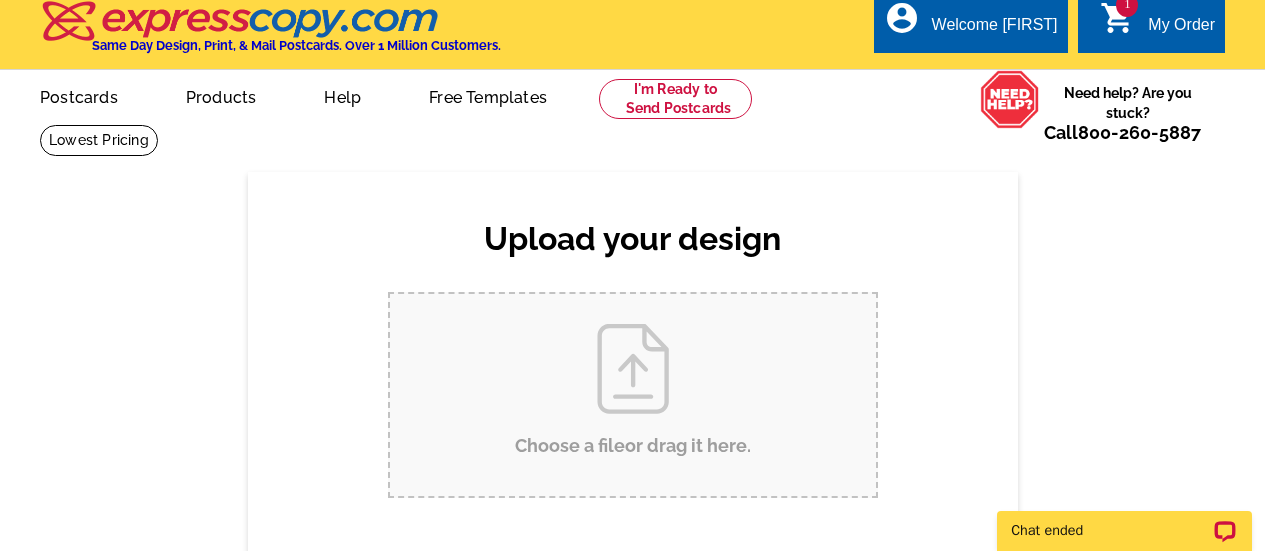scroll, scrollTop: 0, scrollLeft: 0, axis: both 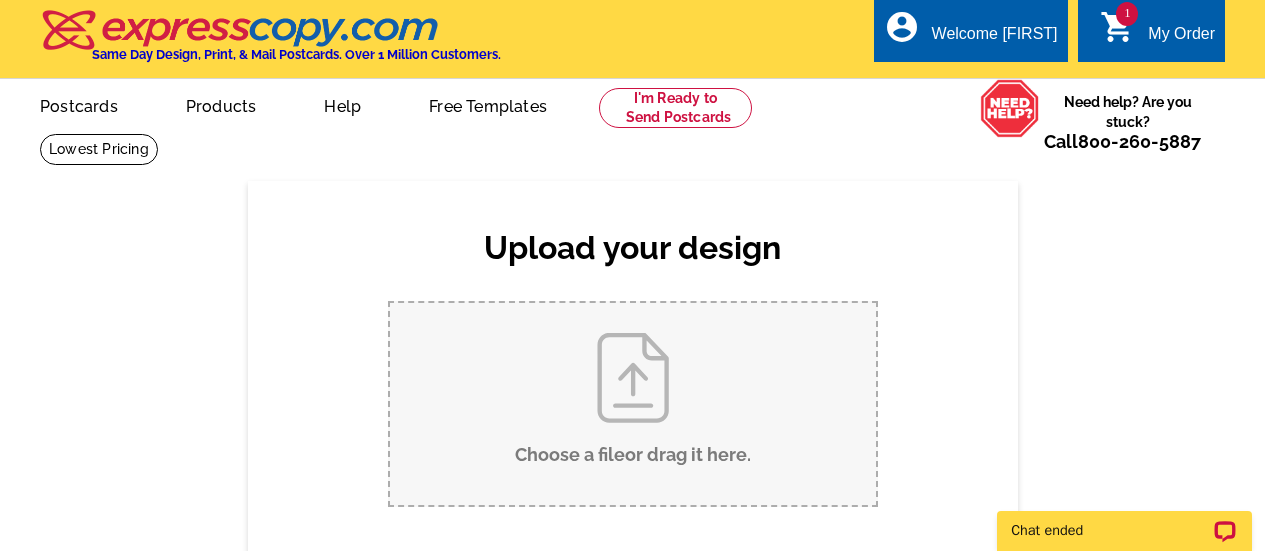 click on "Choose a file  or drag it here ." at bounding box center [633, 404] 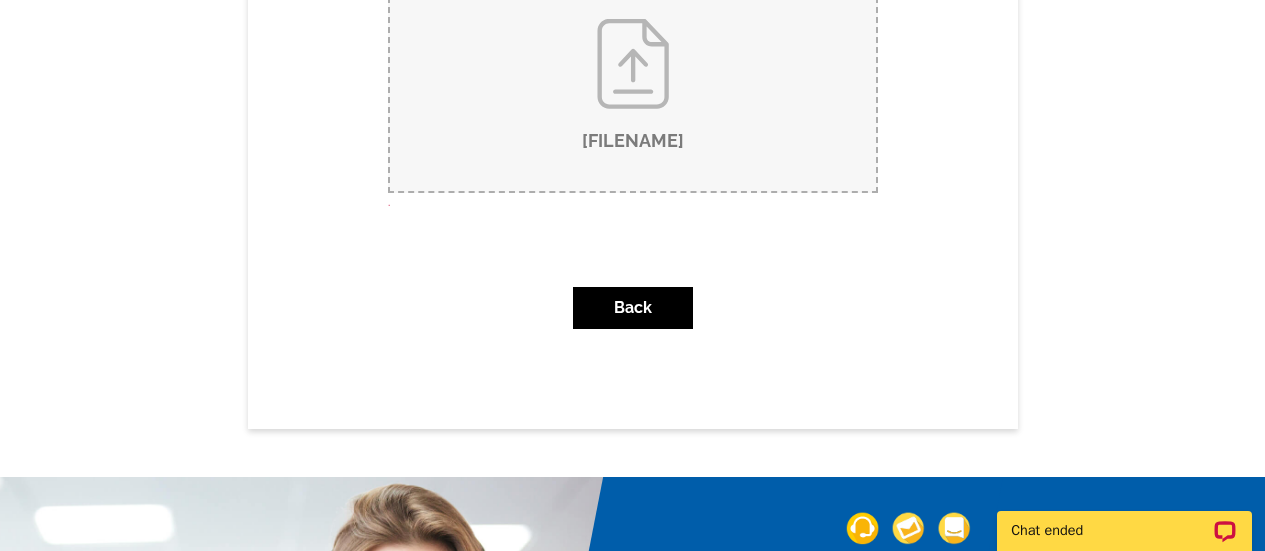 scroll, scrollTop: 322, scrollLeft: 0, axis: vertical 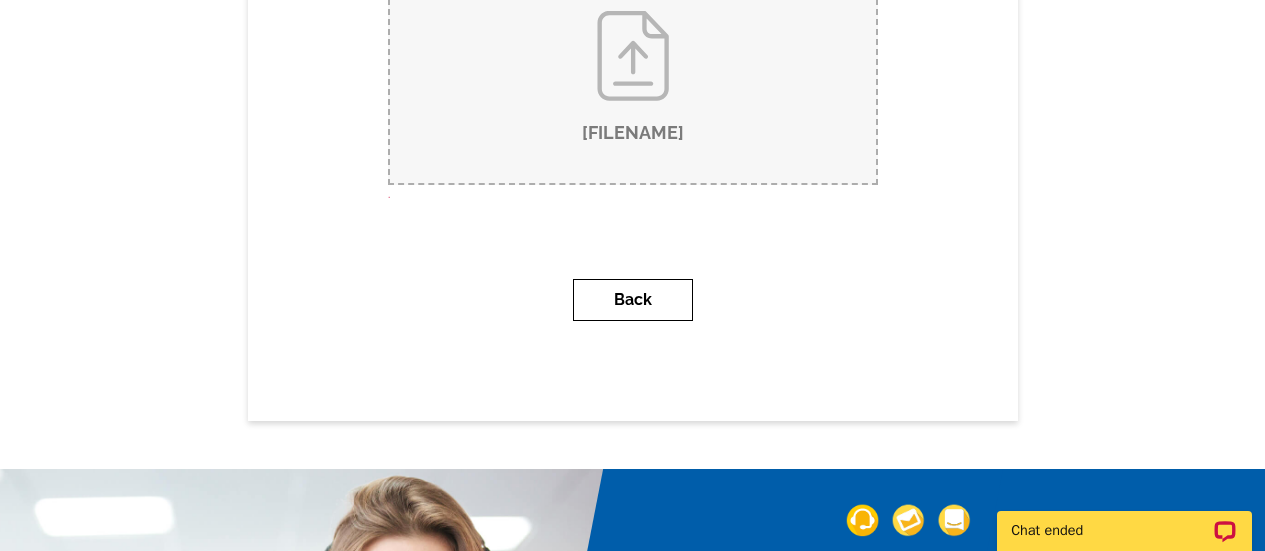 click on "Back" at bounding box center (633, 300) 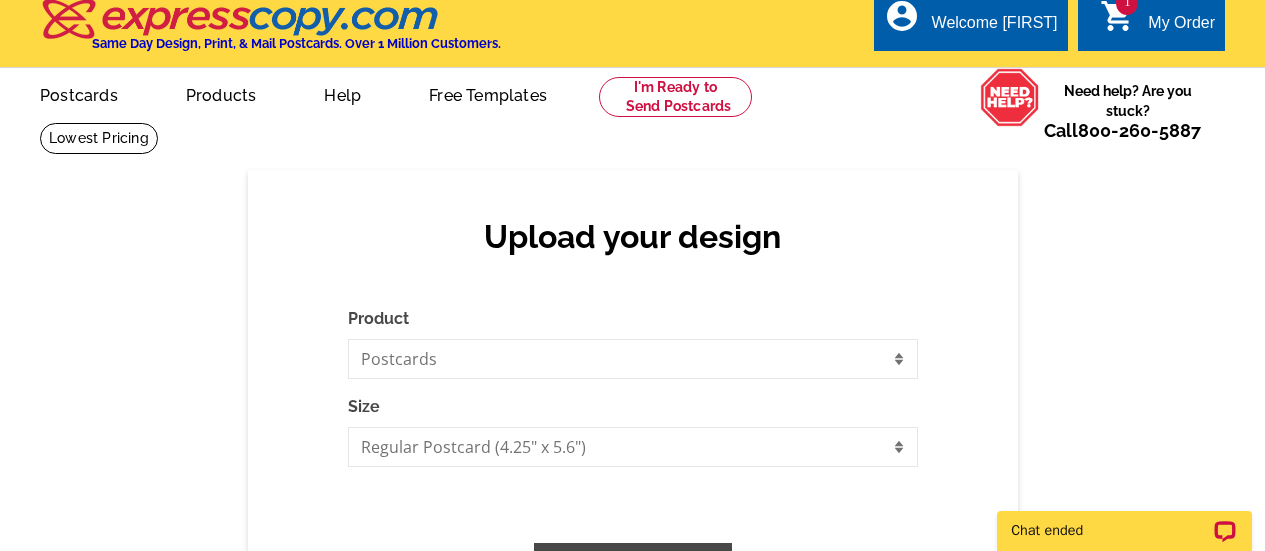 scroll, scrollTop: 0, scrollLeft: 0, axis: both 